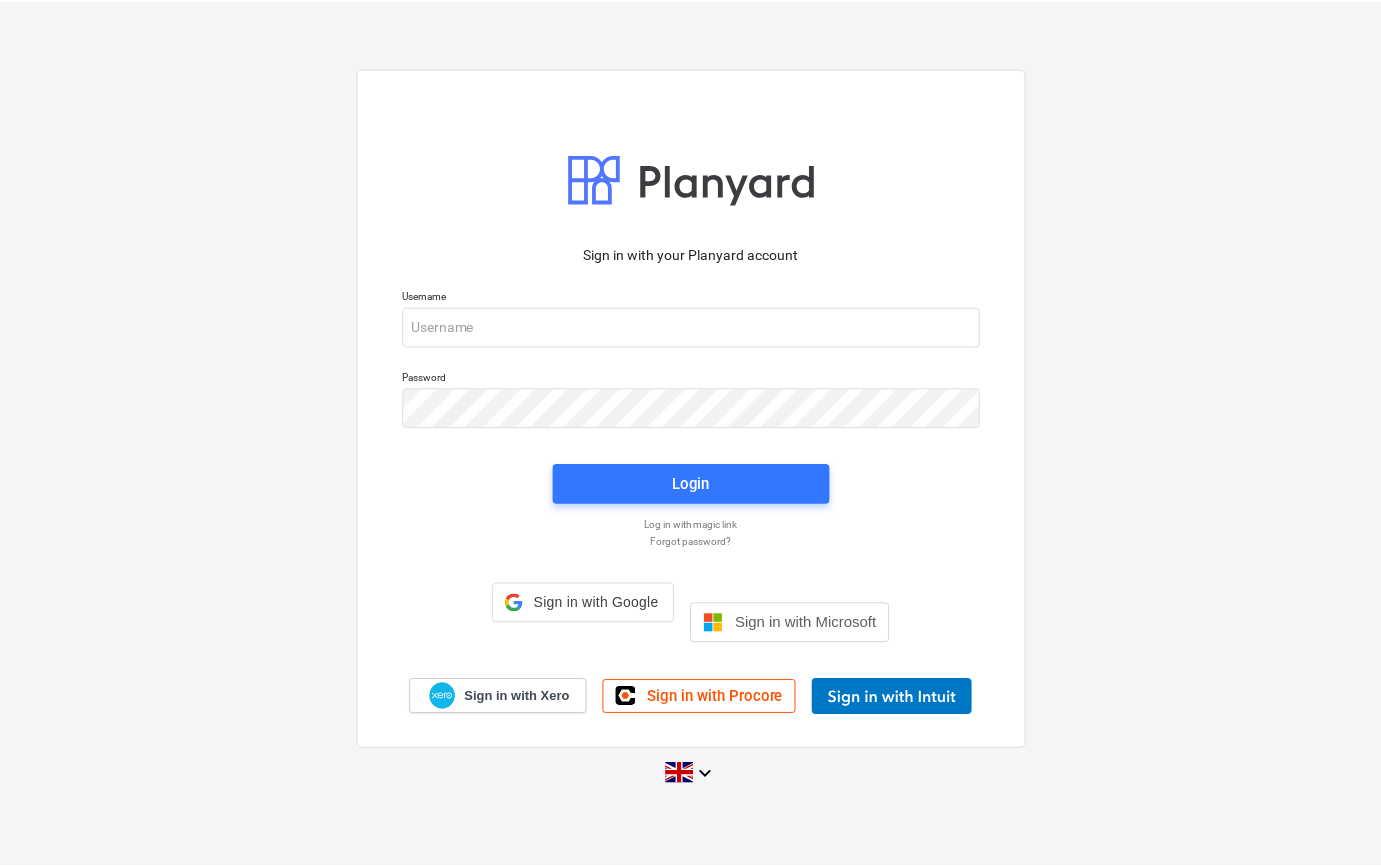 scroll, scrollTop: 0, scrollLeft: 0, axis: both 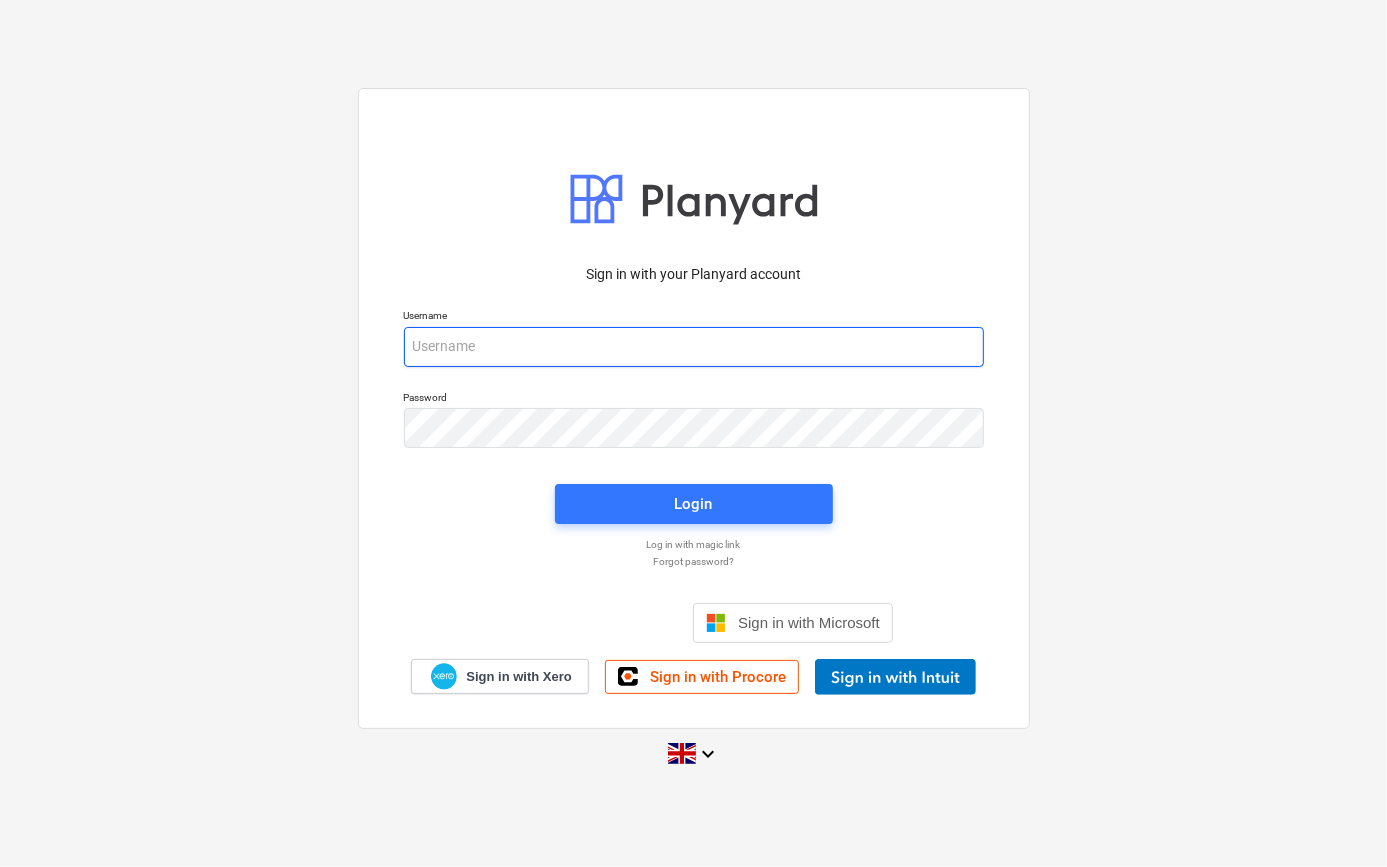 click at bounding box center [694, 347] 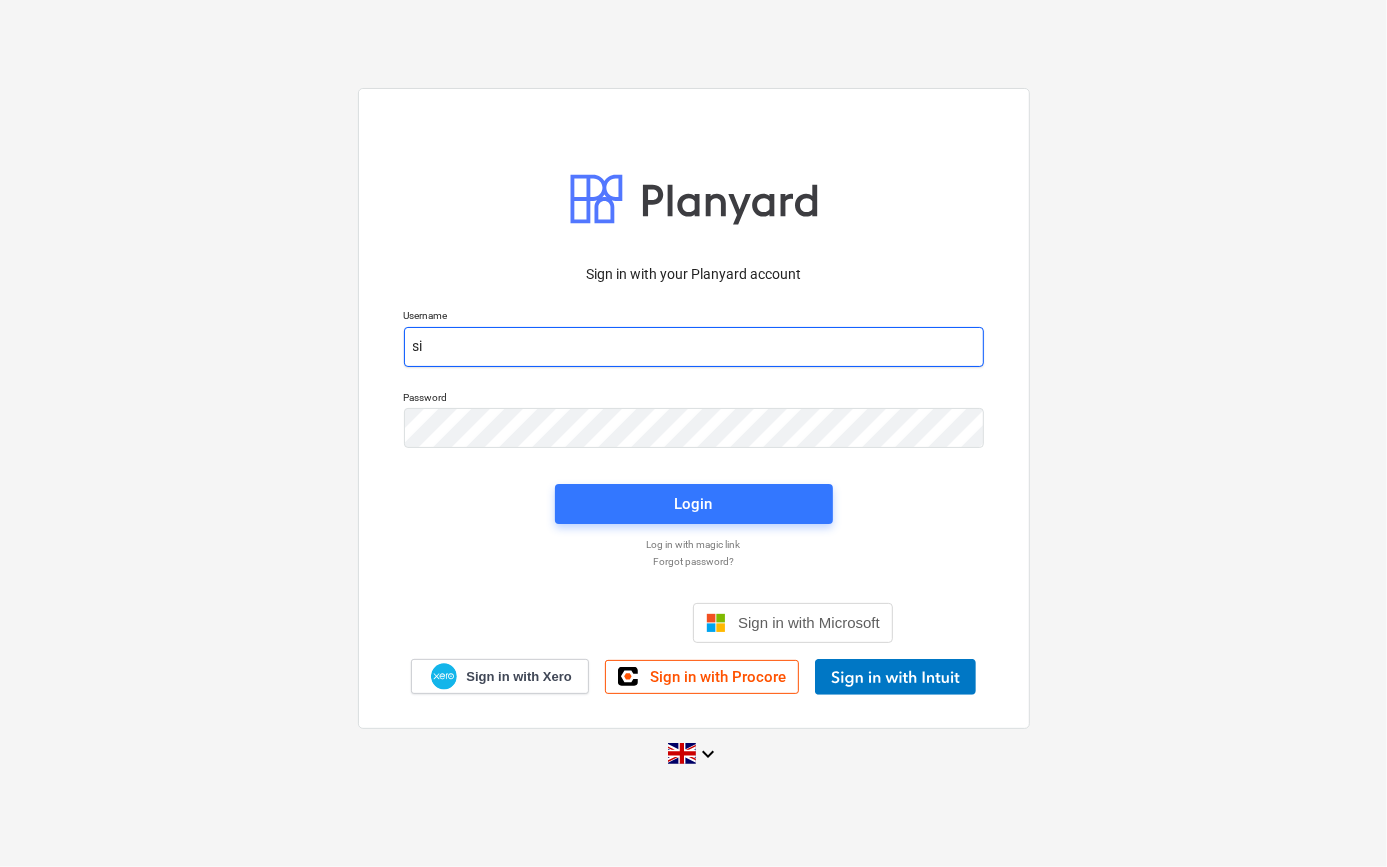type on "s" 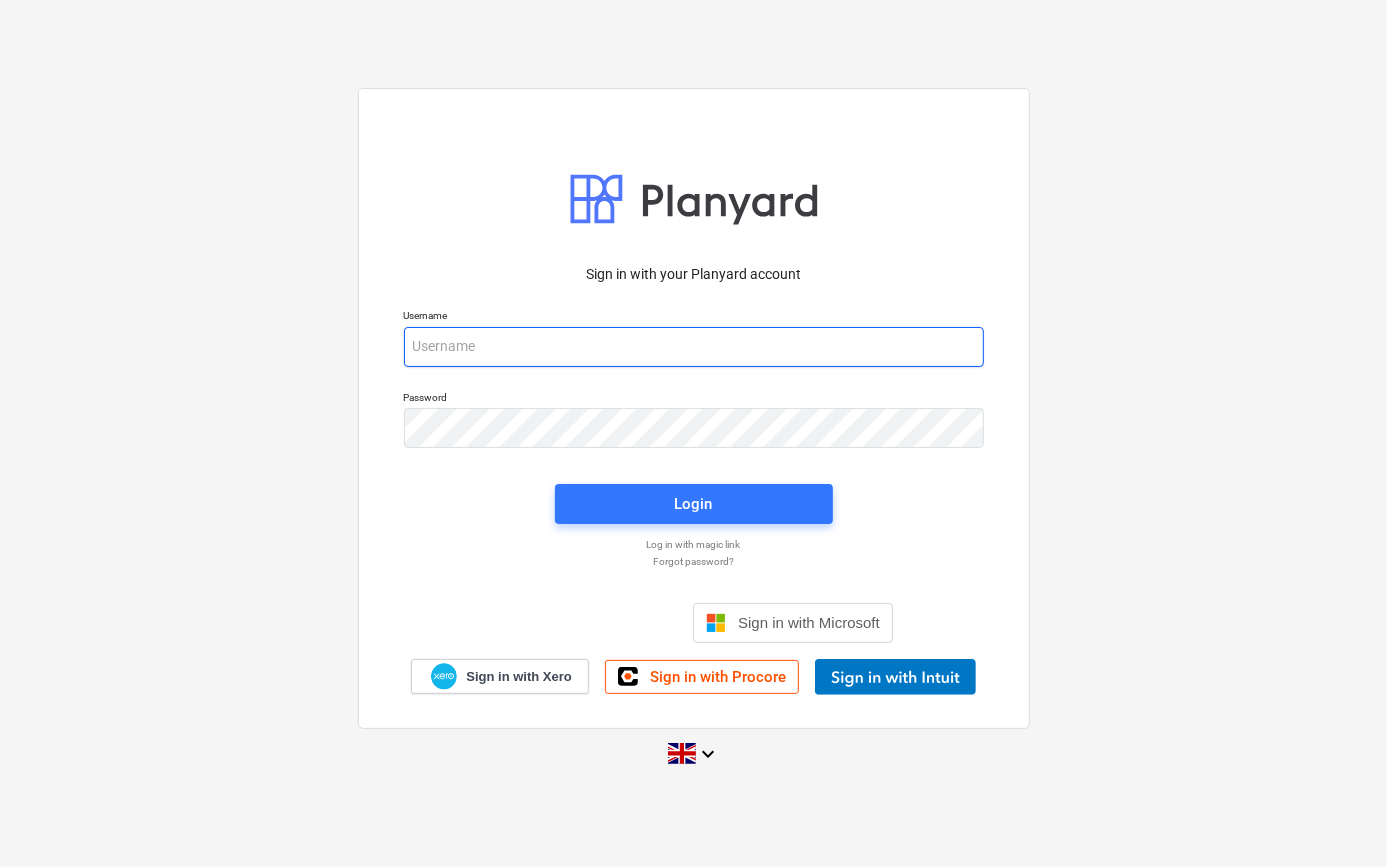 click at bounding box center [694, 347] 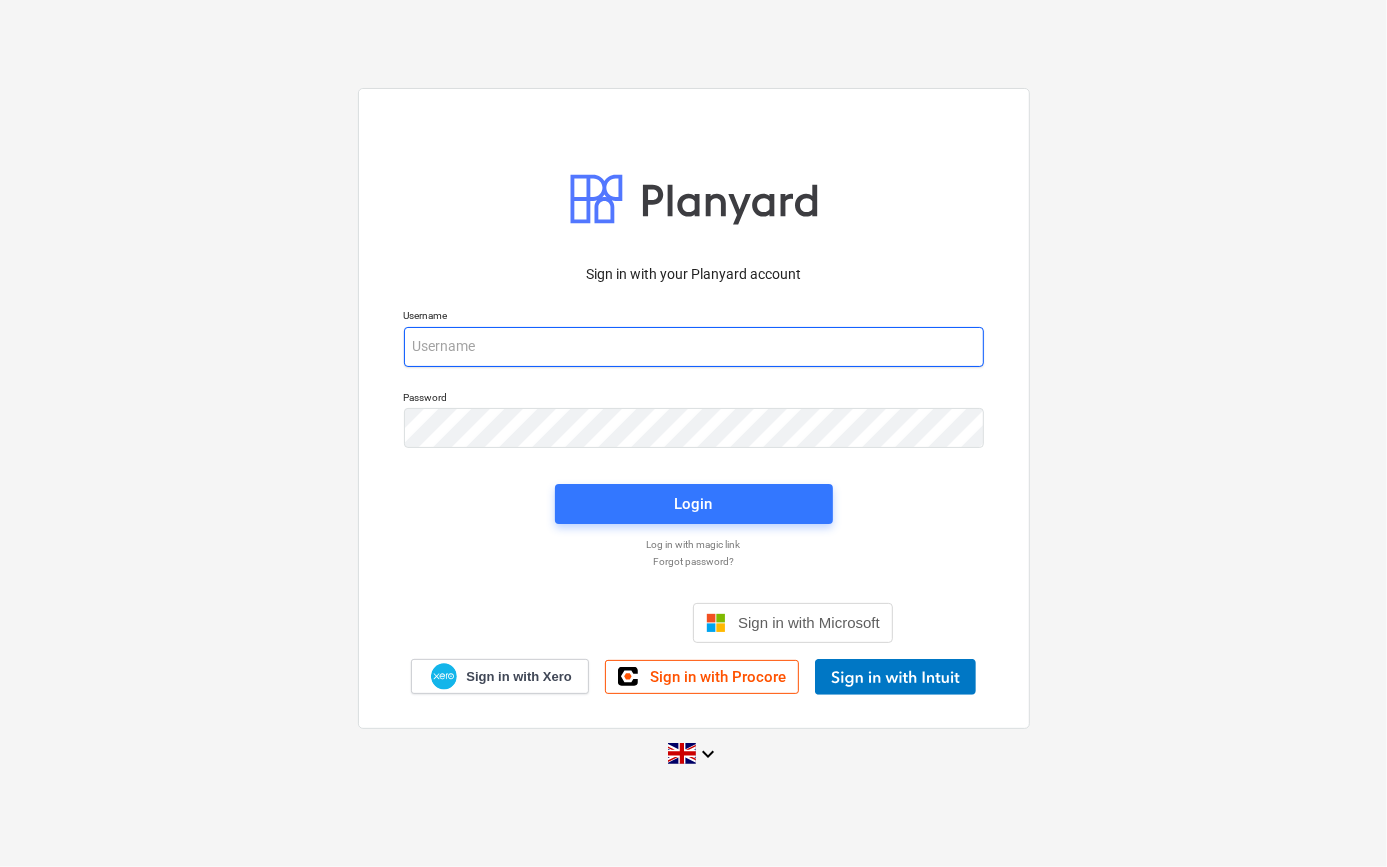 type on "[PERSON_NAME][EMAIL_ADDRESS][PERSON_NAME][DOMAIN_NAME]" 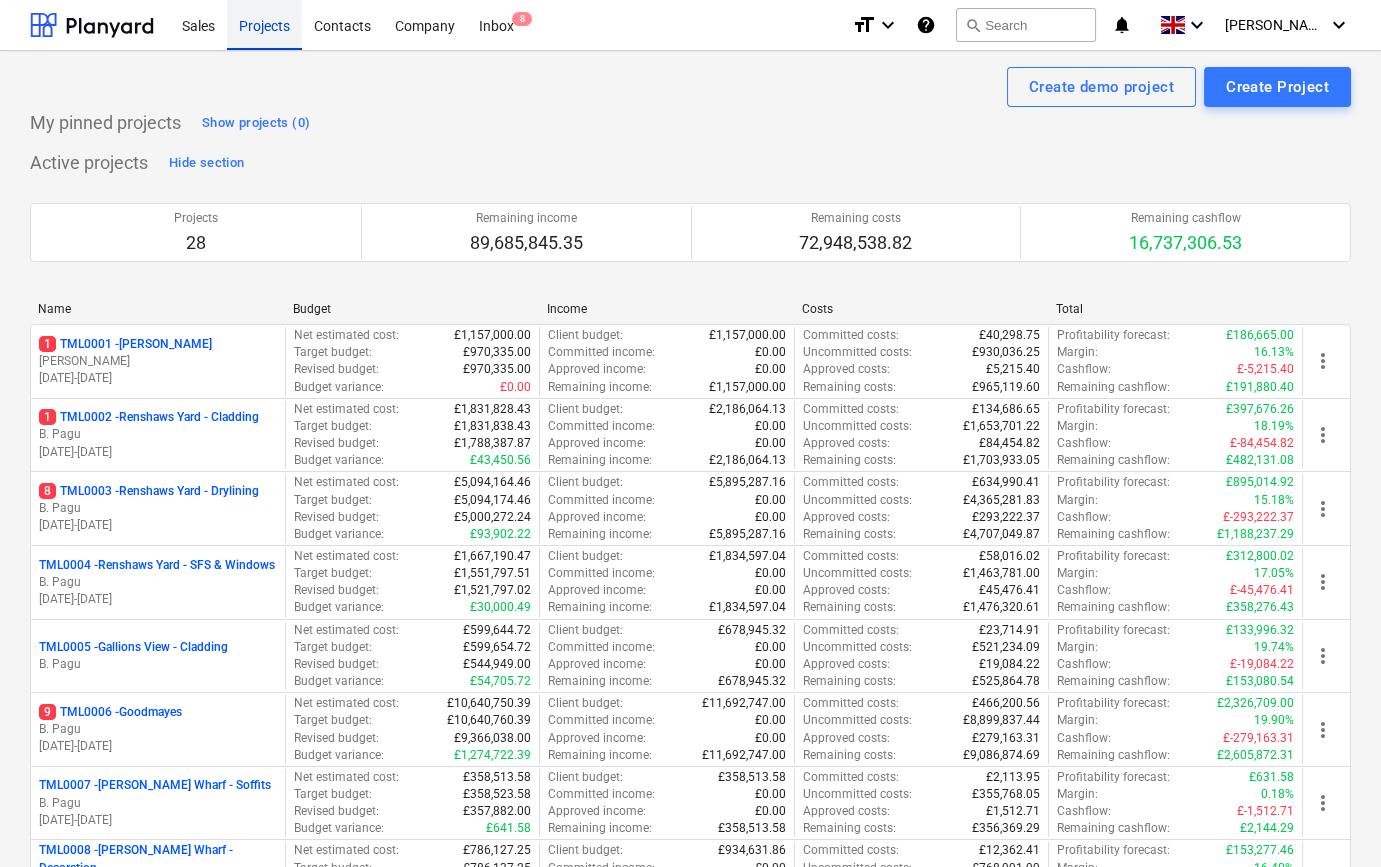 click on "Projects" at bounding box center [264, 24] 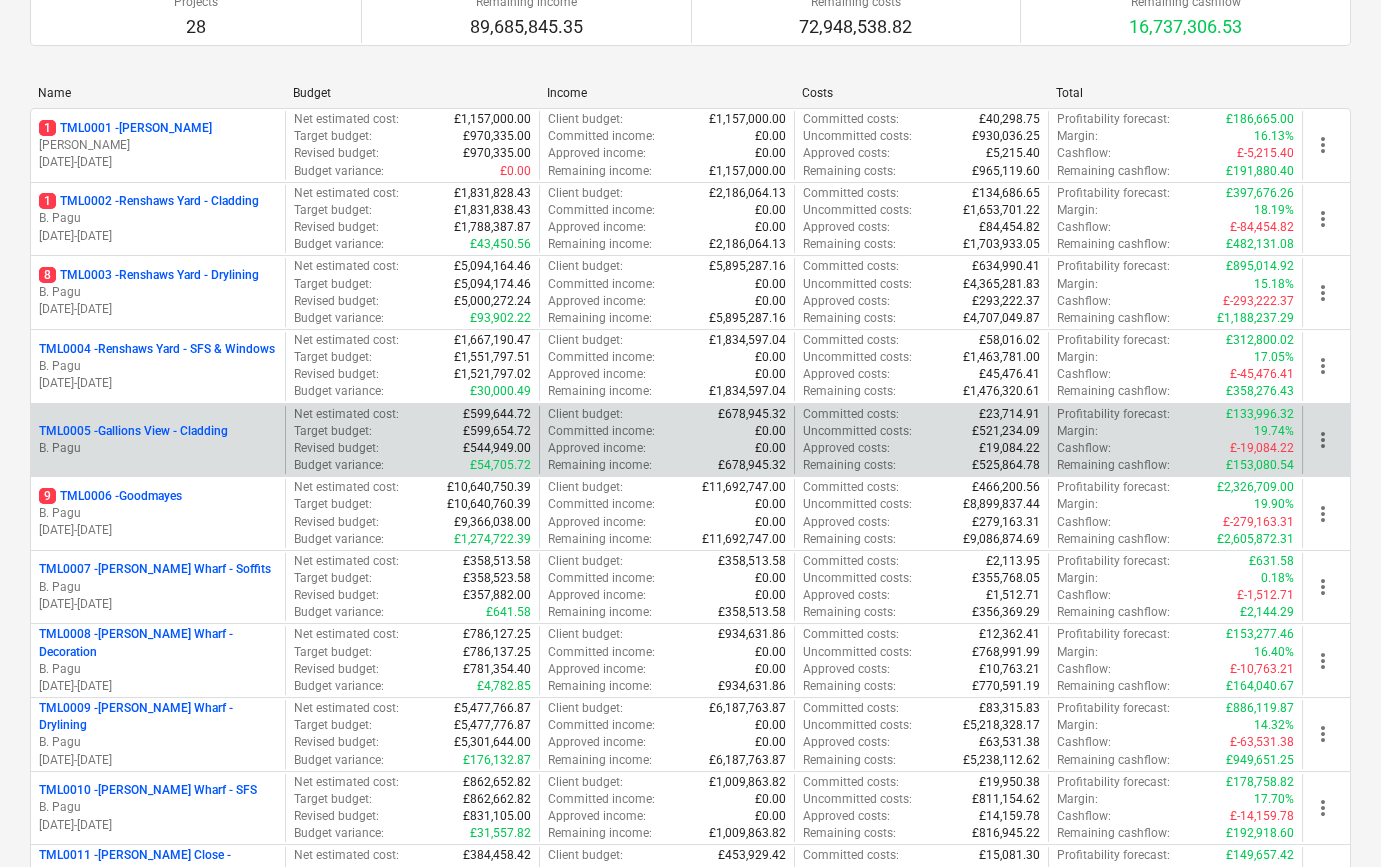 scroll, scrollTop: 272, scrollLeft: 0, axis: vertical 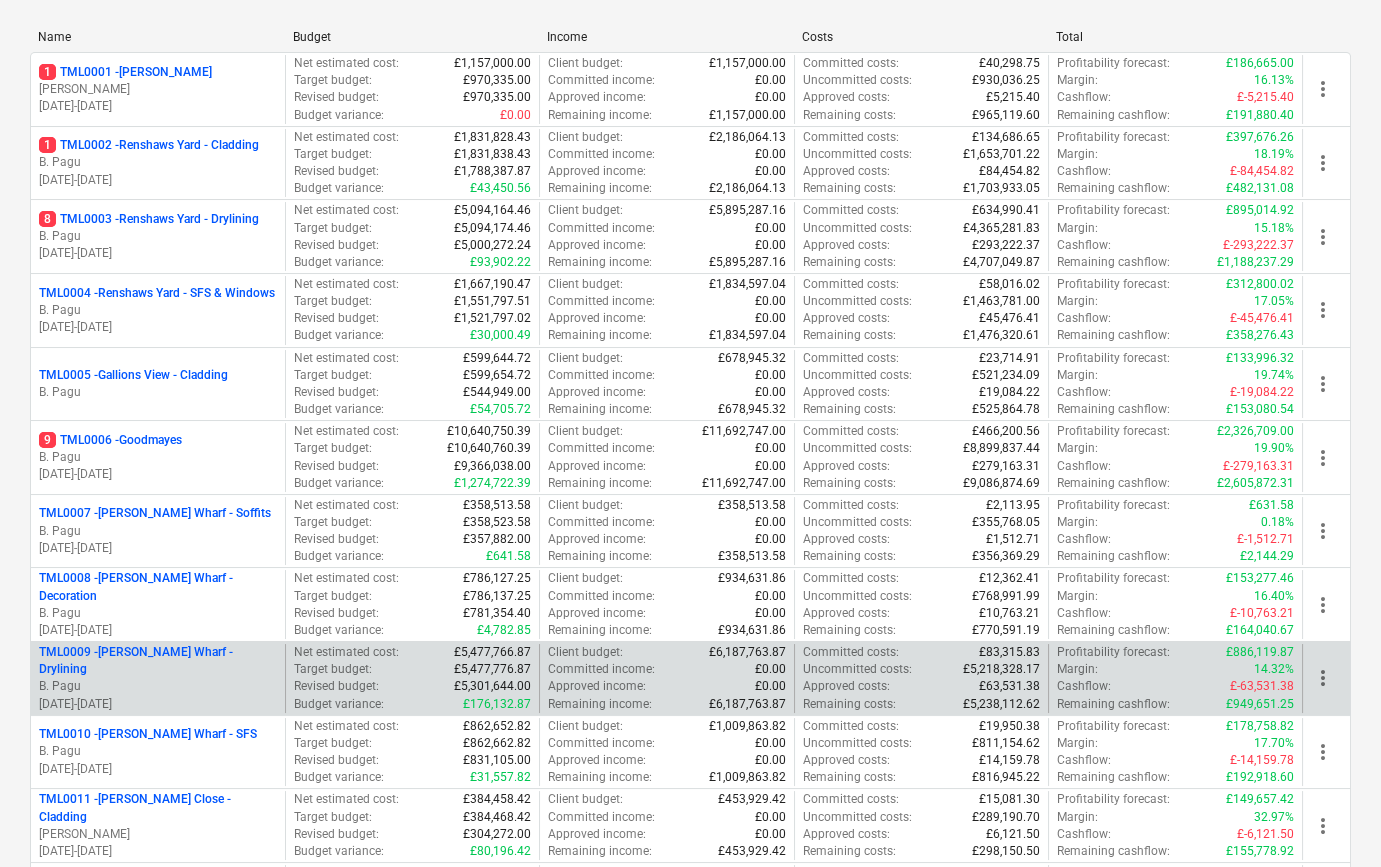 click on "B. Pagu" at bounding box center [158, 686] 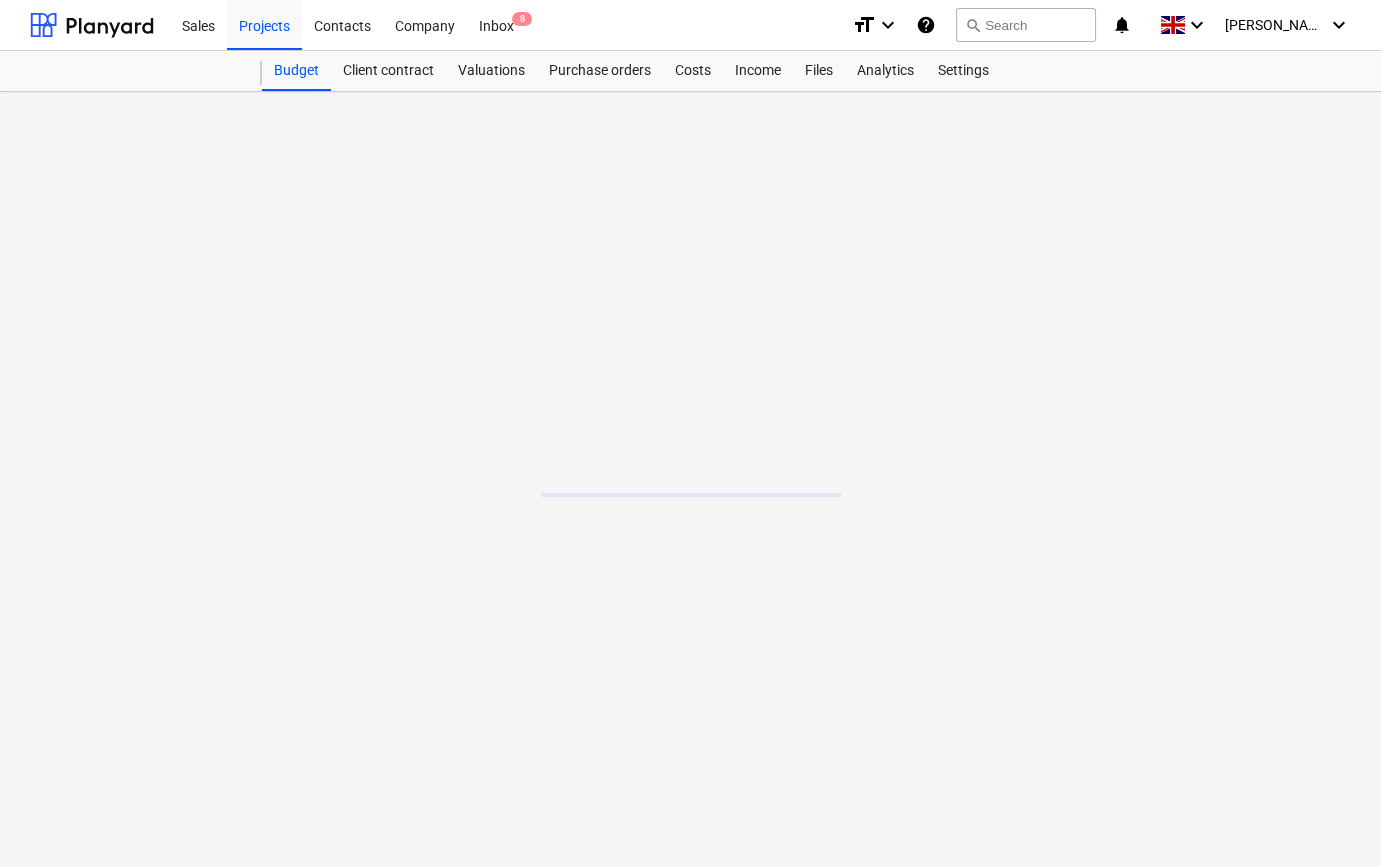 scroll, scrollTop: 0, scrollLeft: 0, axis: both 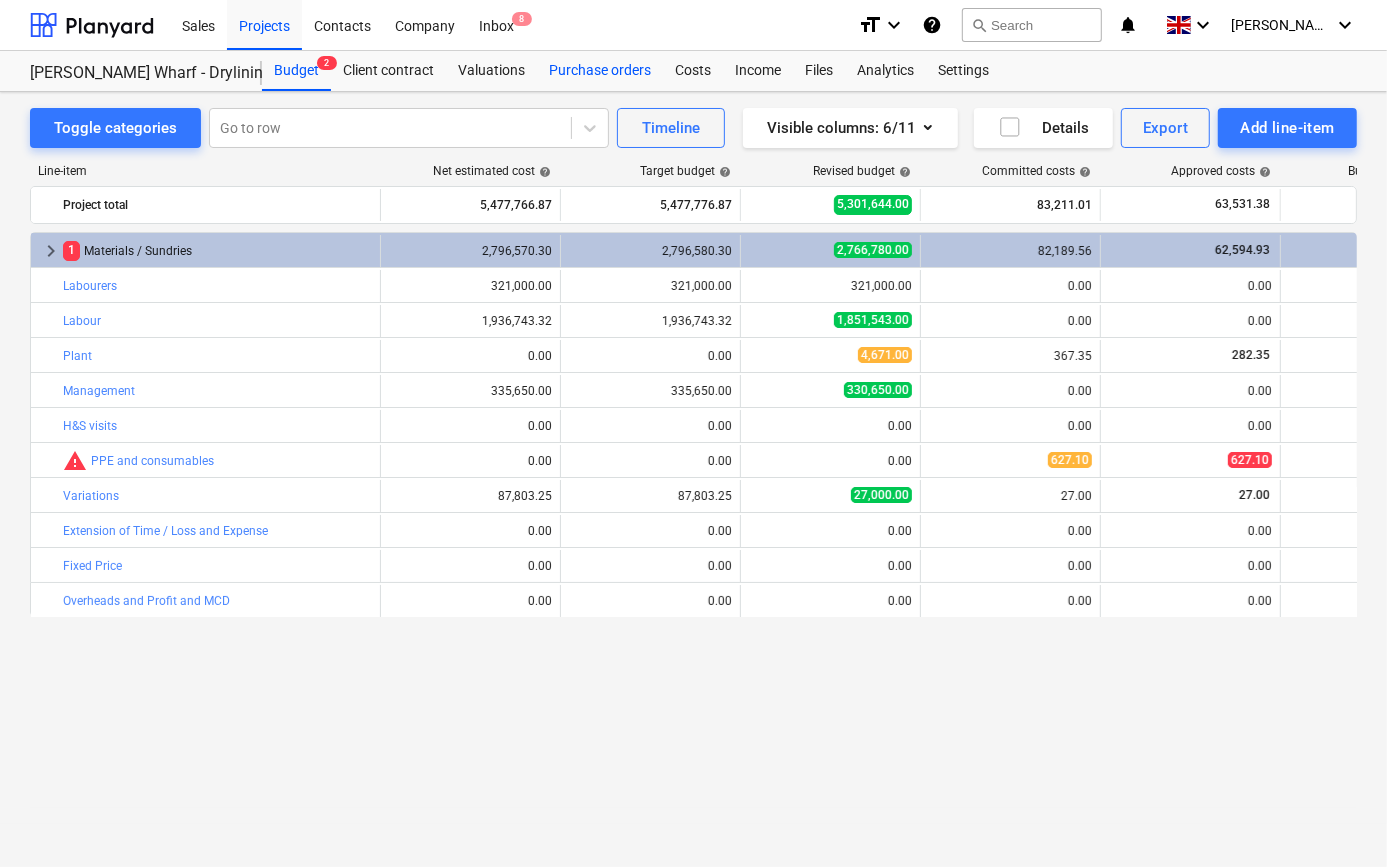 click on "Purchase orders" at bounding box center [600, 71] 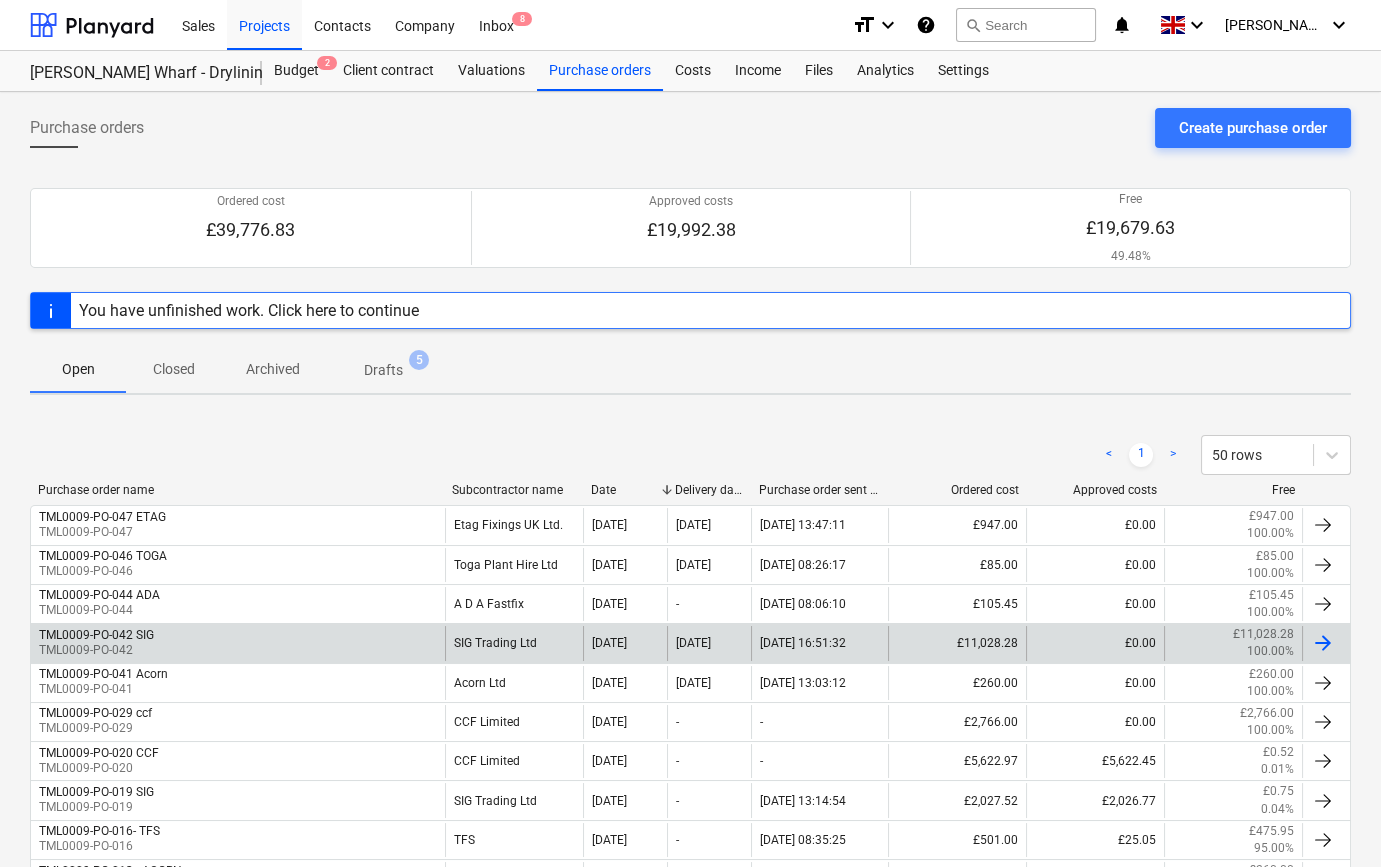 click at bounding box center [1323, 643] 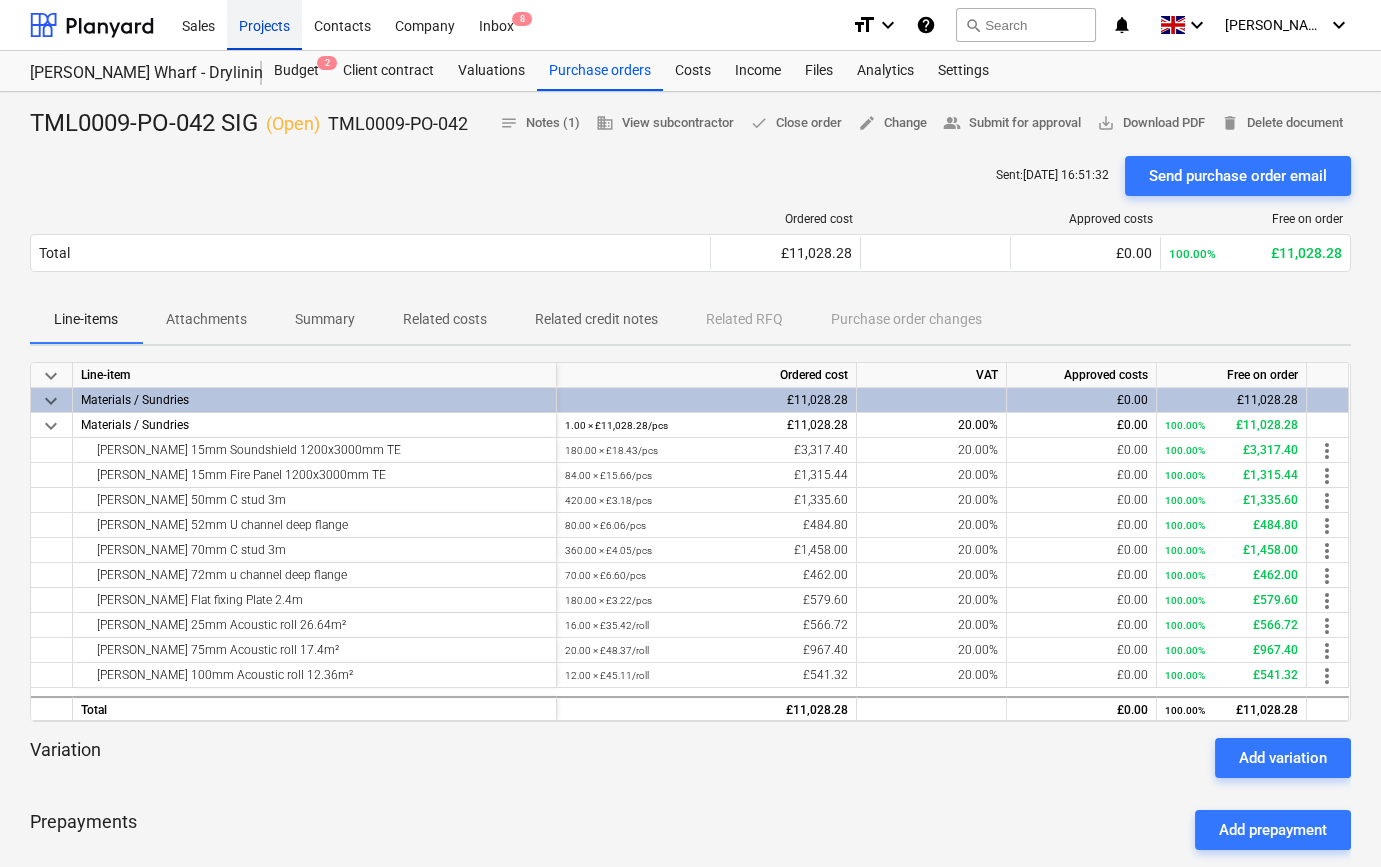 click on "Projects" at bounding box center (264, 24) 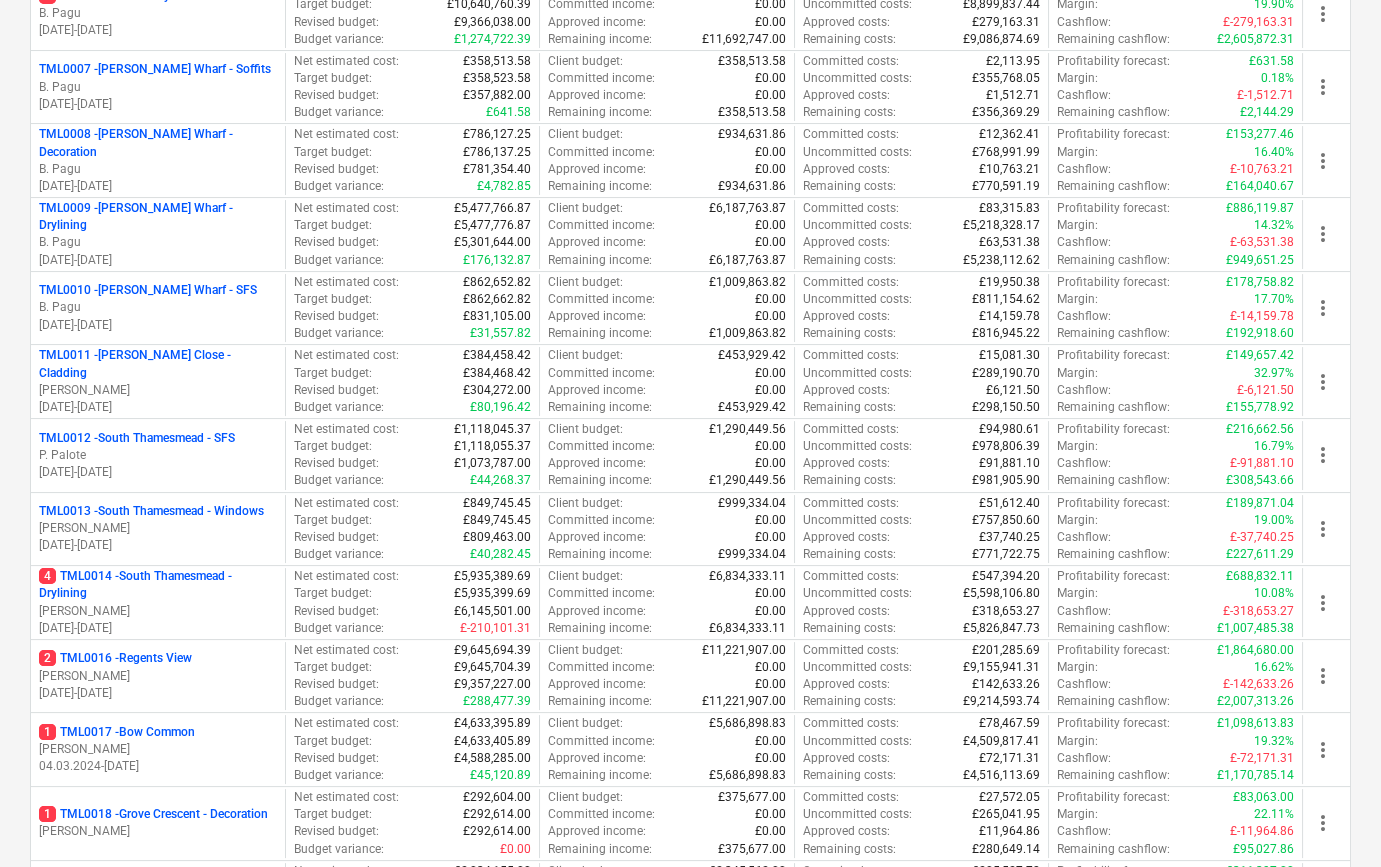 scroll, scrollTop: 727, scrollLeft: 0, axis: vertical 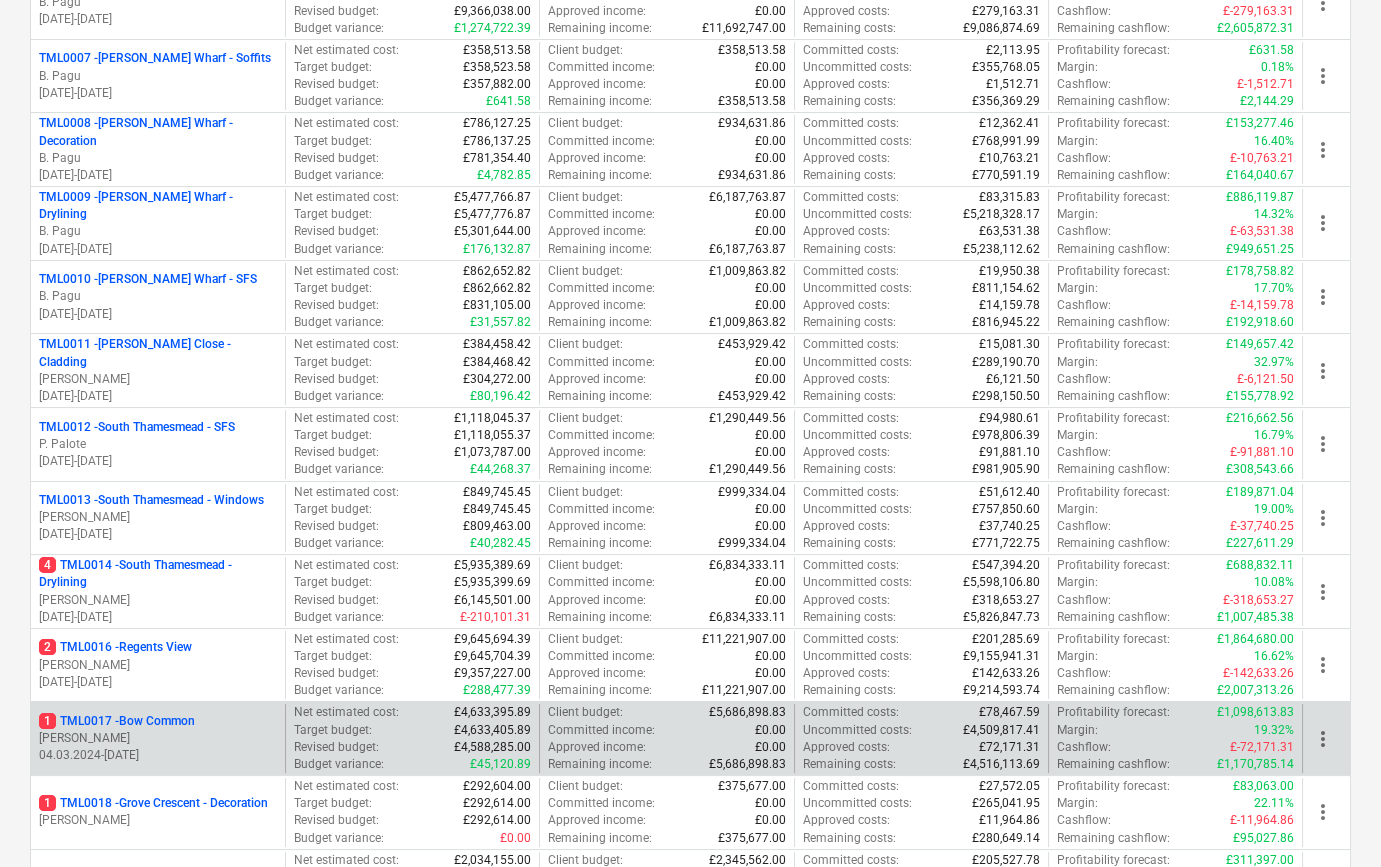click on "[PERSON_NAME]" at bounding box center [158, 738] 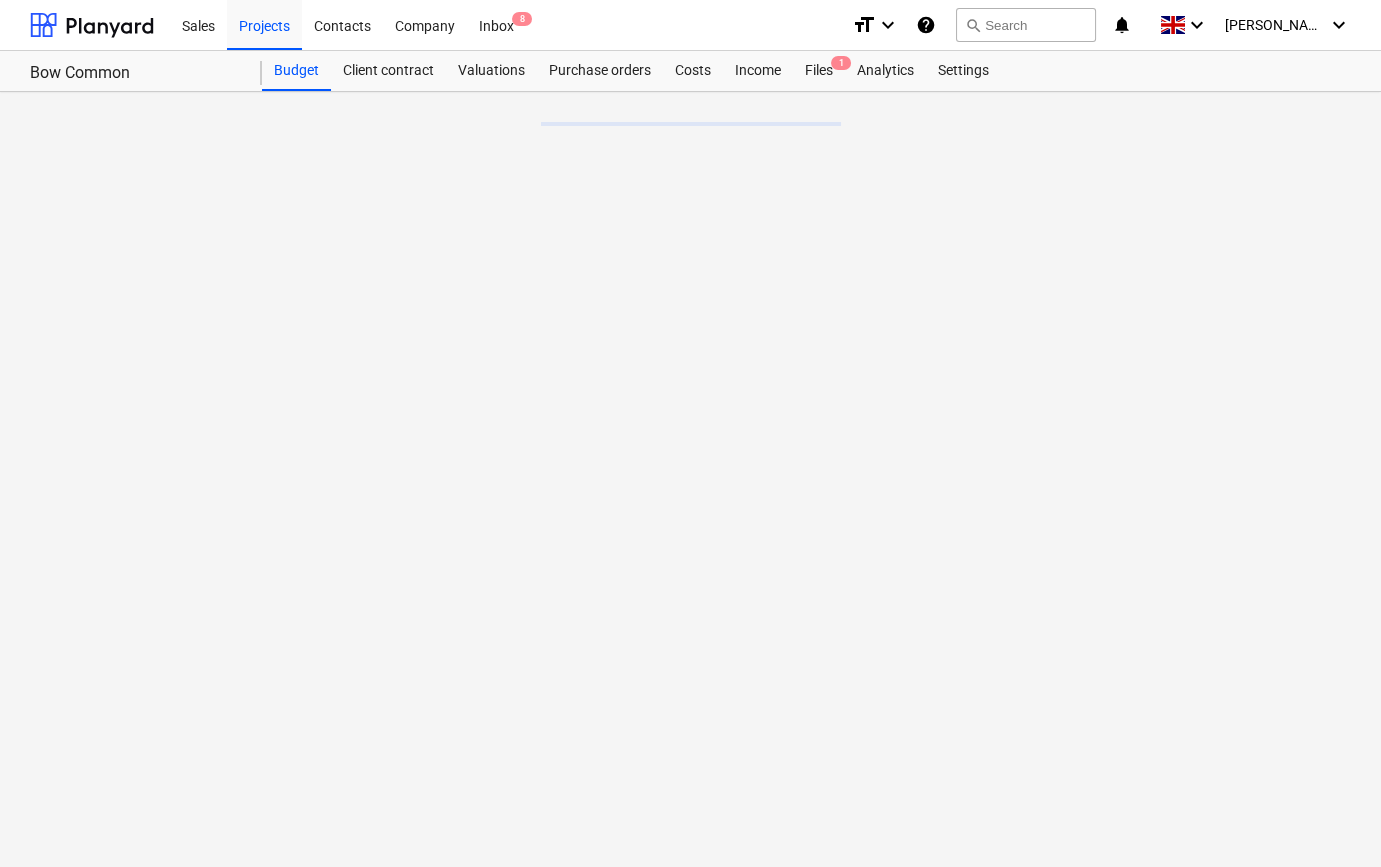 scroll, scrollTop: 0, scrollLeft: 0, axis: both 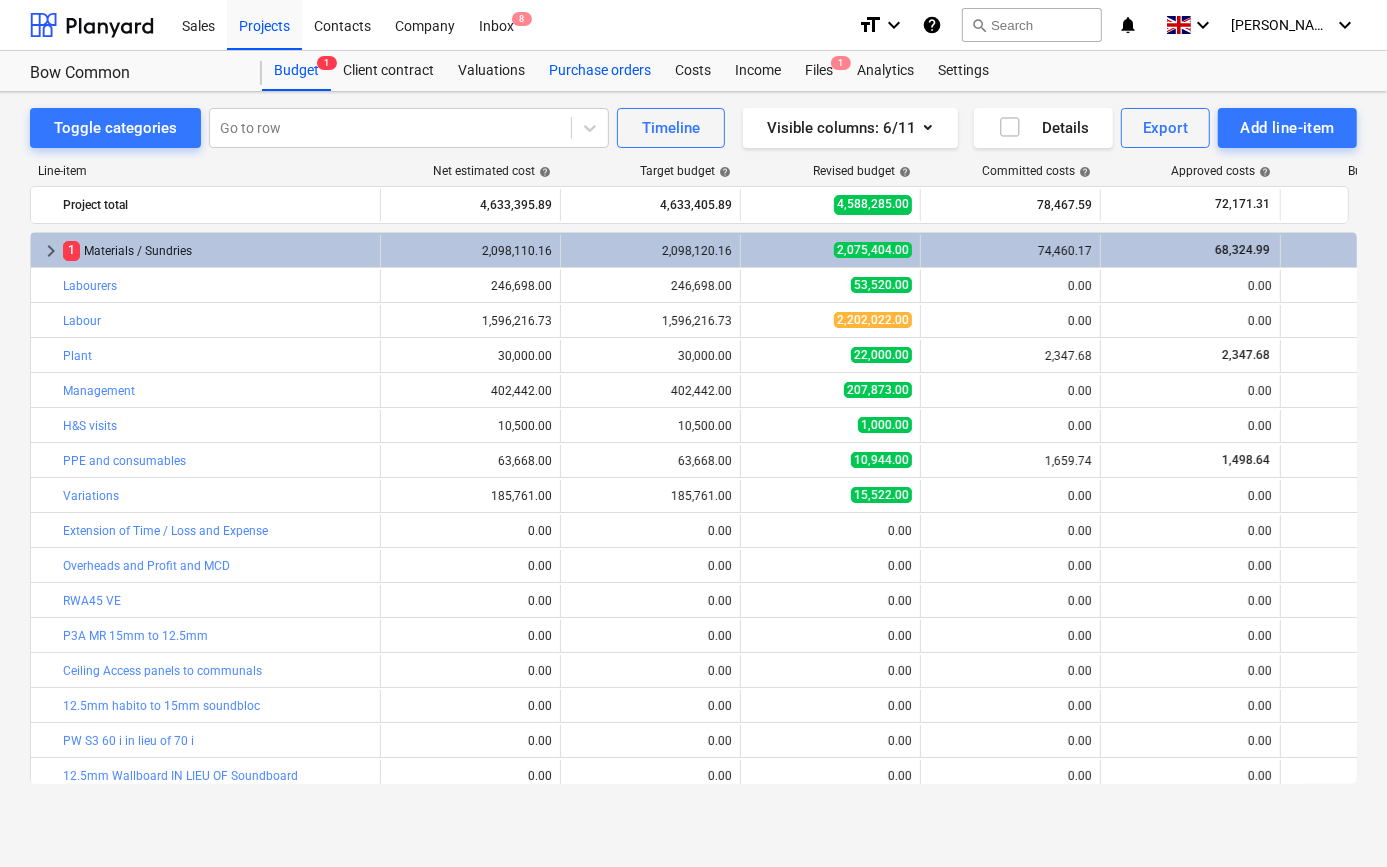 click on "Purchase orders" at bounding box center (600, 71) 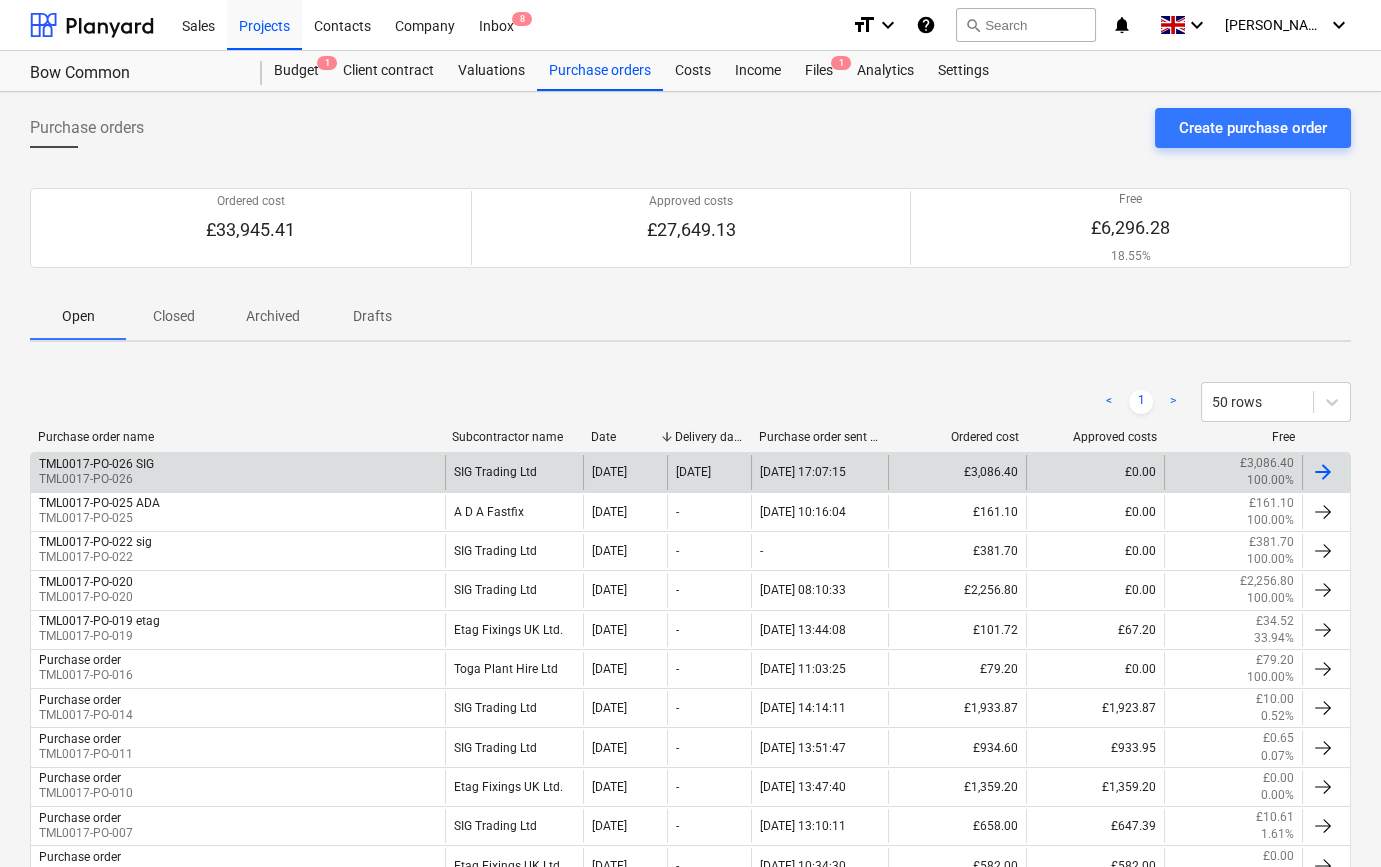 click at bounding box center [1323, 472] 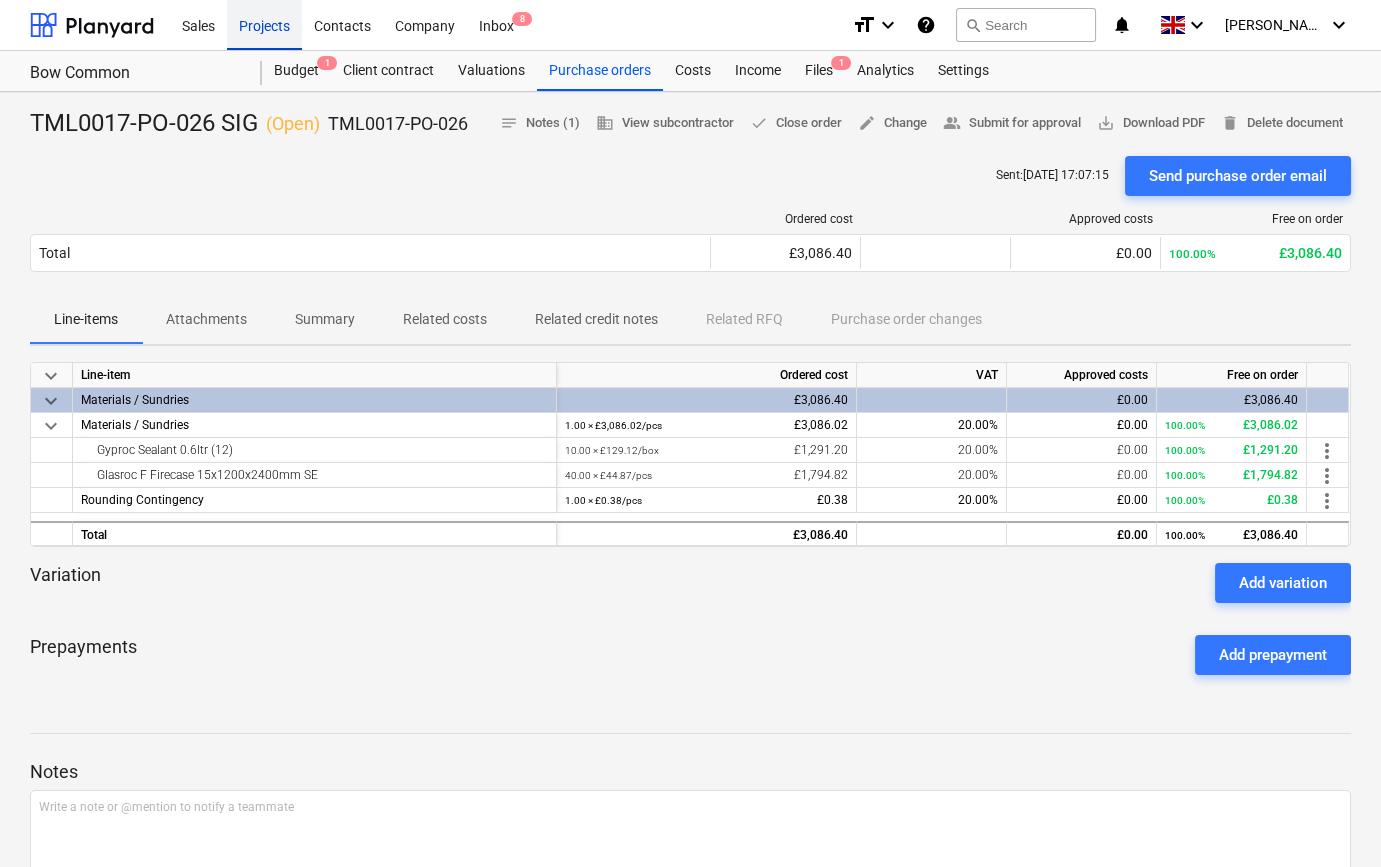 click on "Projects" at bounding box center (264, 24) 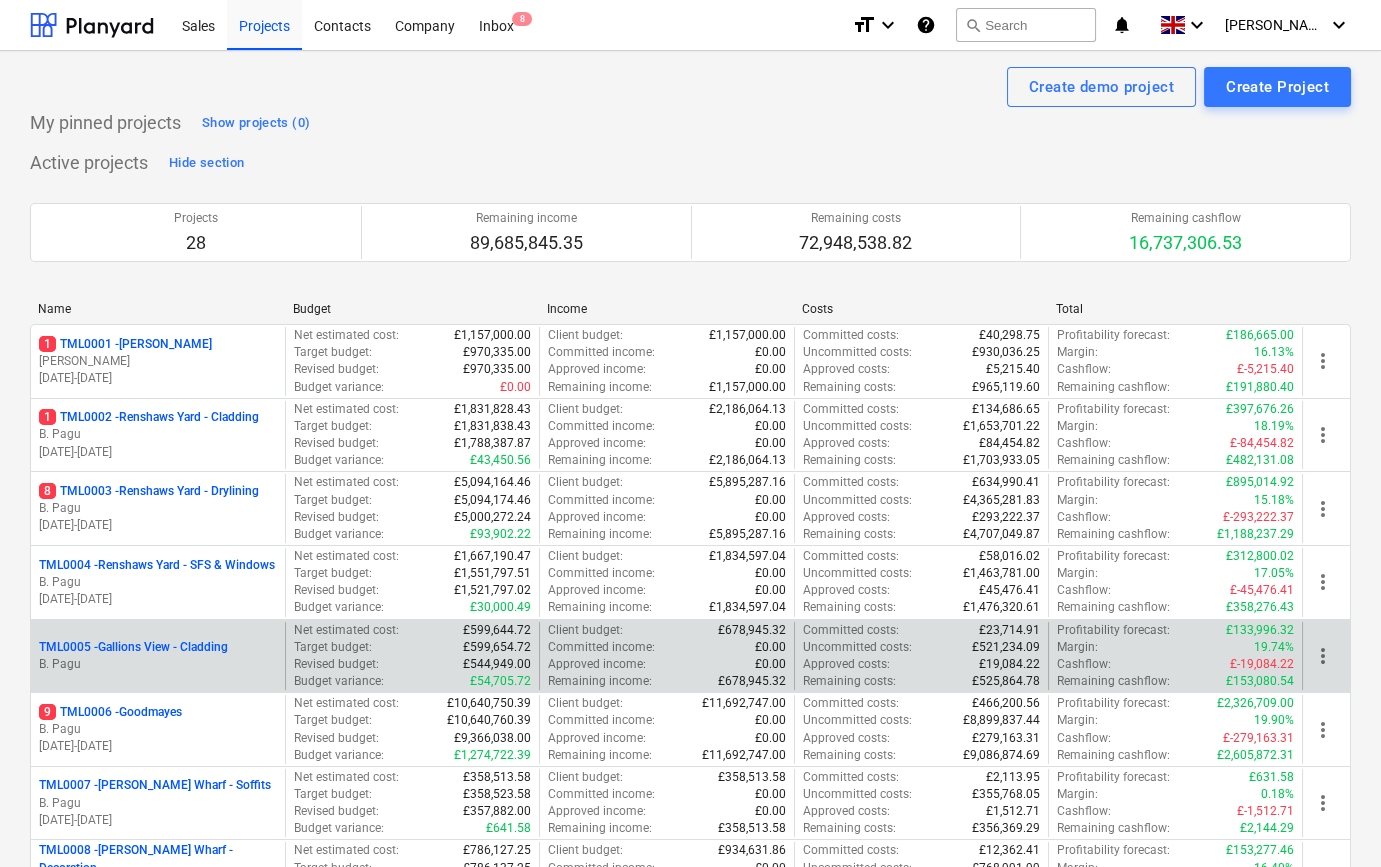 click on "TML0005 -  Gallions View - Cladding" at bounding box center (133, 647) 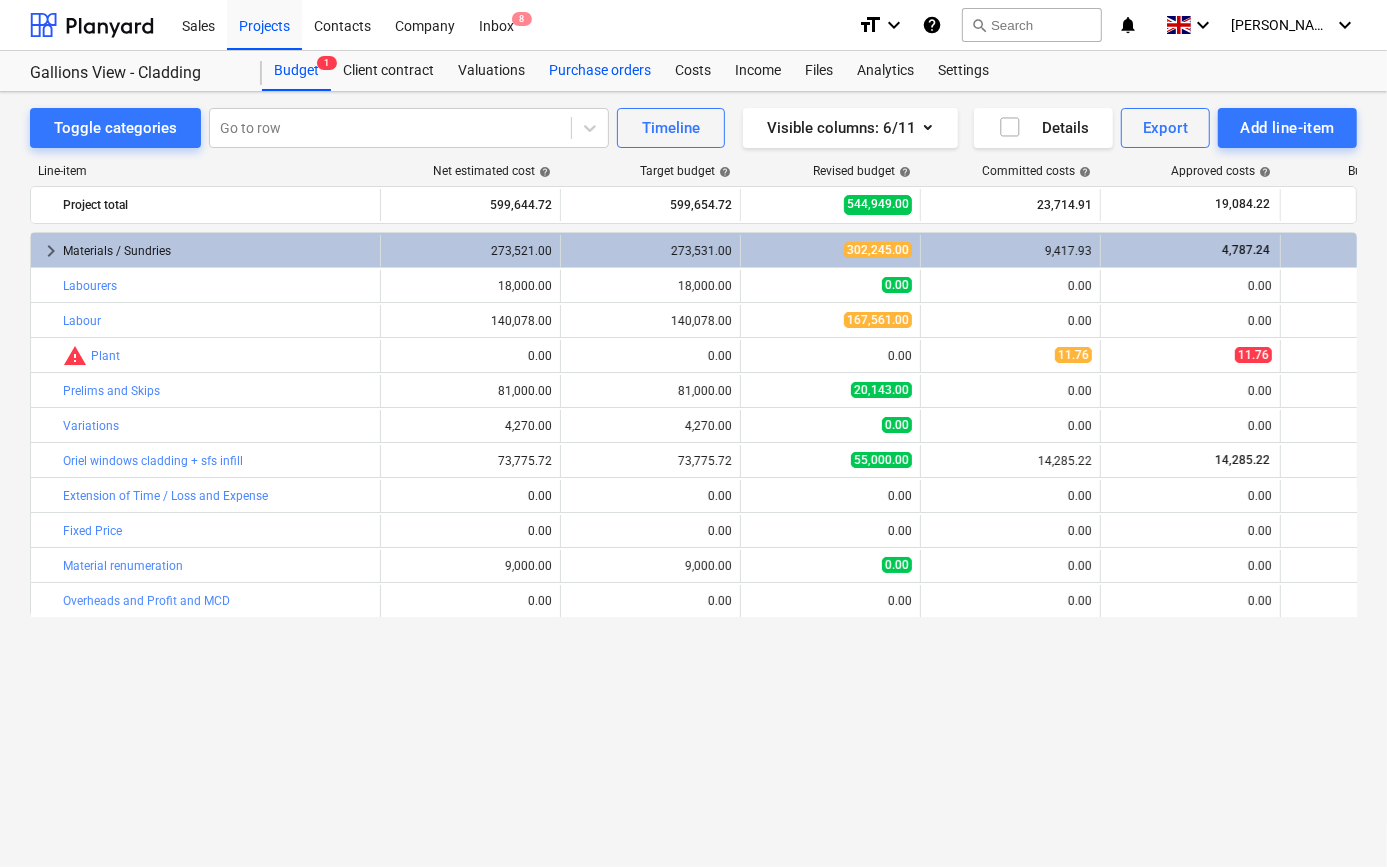 click on "Purchase orders" at bounding box center [600, 71] 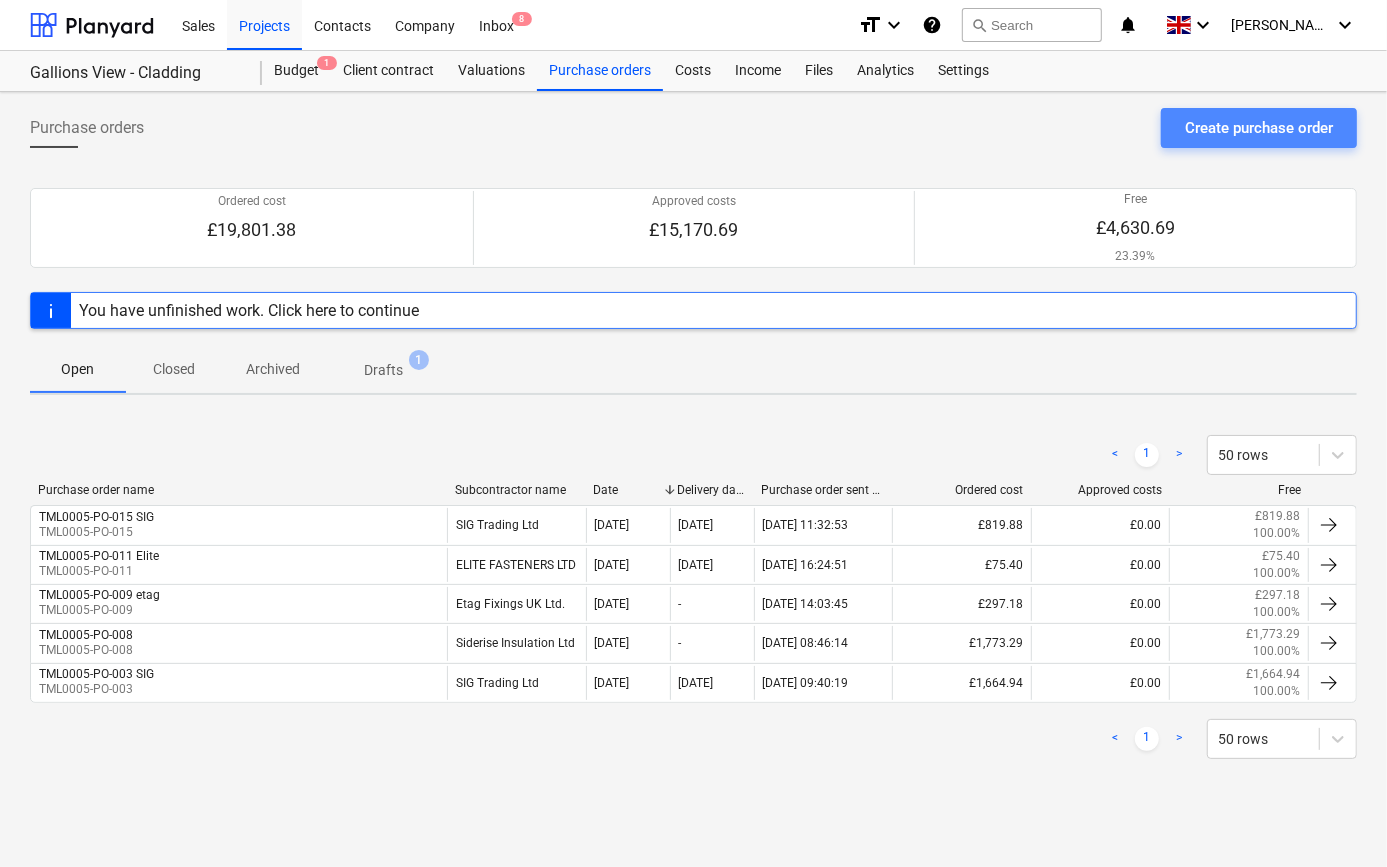 click on "Create purchase order" at bounding box center [1259, 128] 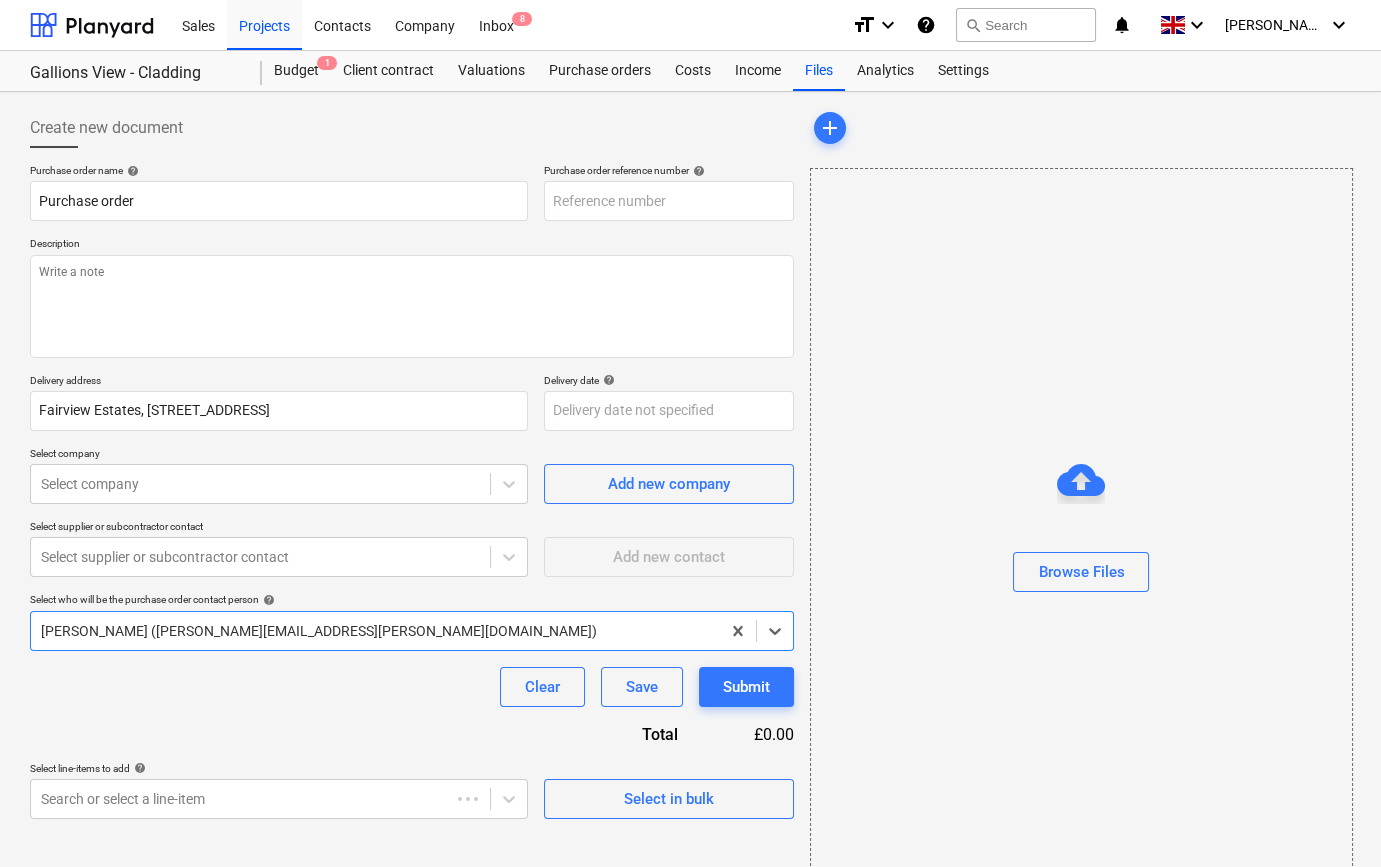 type on "x" 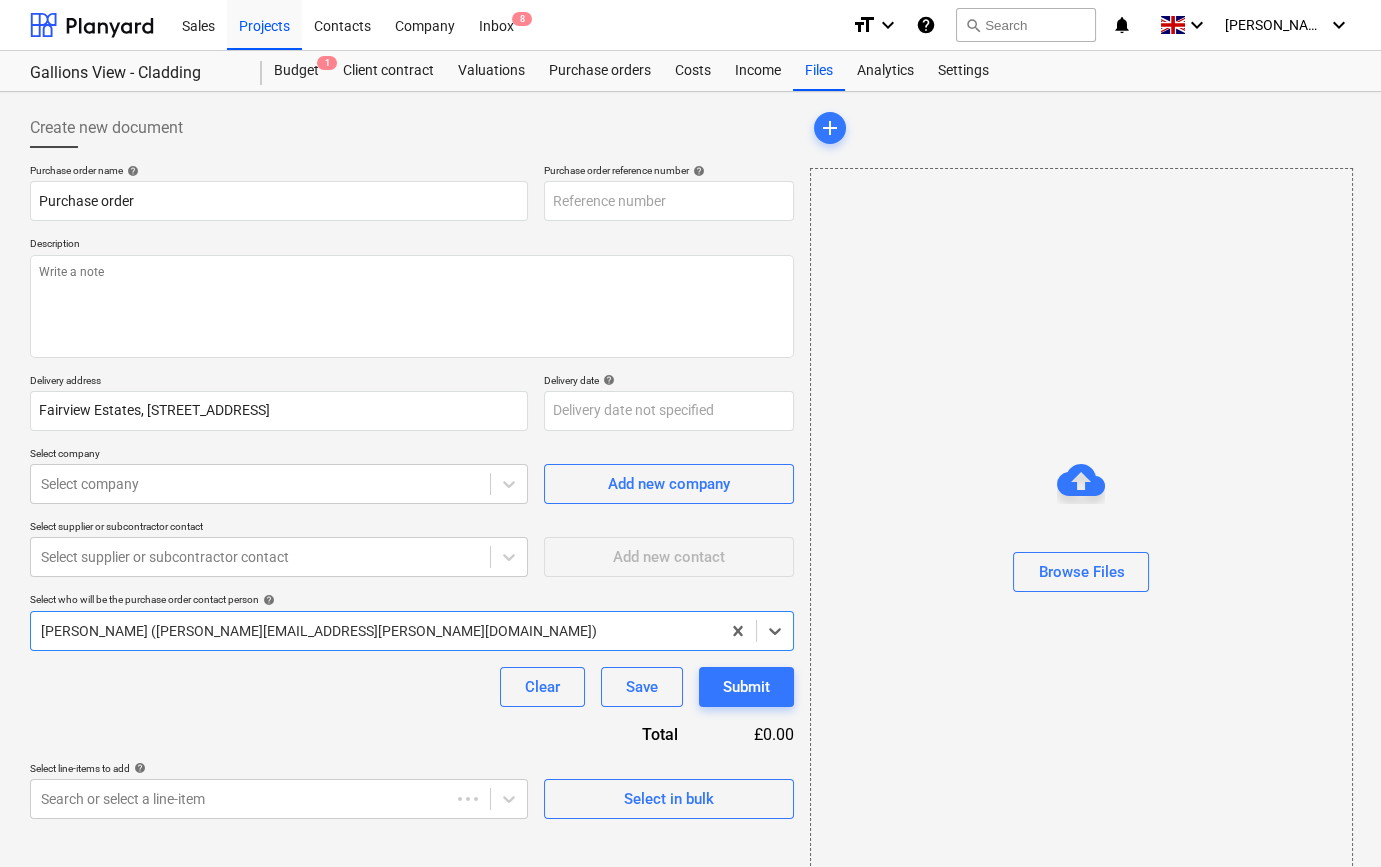 type on "TML0005-PO-017" 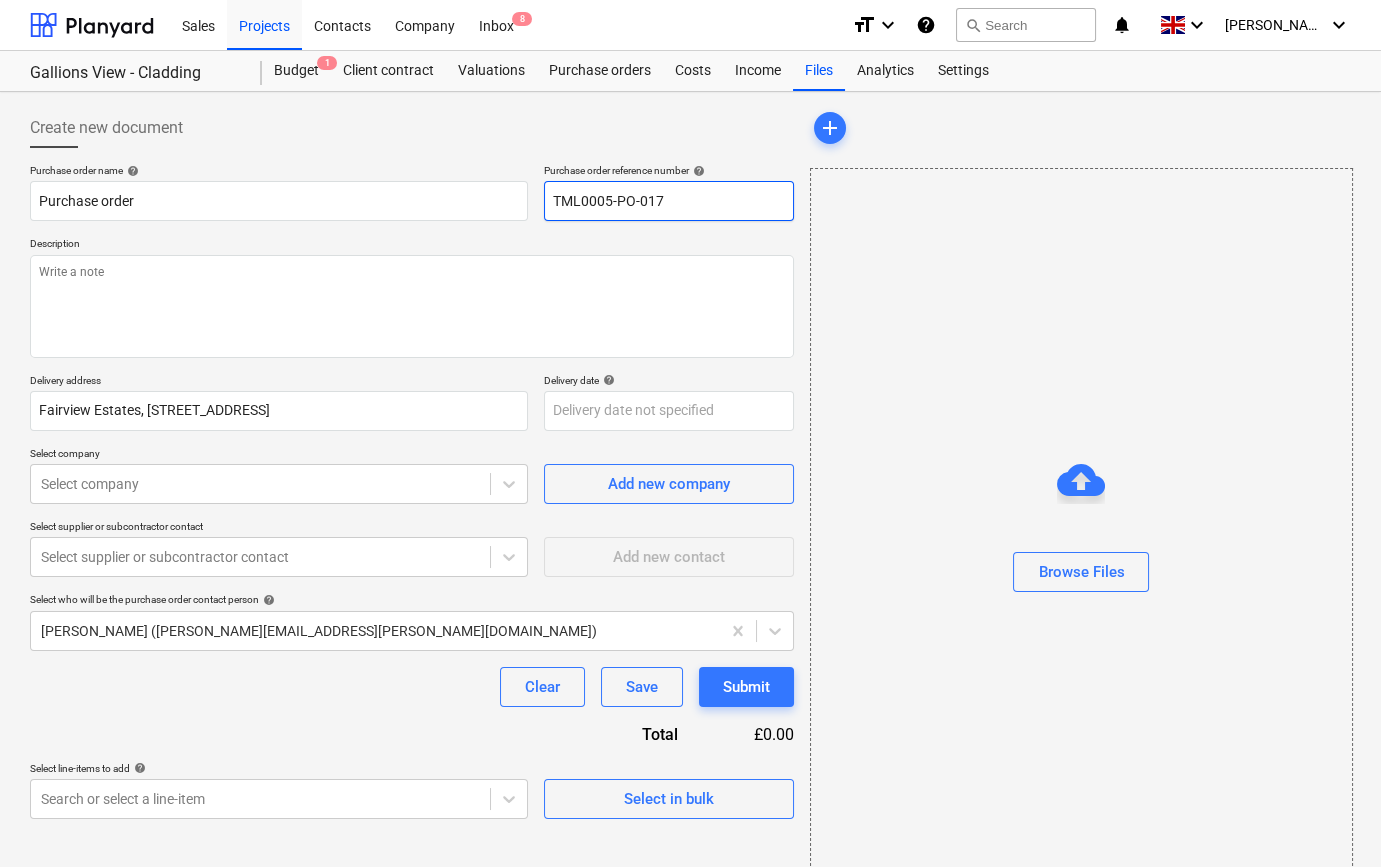 drag, startPoint x: 671, startPoint y: 199, endPoint x: 551, endPoint y: 206, distance: 120.203995 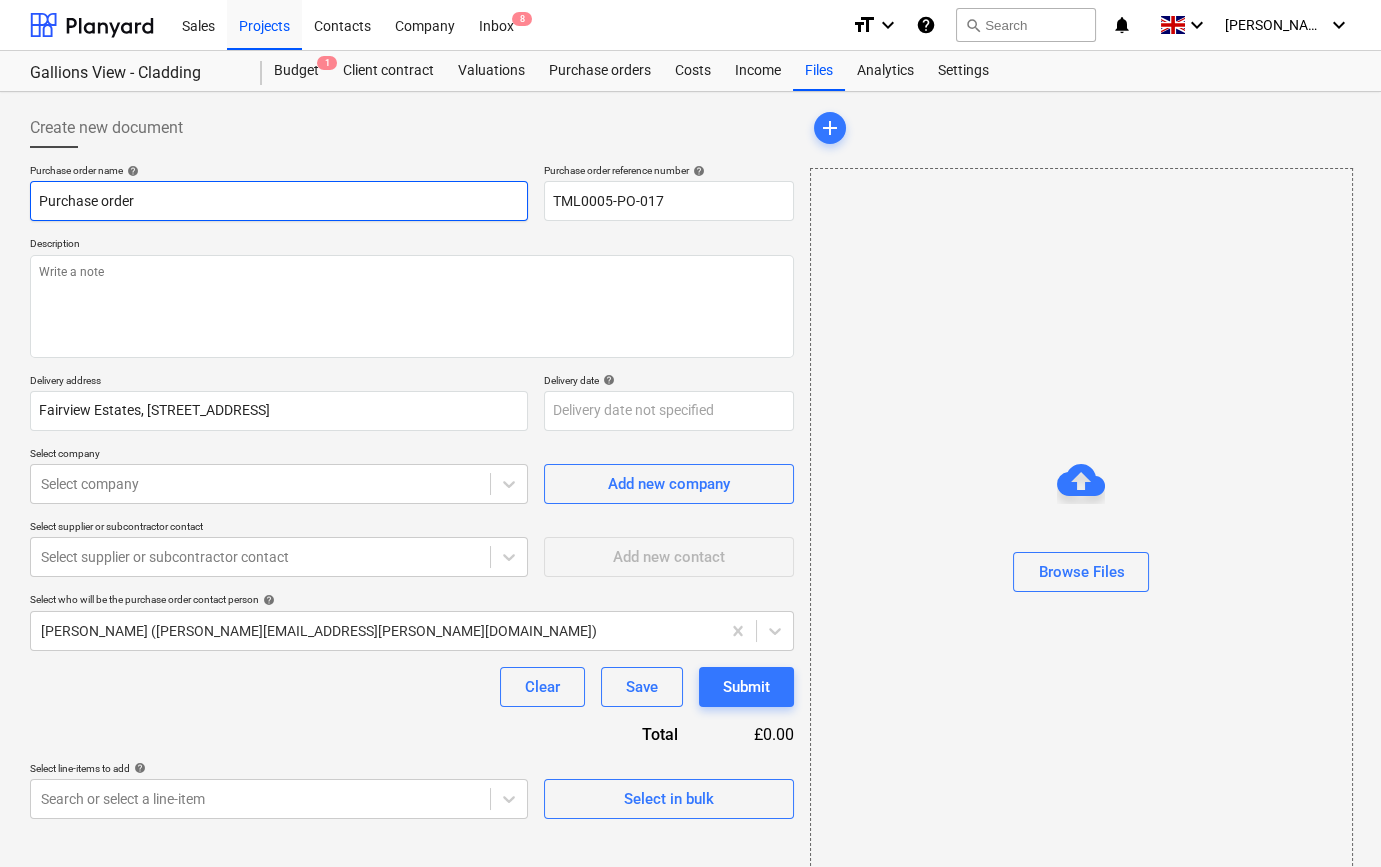 click on "Purchase order" at bounding box center (279, 201) 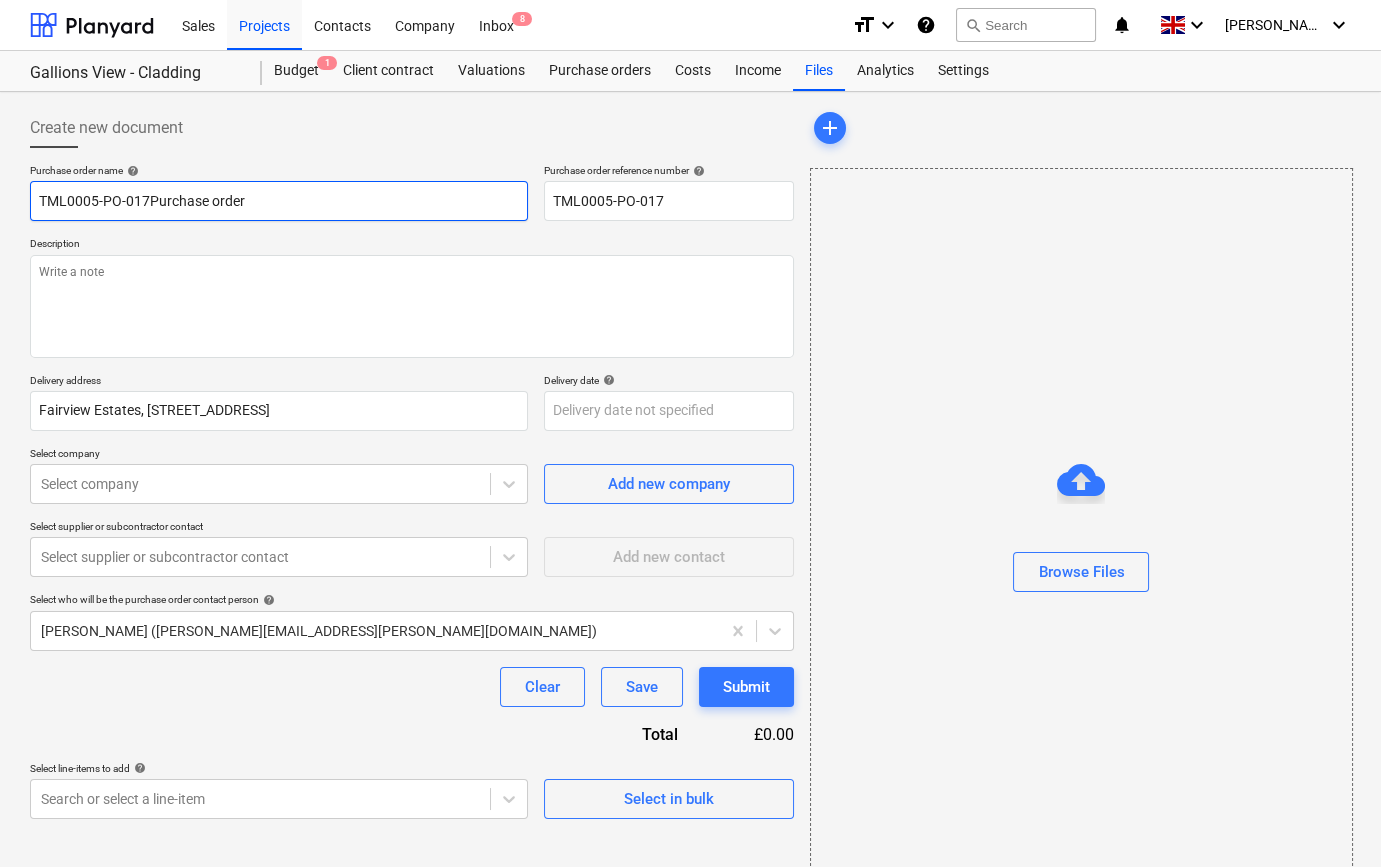 type on "x" 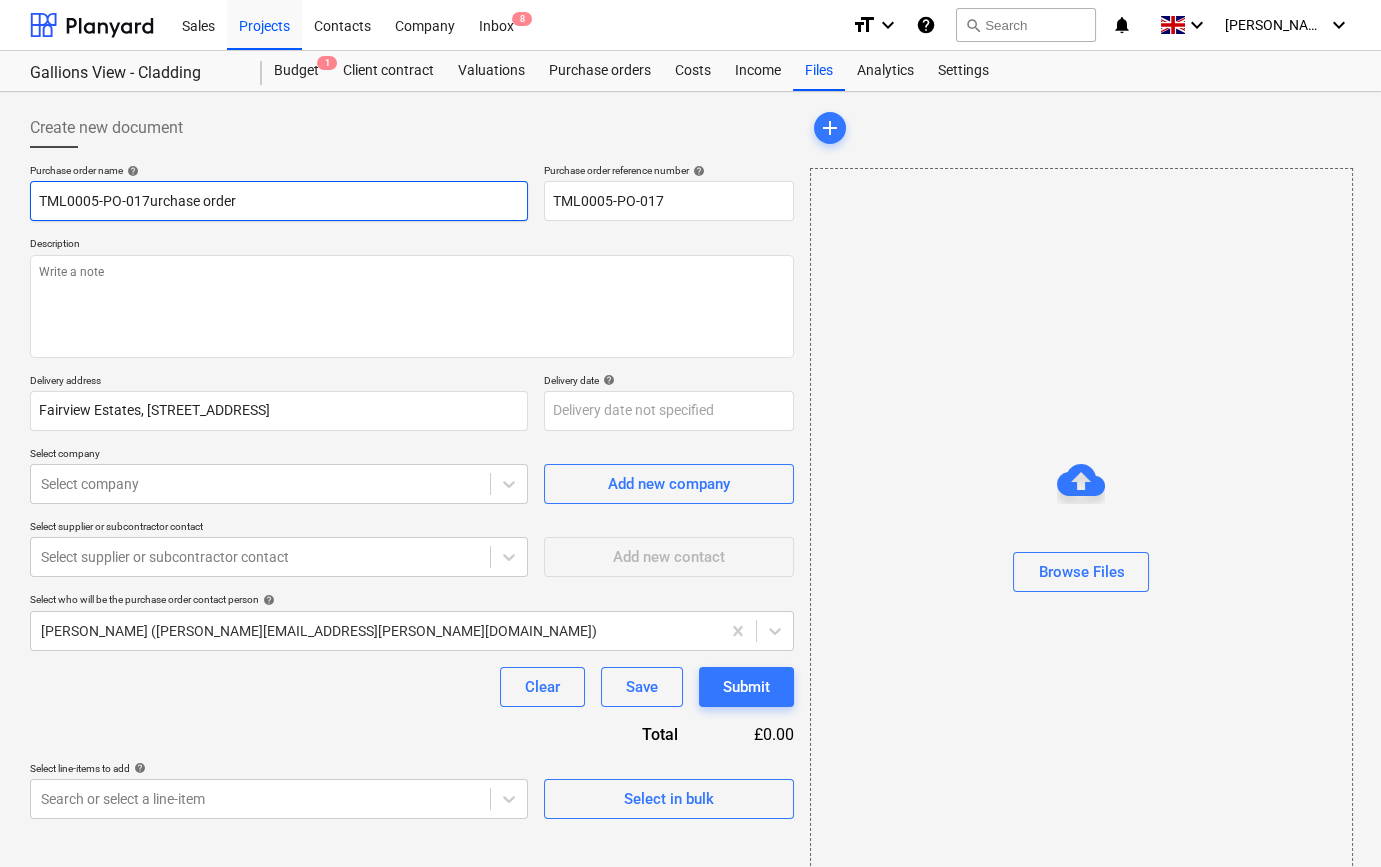 type on "x" 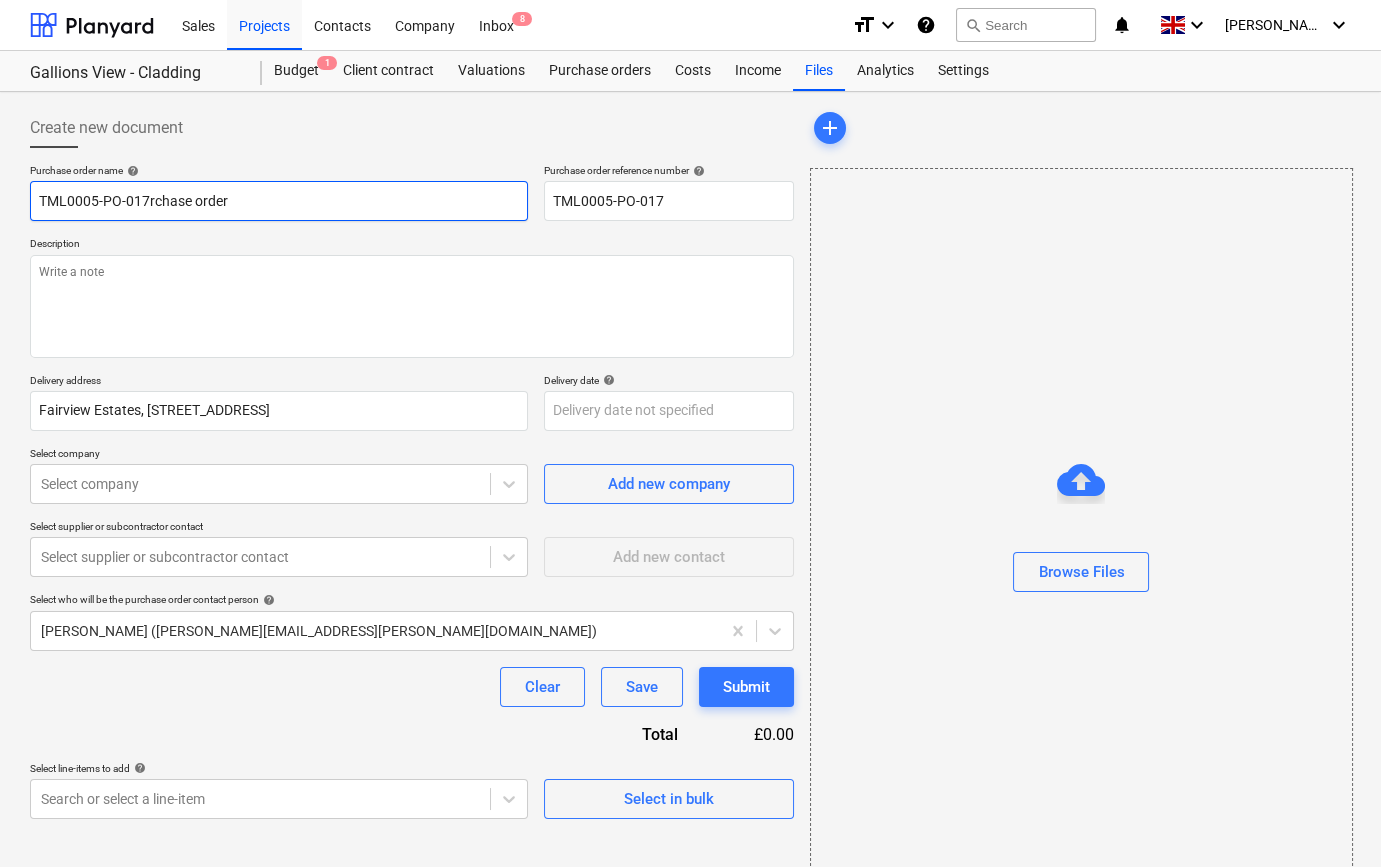 type on "x" 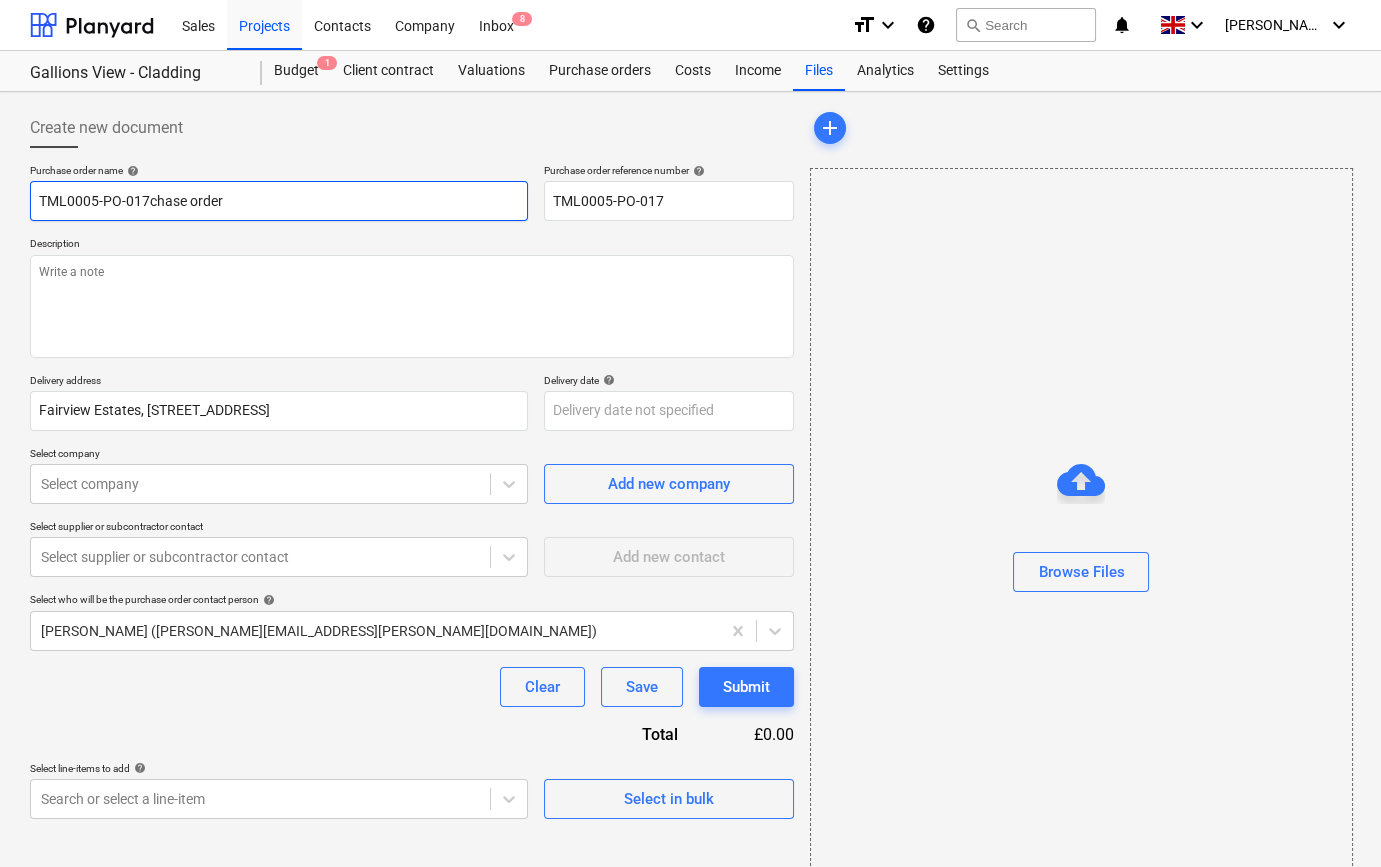 type on "x" 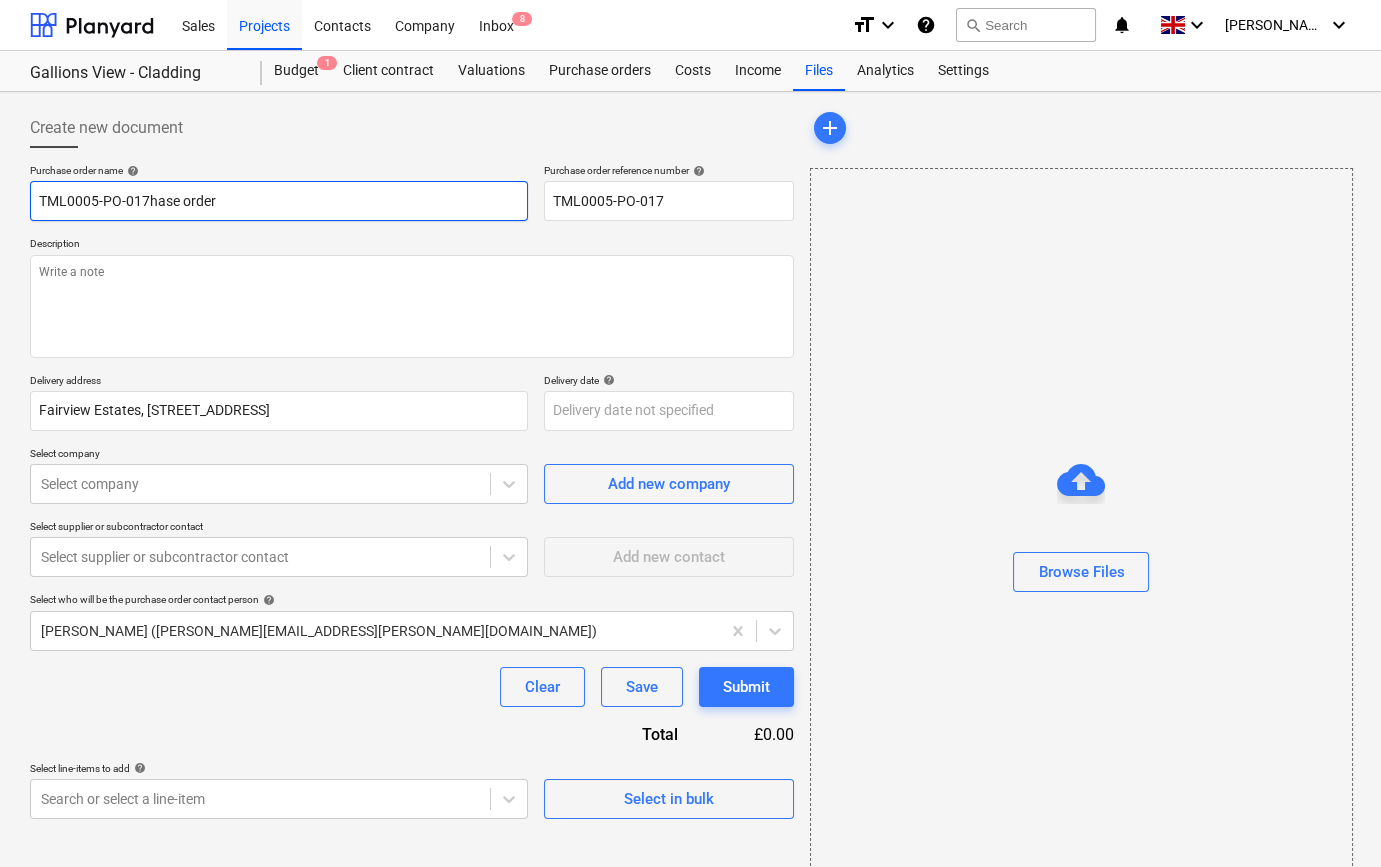 type on "x" 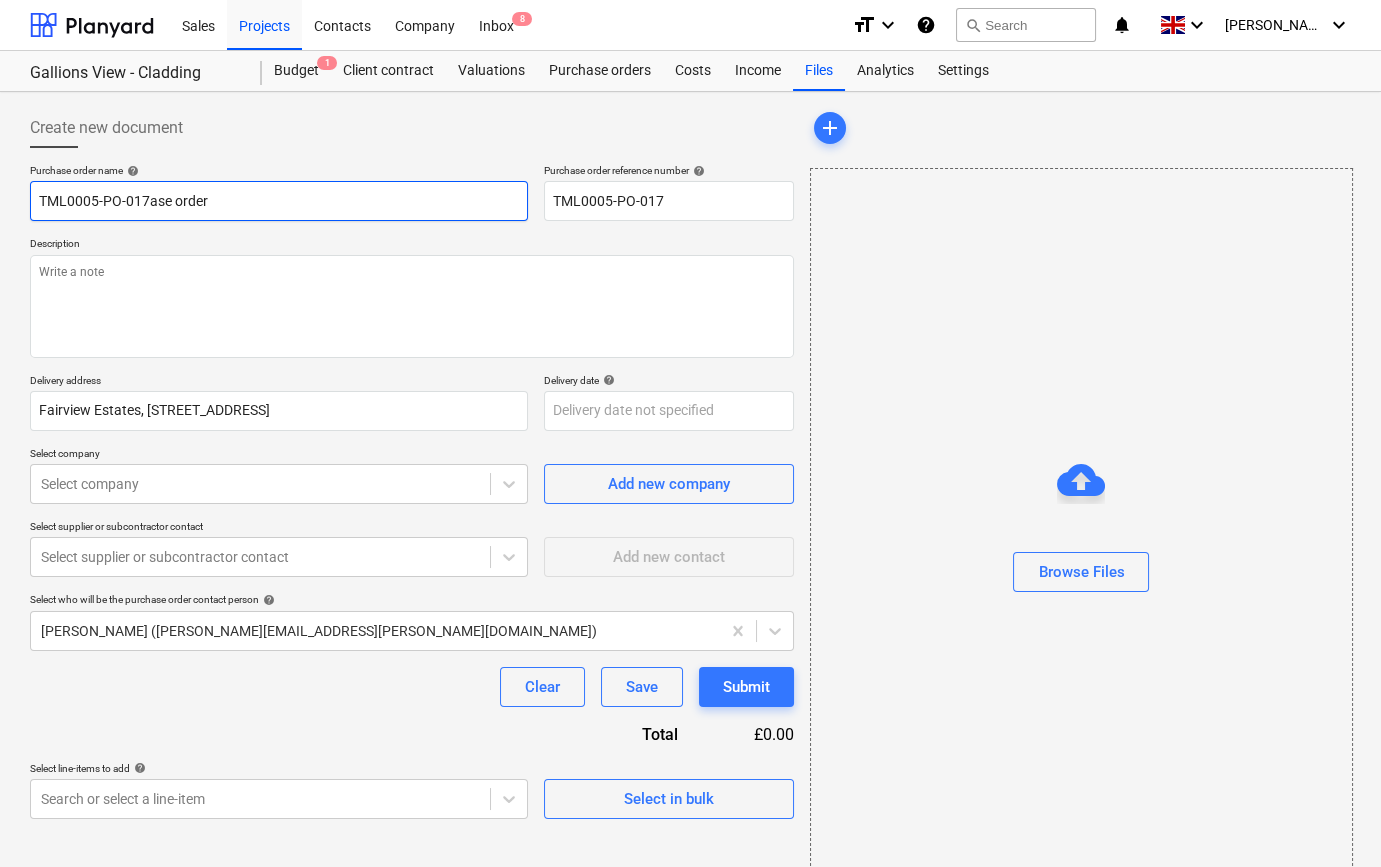 type on "x" 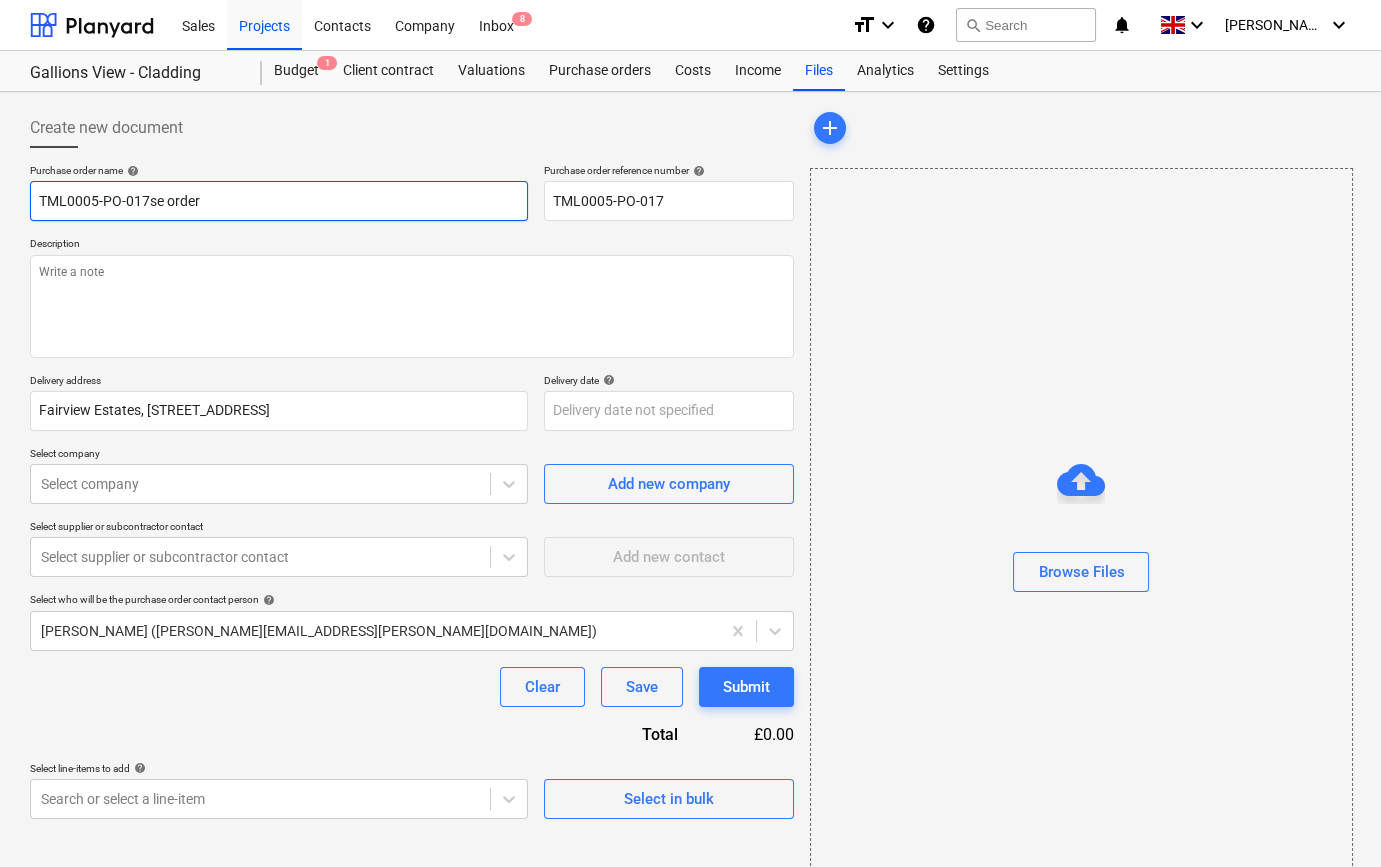 type on "x" 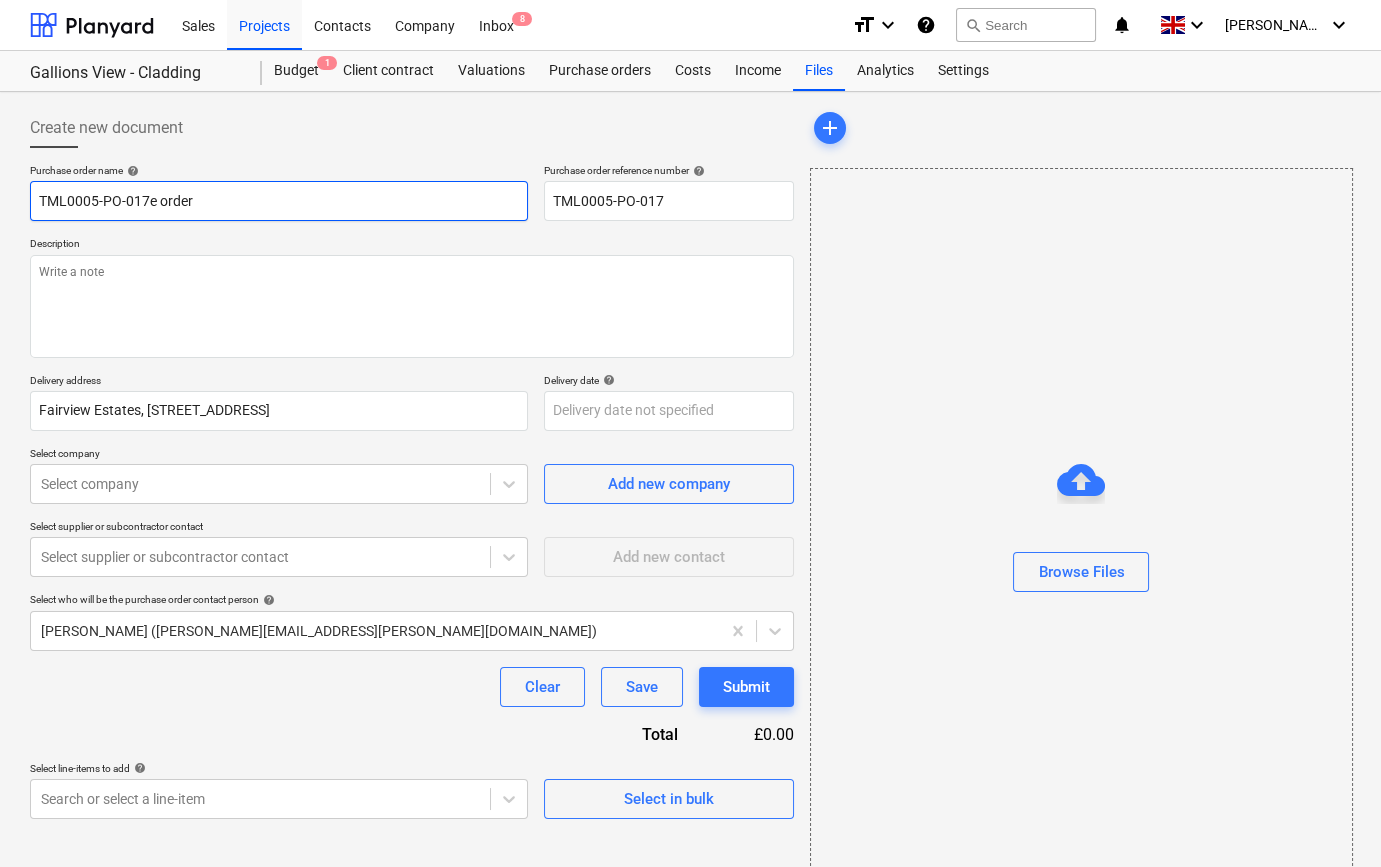type on "x" 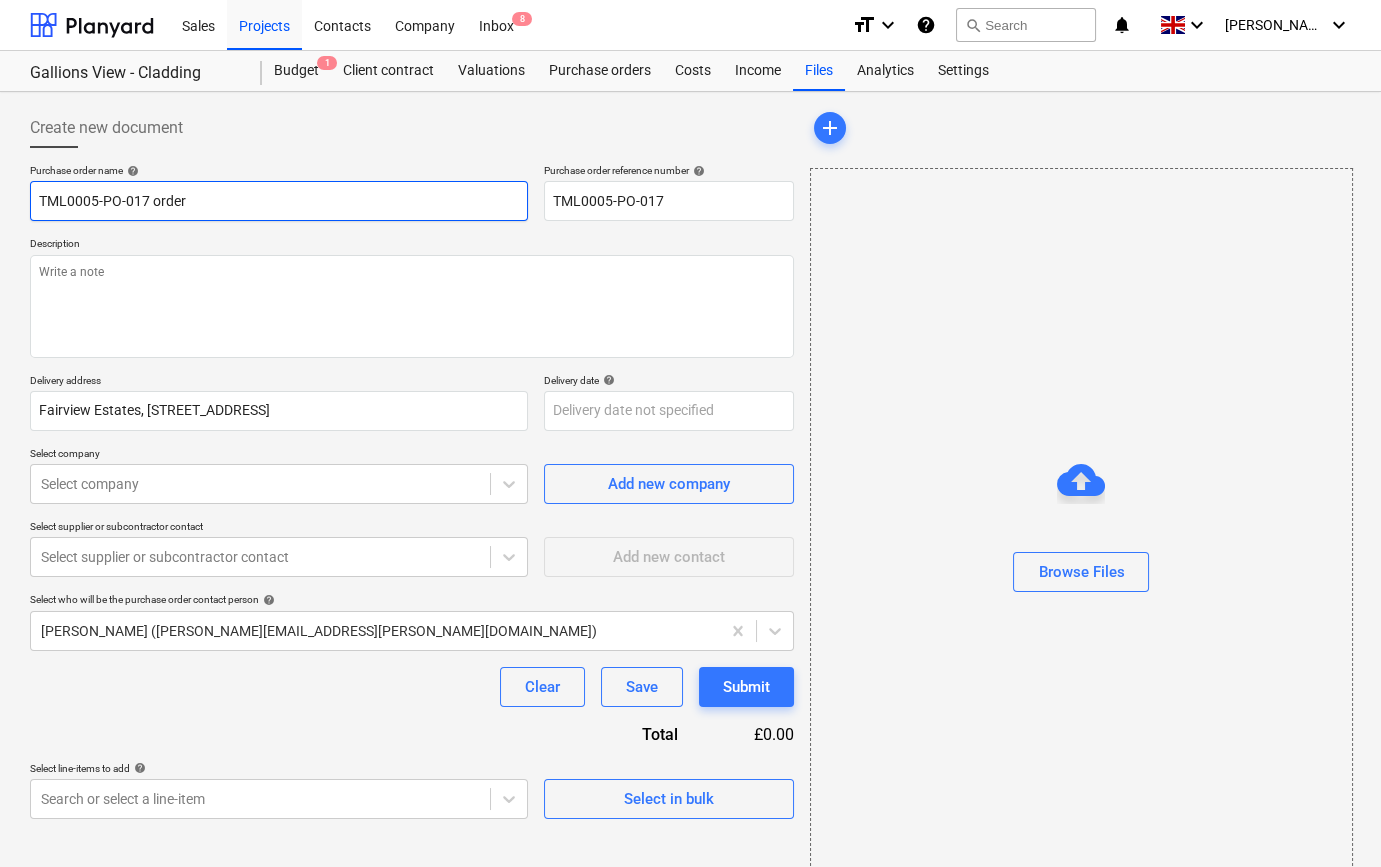 type on "x" 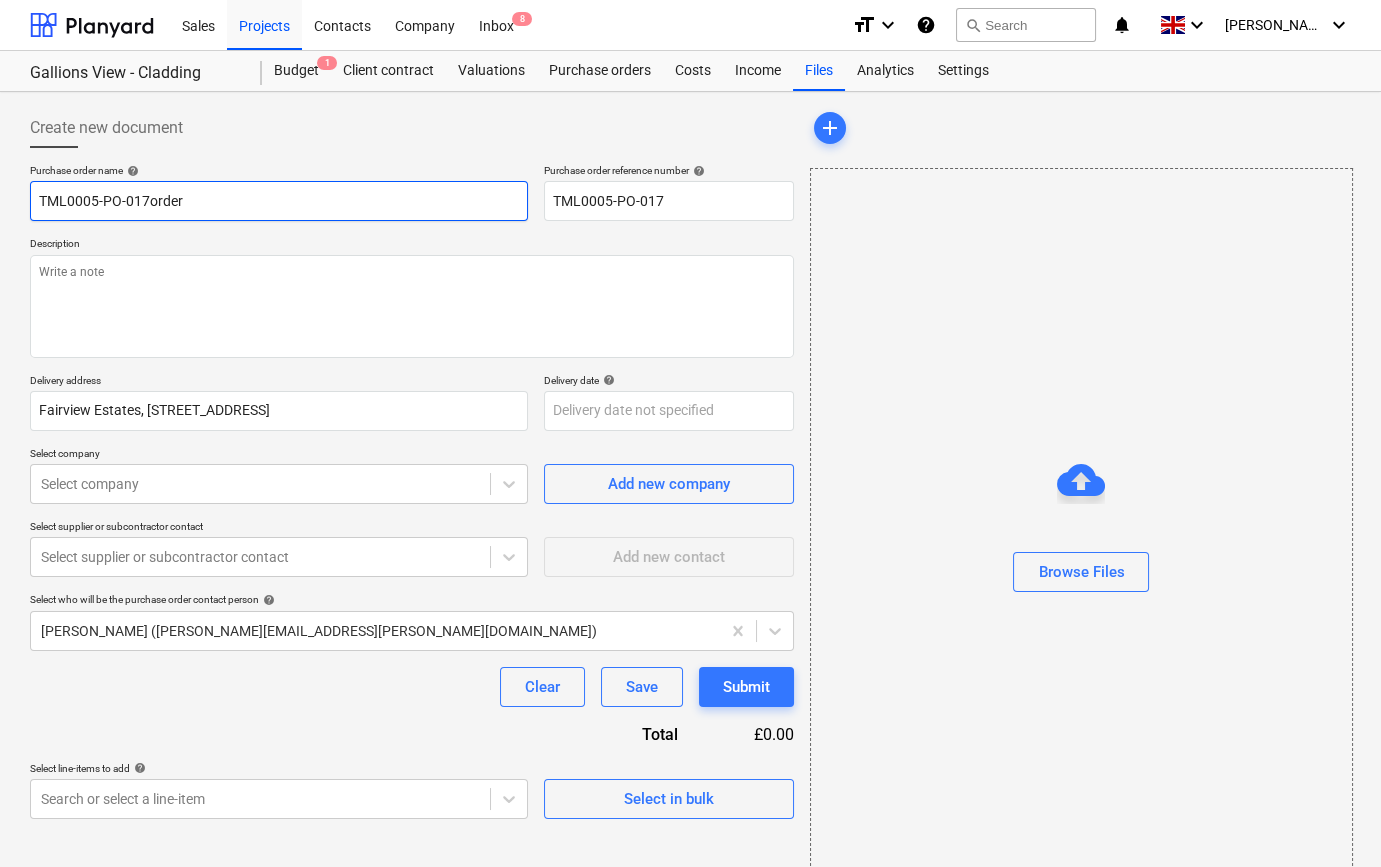 type on "x" 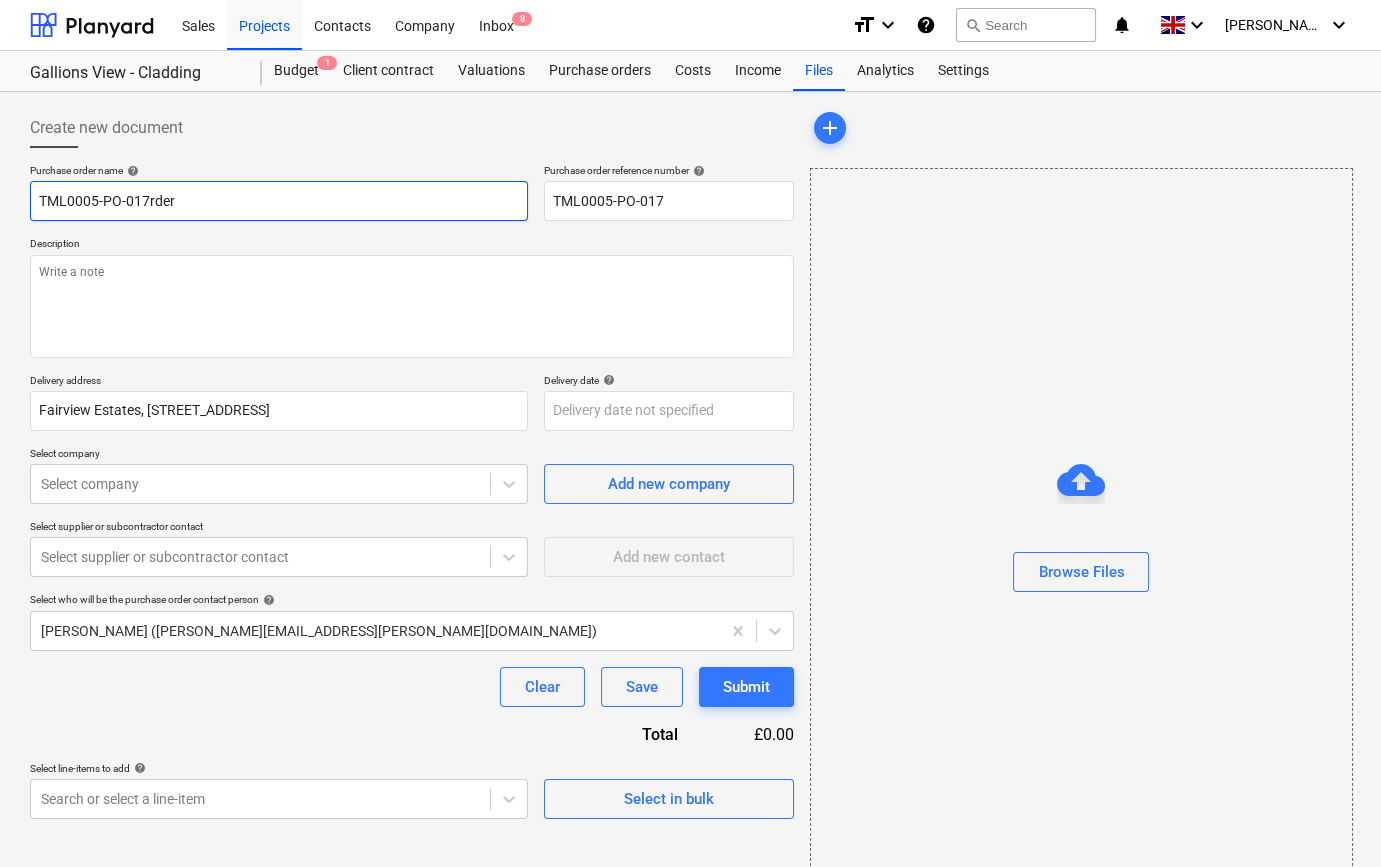 type on "x" 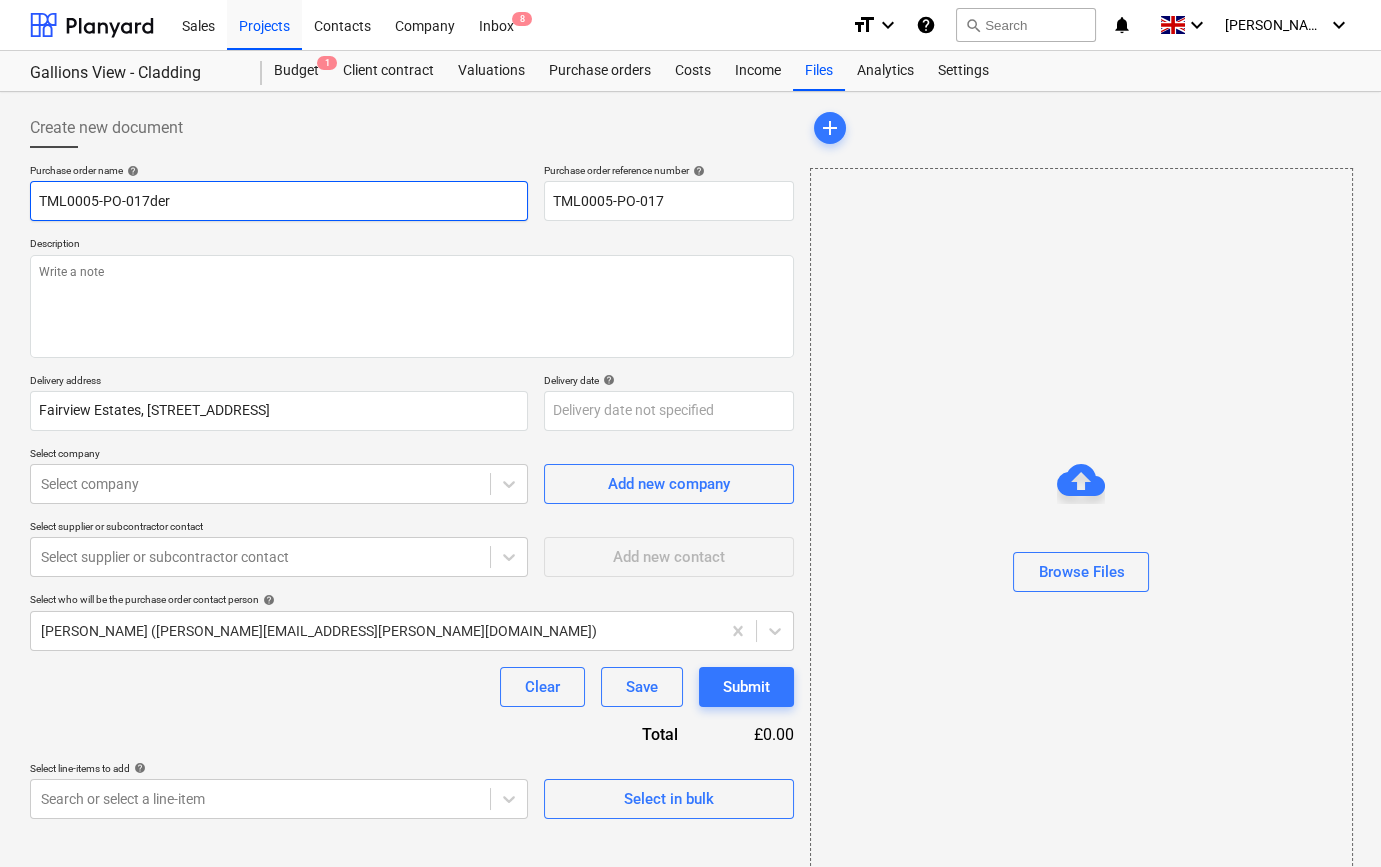 type on "x" 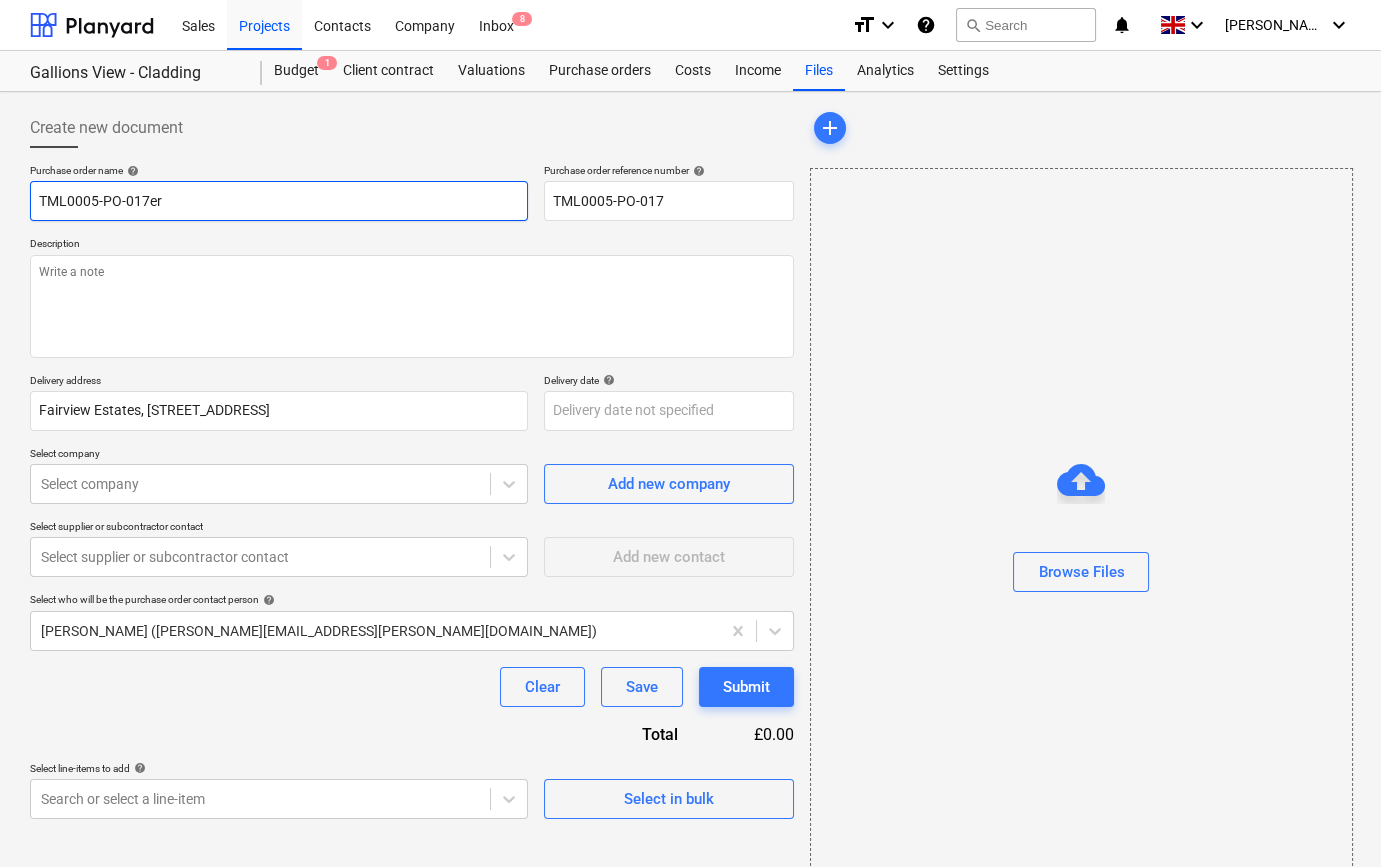 type on "x" 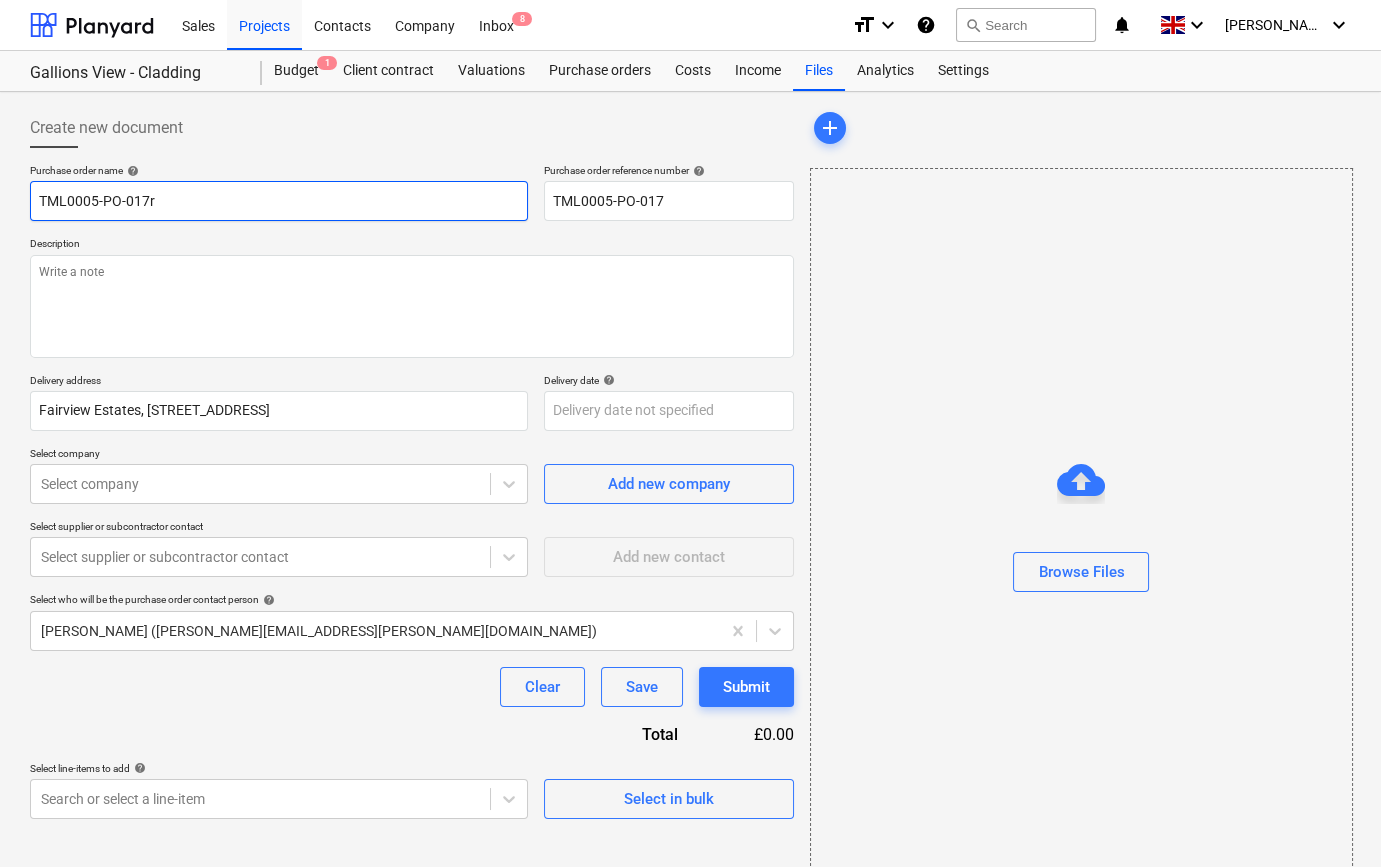 type on "x" 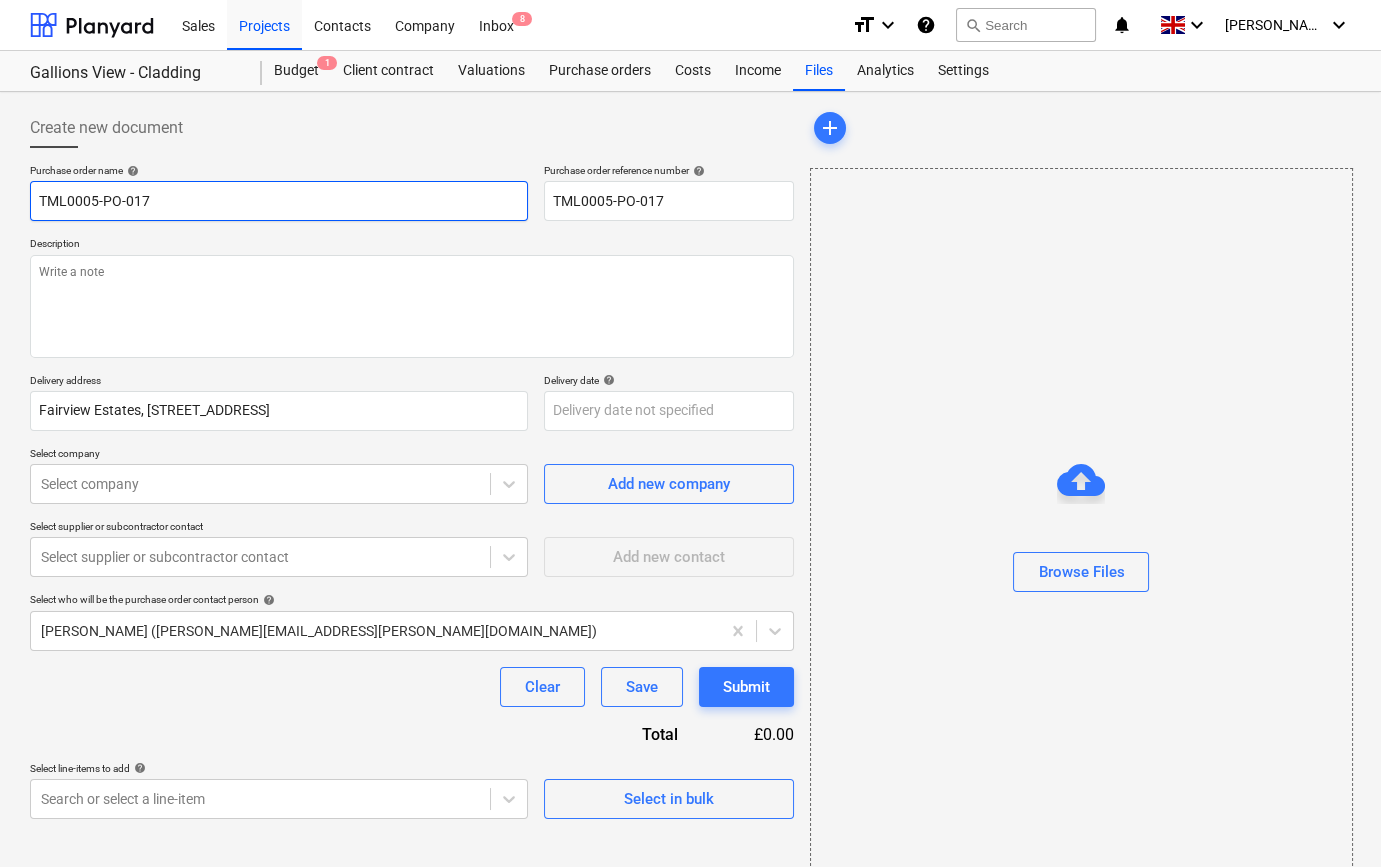 type on "x" 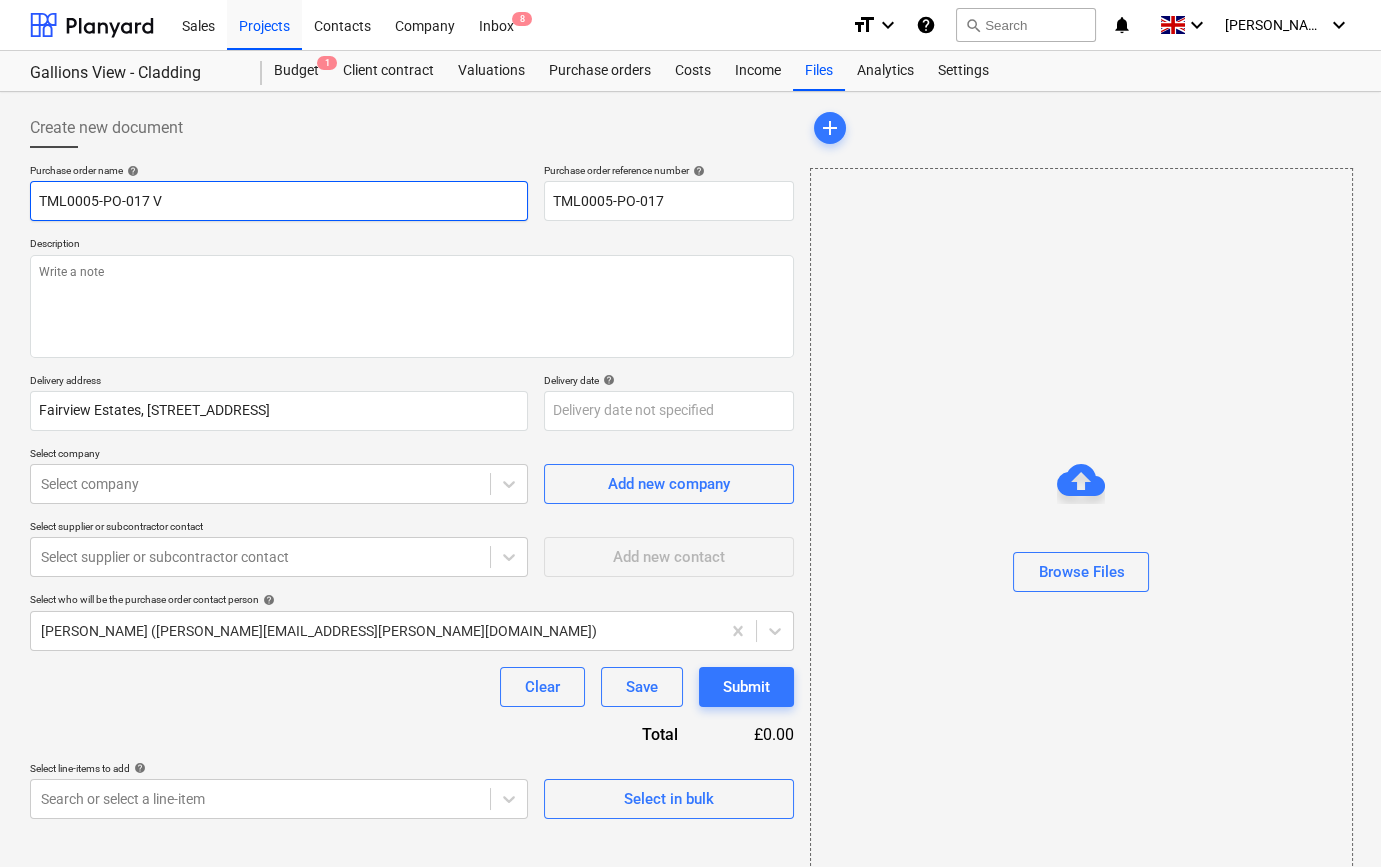 type on "x" 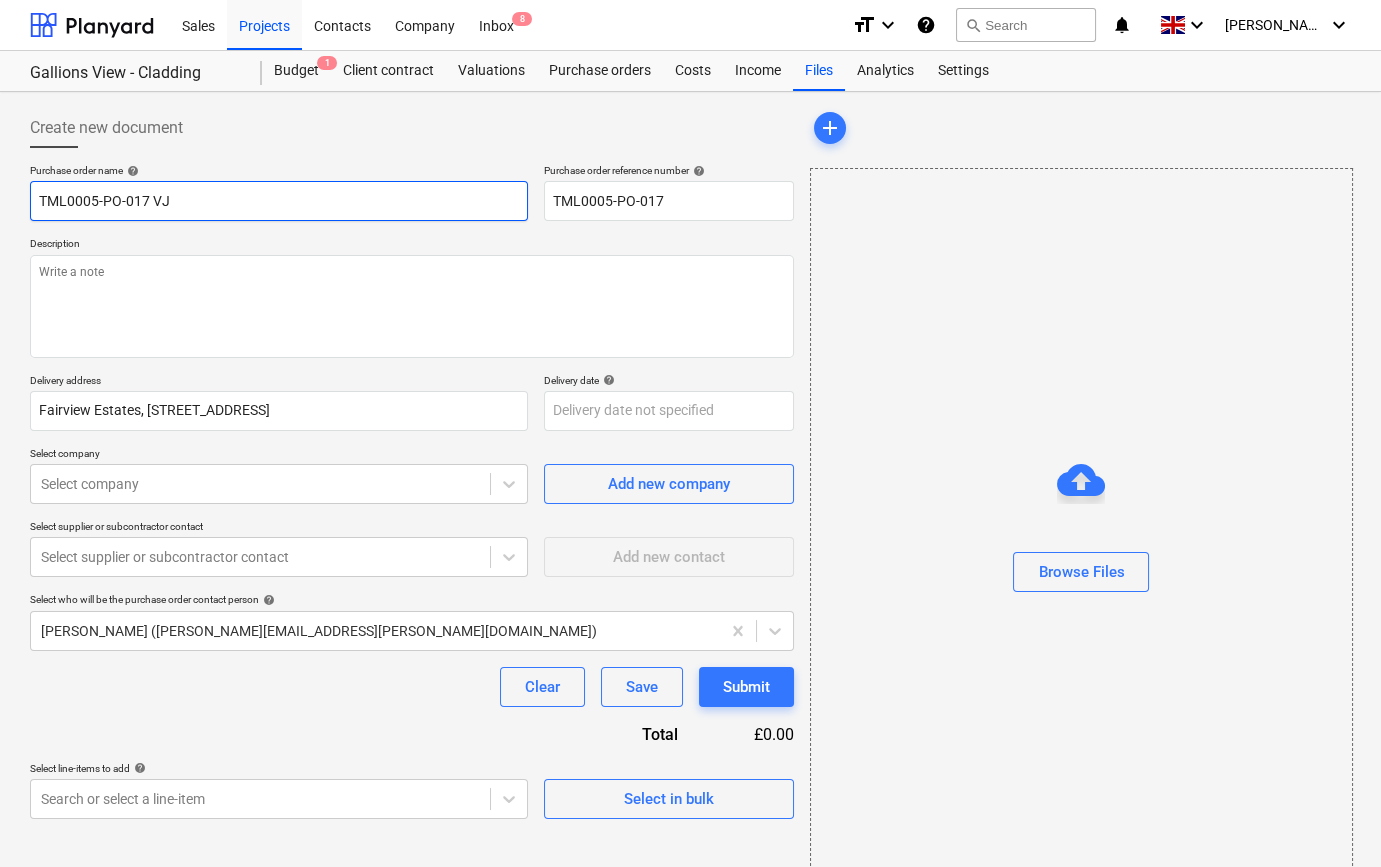 type on "x" 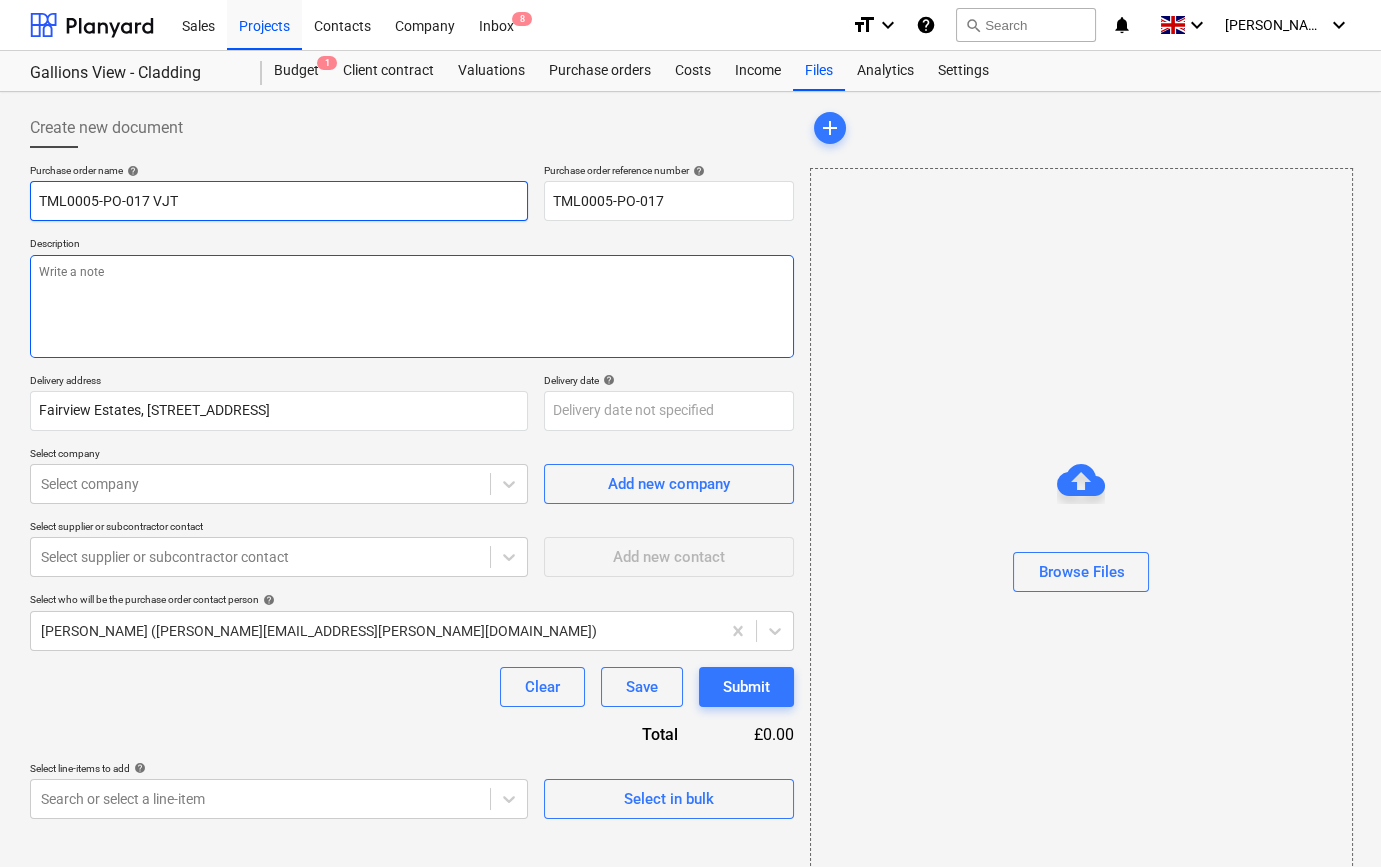 type on "TML0005-PO-017 VJT" 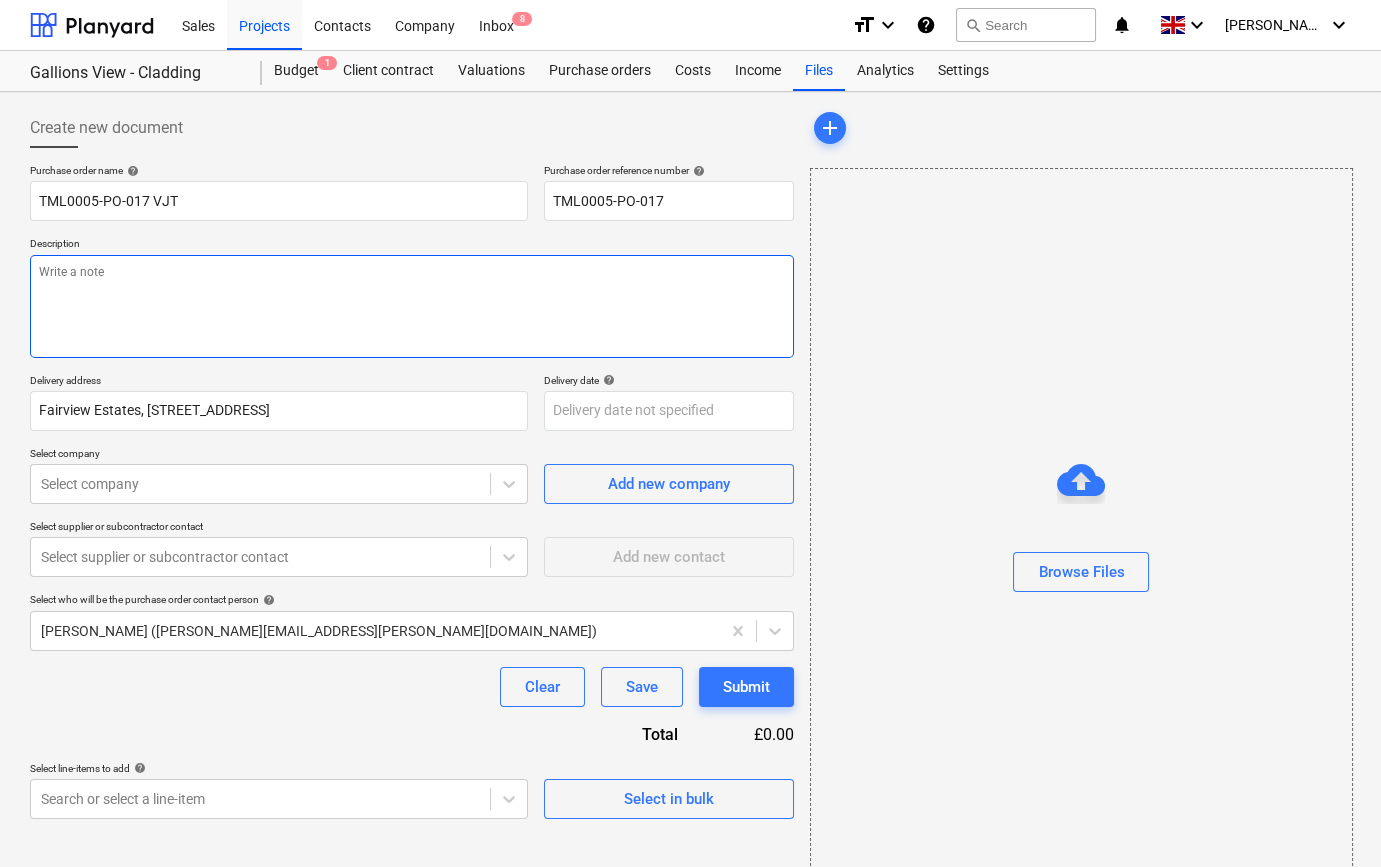 click at bounding box center (412, 306) 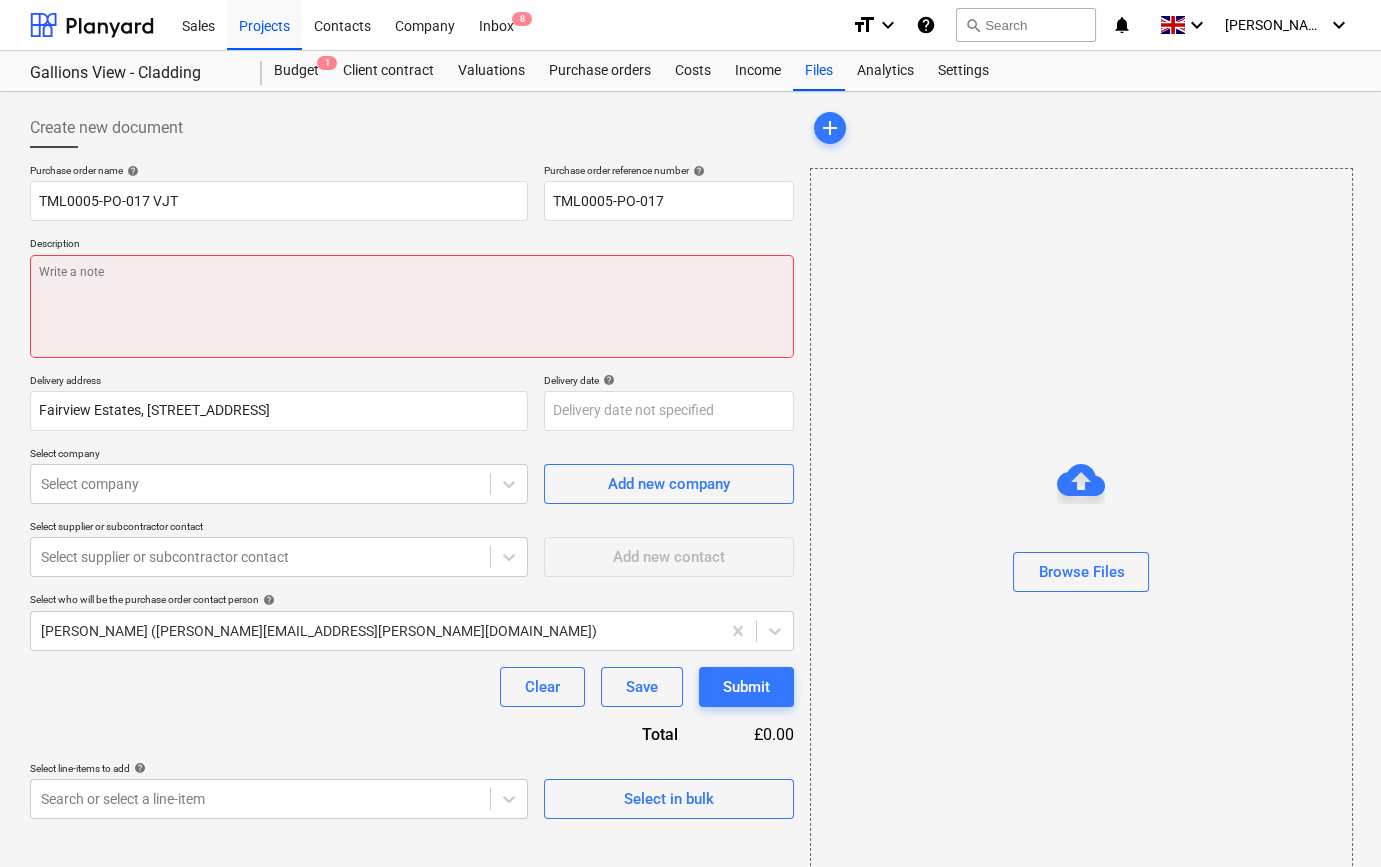 paste on "Site contact [PERSON_NAME] [PHONE_NUMBER]" 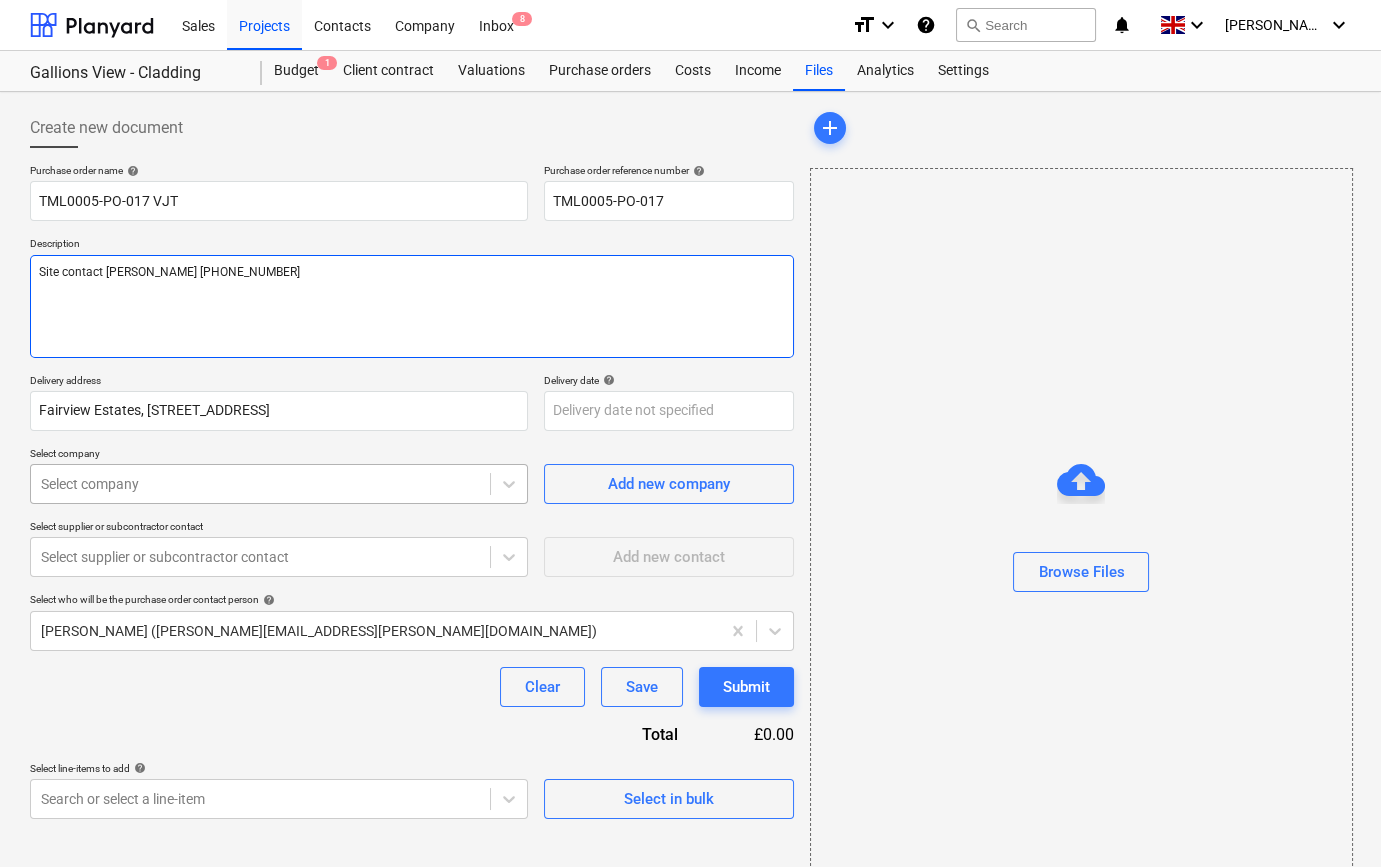 type on "Site contact [PERSON_NAME] [PHONE_NUMBER]" 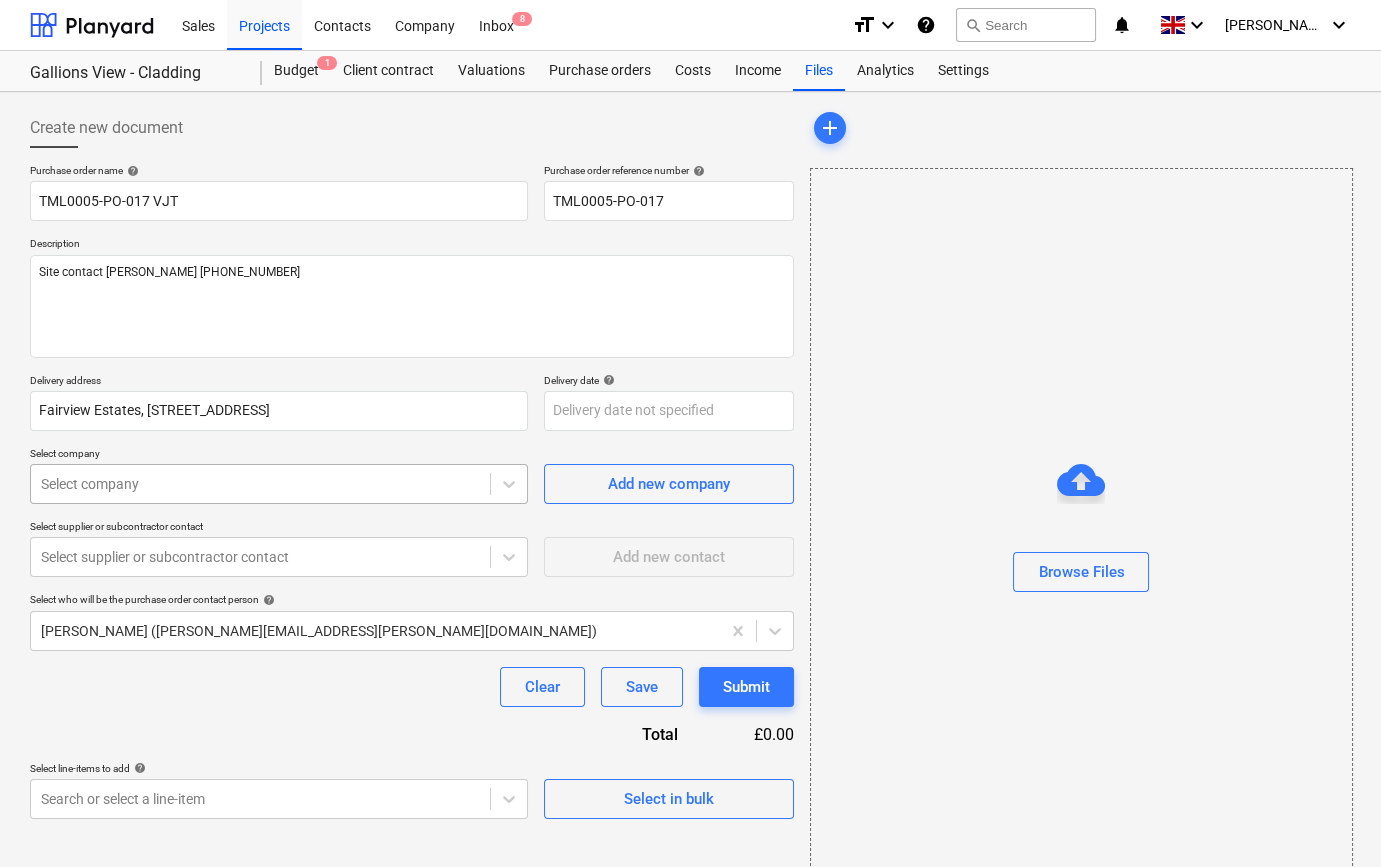 type on "x" 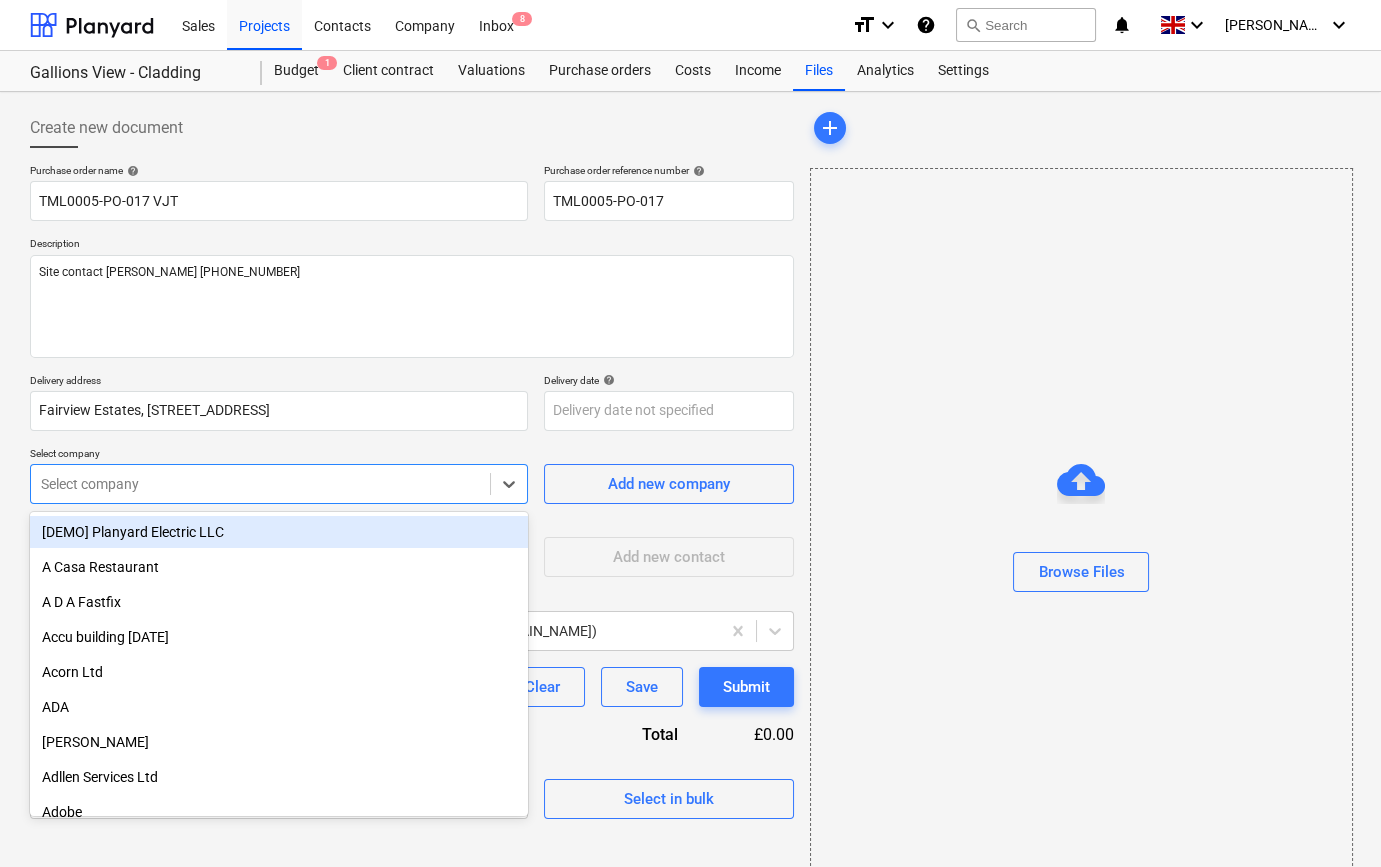 click at bounding box center [260, 484] 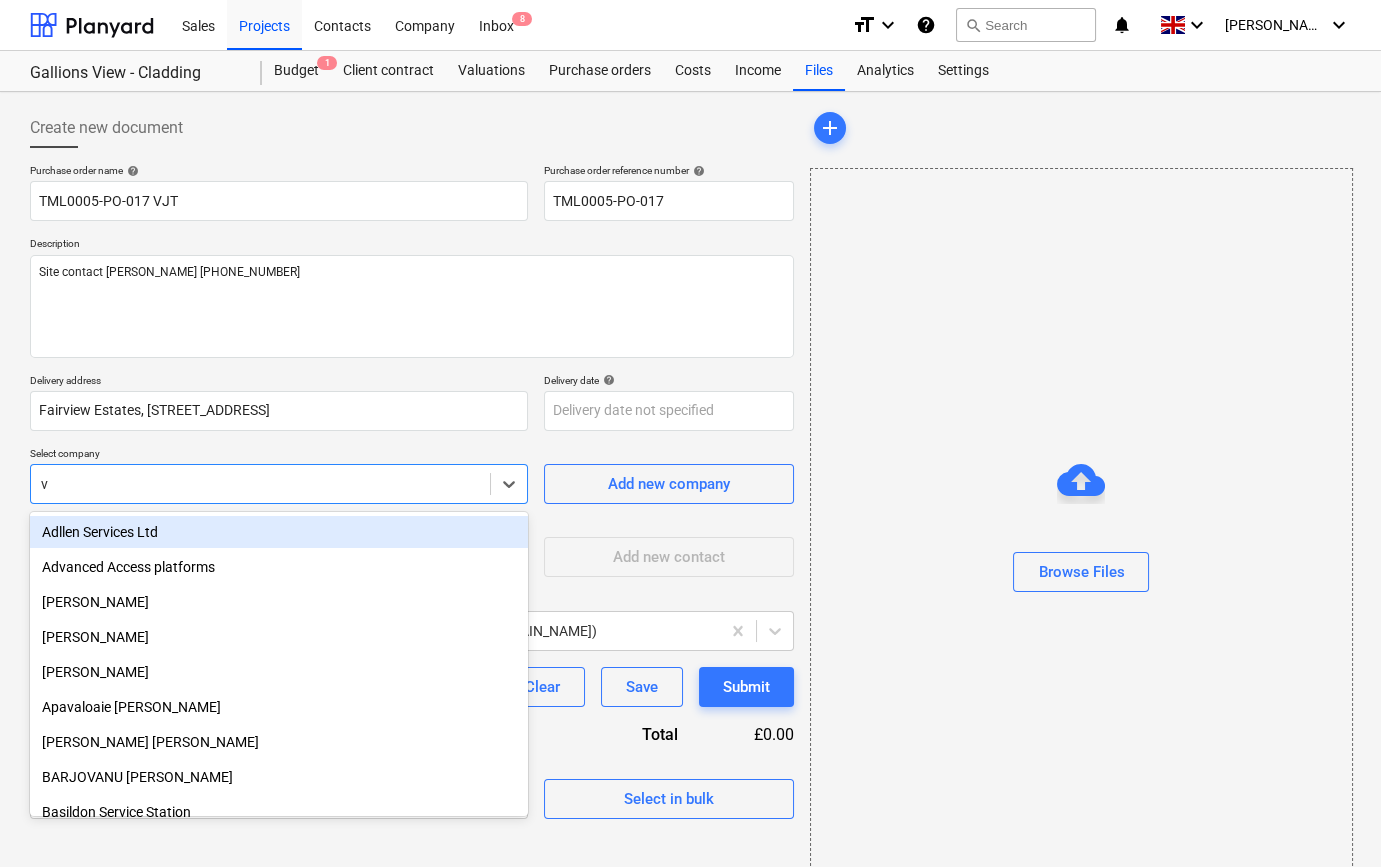 type on "vj" 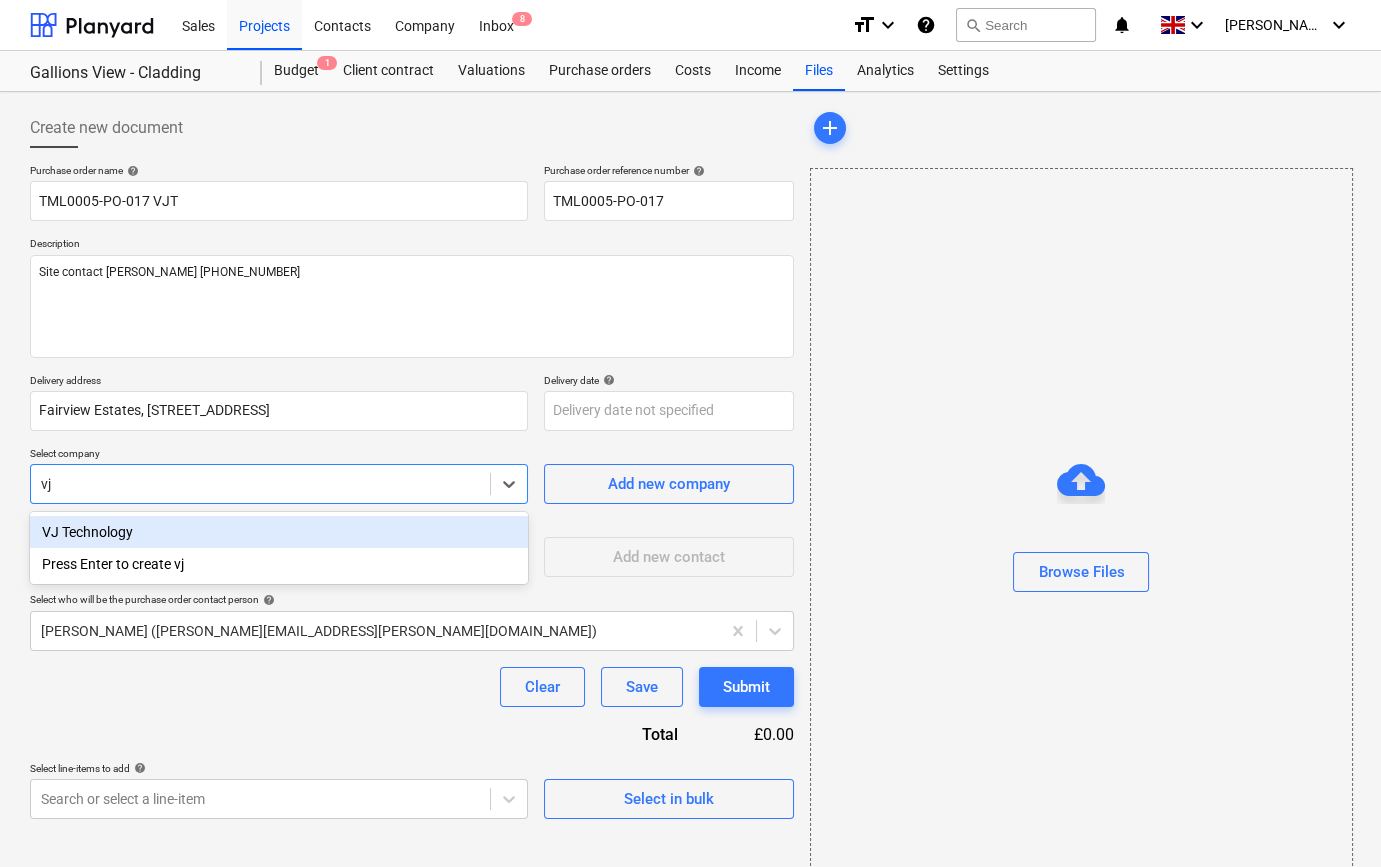 click on "VJ Technology" at bounding box center [279, 532] 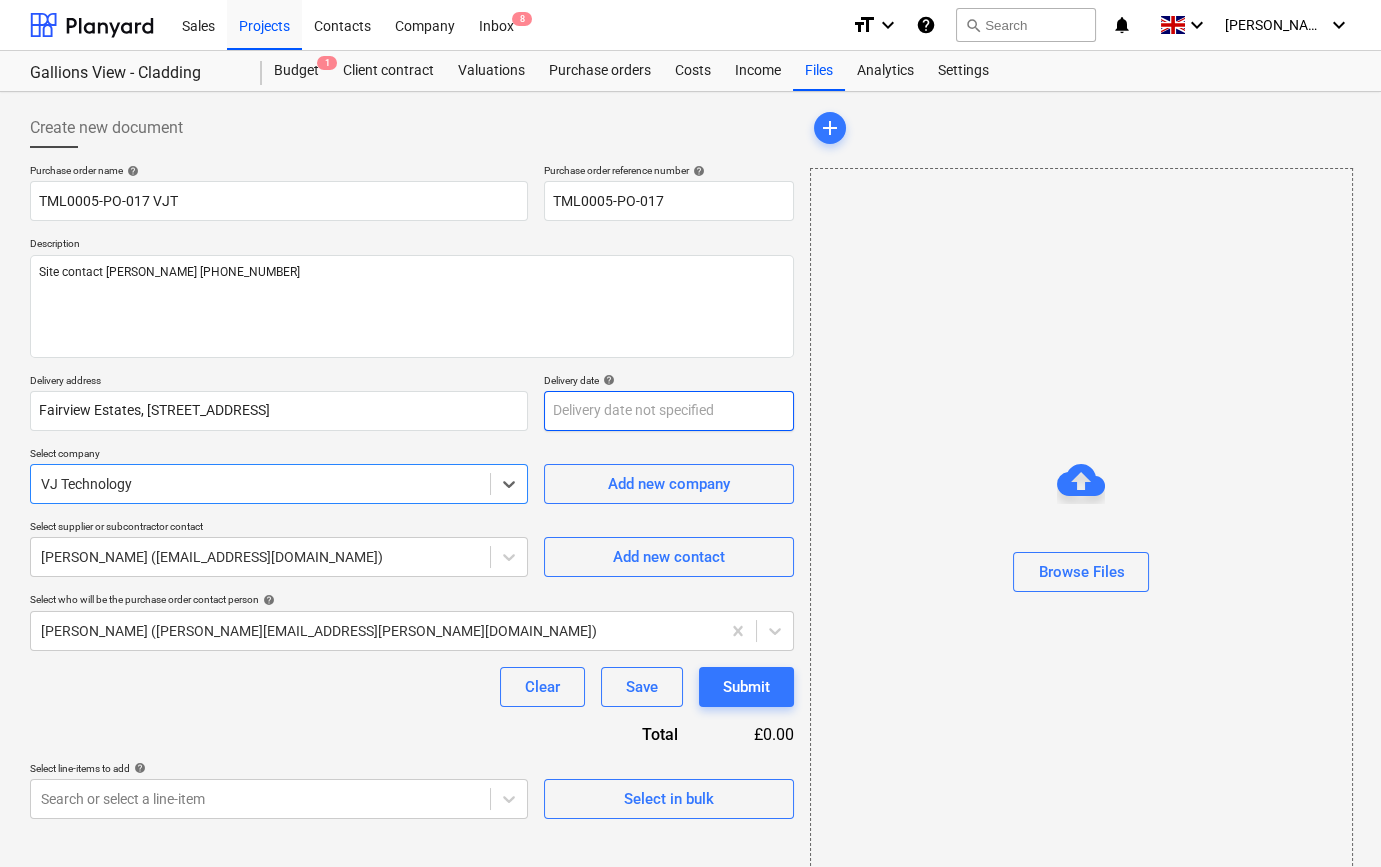 click on "Sales Projects Contacts Company Inbox 8 format_size keyboard_arrow_down help search Search notifications 0 keyboard_arrow_down [PERSON_NAME] keyboard_arrow_down Gallions View - Cladding Budget 1 Client contract Valuations Purchase orders Costs Income Files Analytics Settings Create new document Purchase order name help TML0005-PO-017 VJT Purchase order reference number help TML0005-PO-017 Description Site contact [PERSON_NAME] [PHONE_NUMBER] Delivery address [STREET_ADDRESS] Delivery date help Press the down arrow key to interact with the calendar and
select a date. Press the question mark key to get the keyboard shortcuts for changing dates. Select company   Select is focused ,type to refine list, press Down to open the menu,  VJ Technology   Add new company Select supplier or subcontractor contact [PERSON_NAME]   ([EMAIL_ADDRESS][DOMAIN_NAME]) Add new contact Select who will be the purchase order contact person help [PERSON_NAME] ([PERSON_NAME][EMAIL_ADDRESS][PERSON_NAME][DOMAIN_NAME]) Clear Save Submit Total" at bounding box center [690, 433] 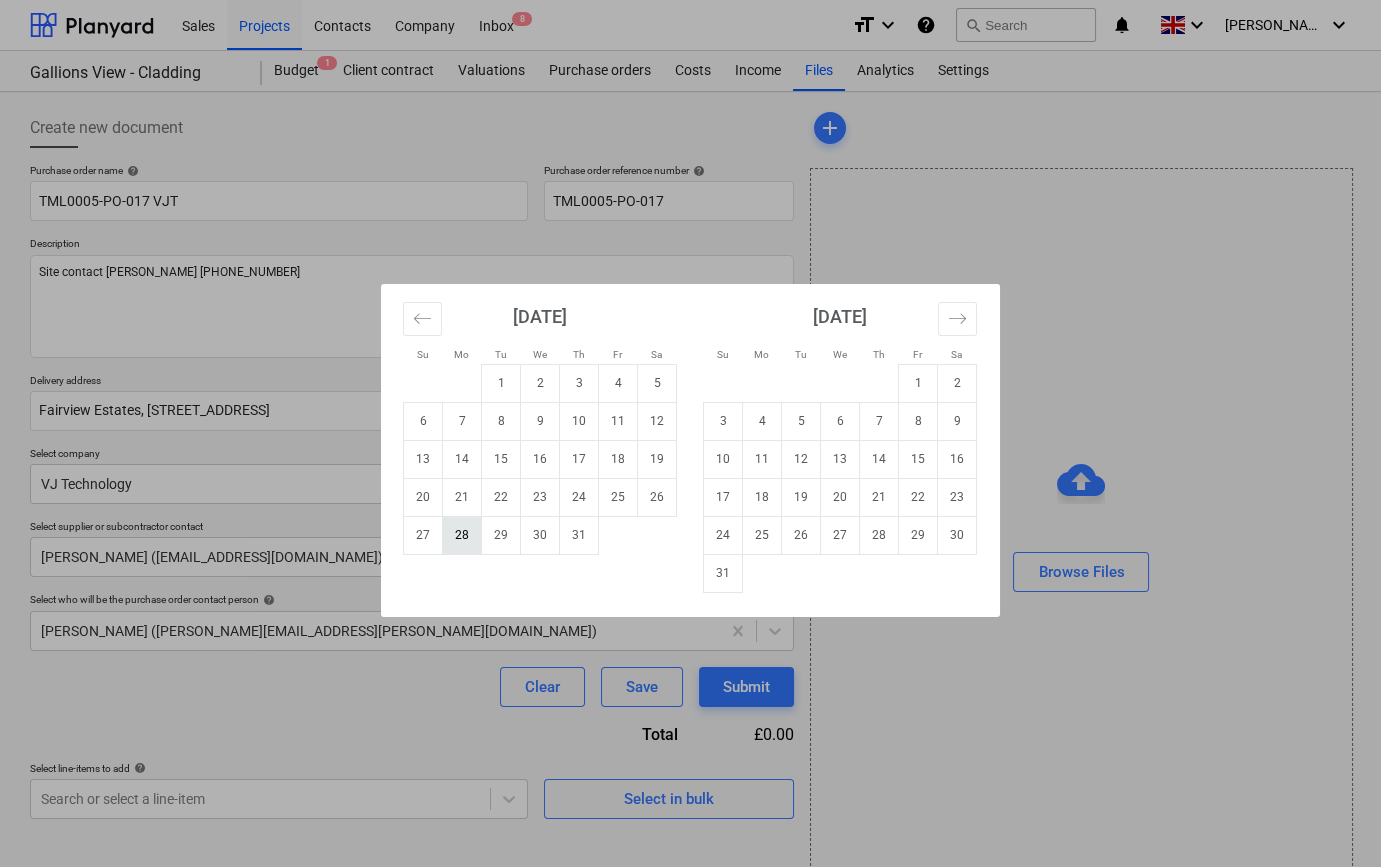 click on "28" at bounding box center (462, 535) 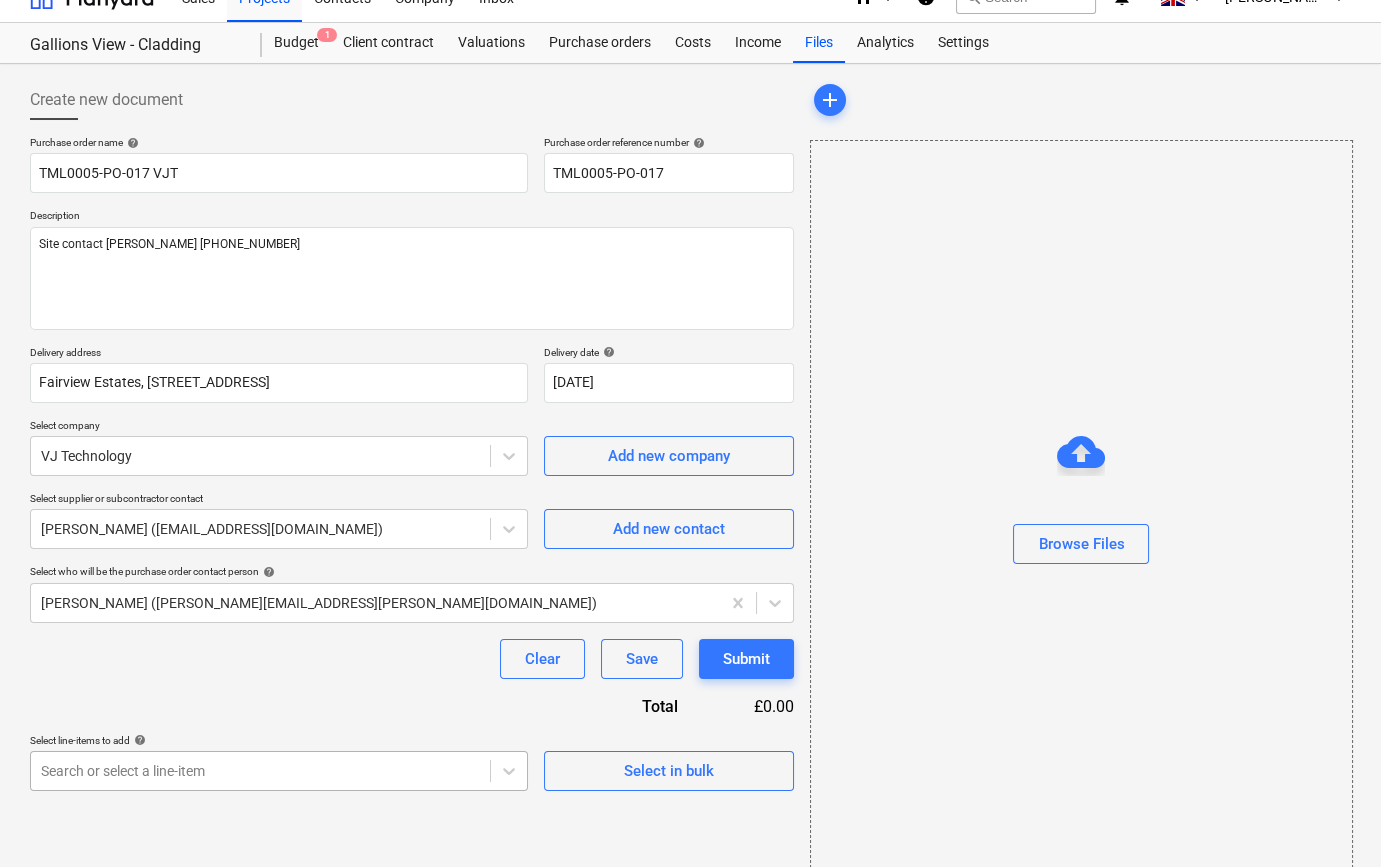 scroll, scrollTop: 43, scrollLeft: 0, axis: vertical 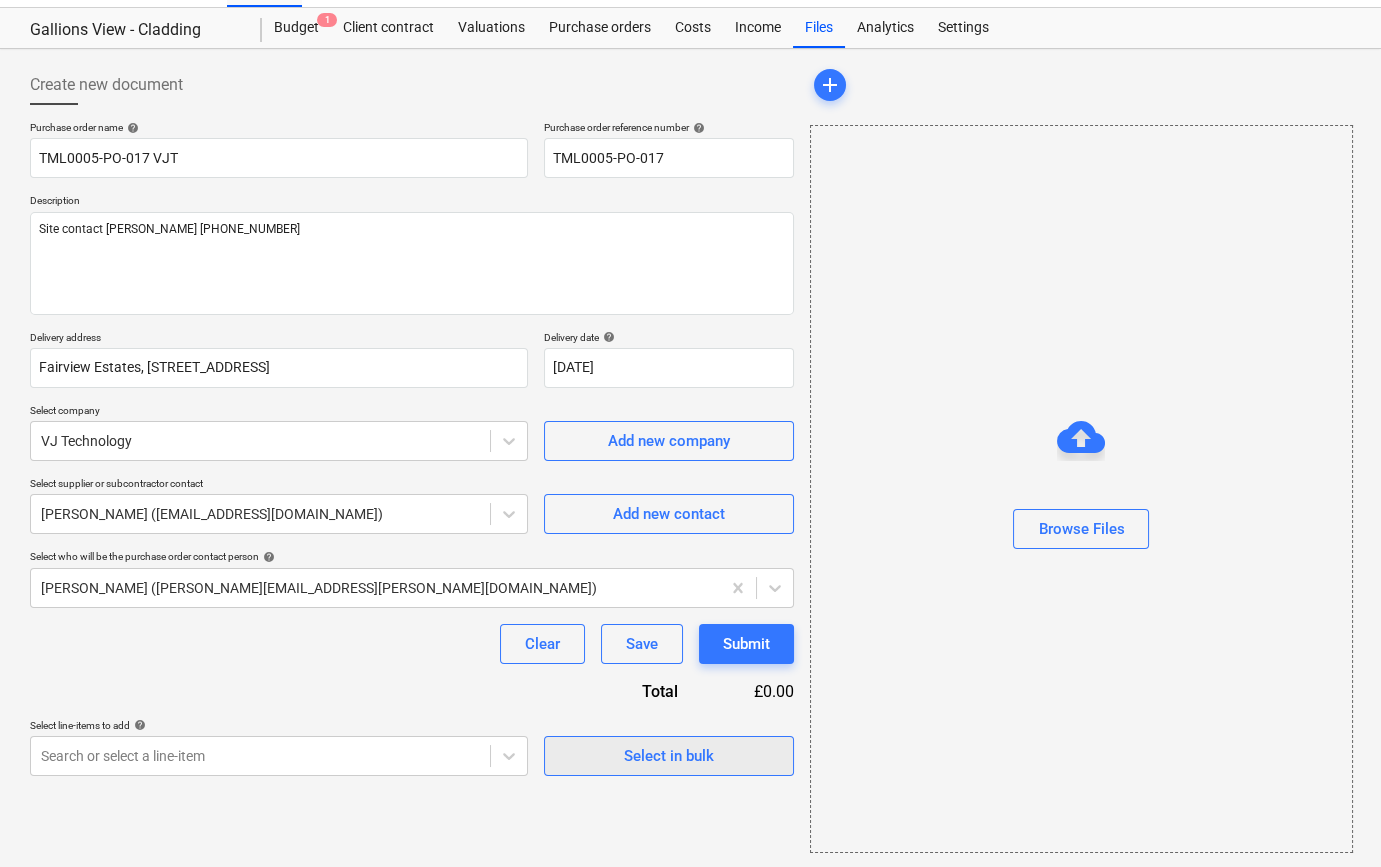 click on "Select in bulk" at bounding box center (669, 756) 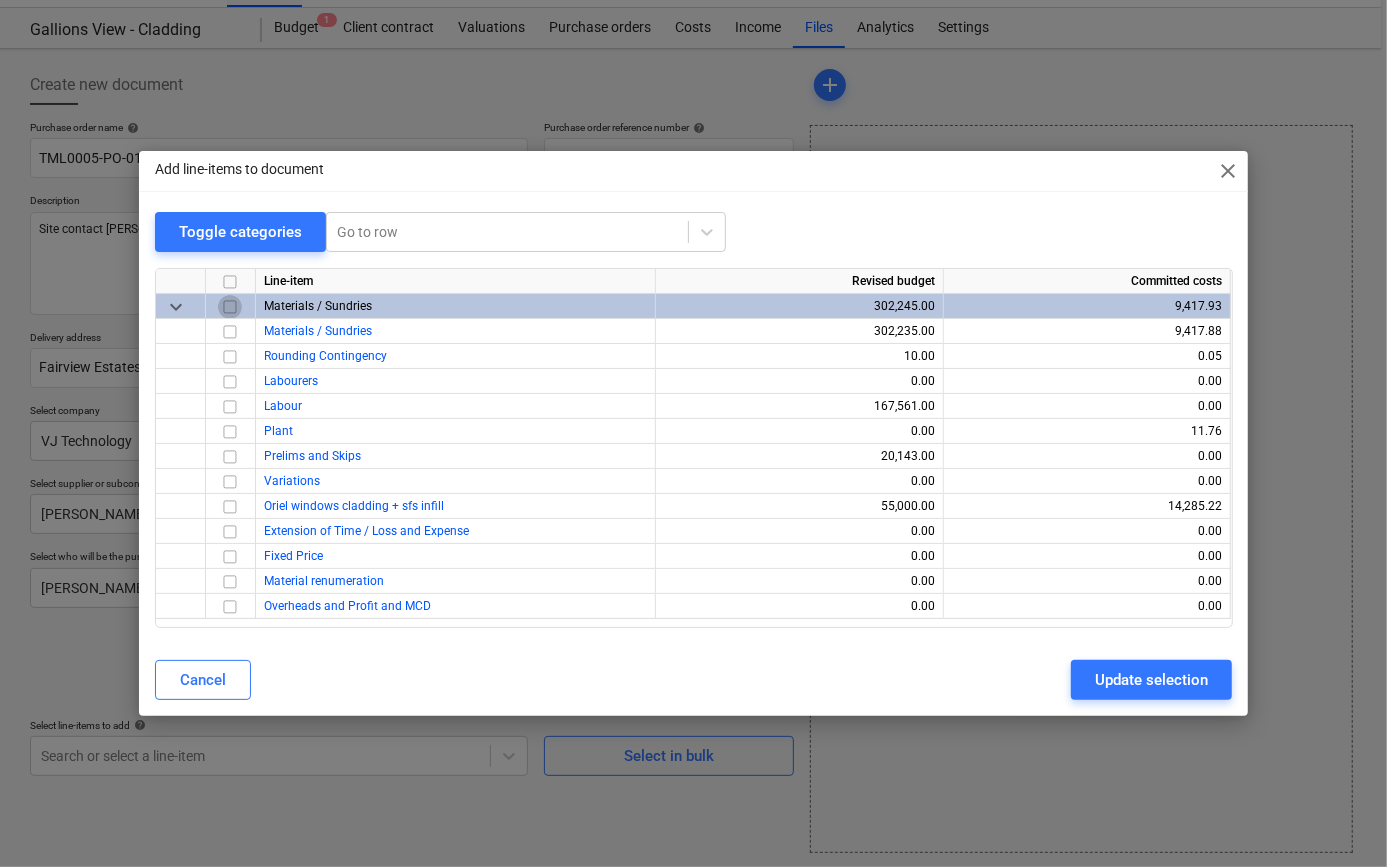 click at bounding box center [230, 307] 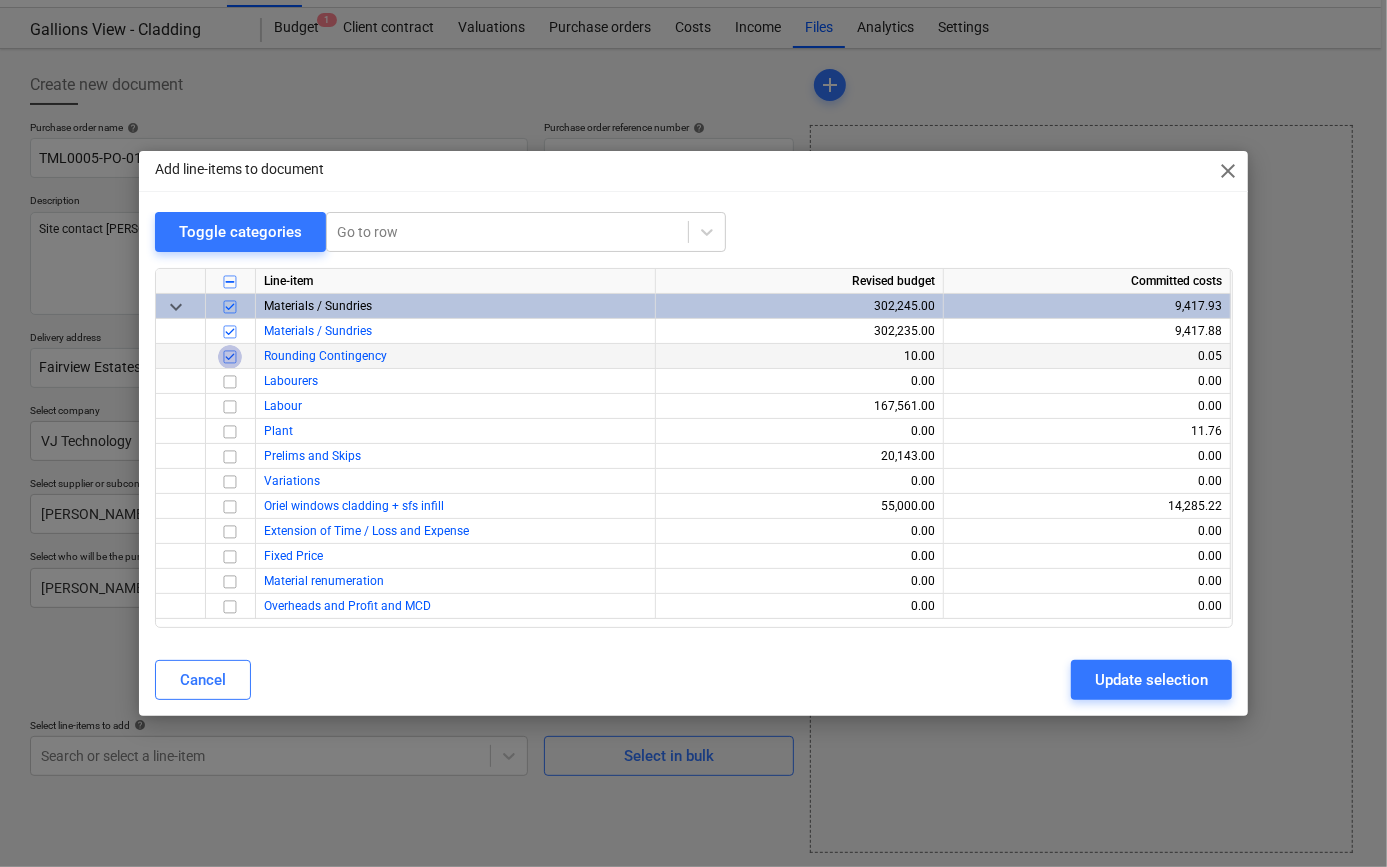 click at bounding box center (230, 357) 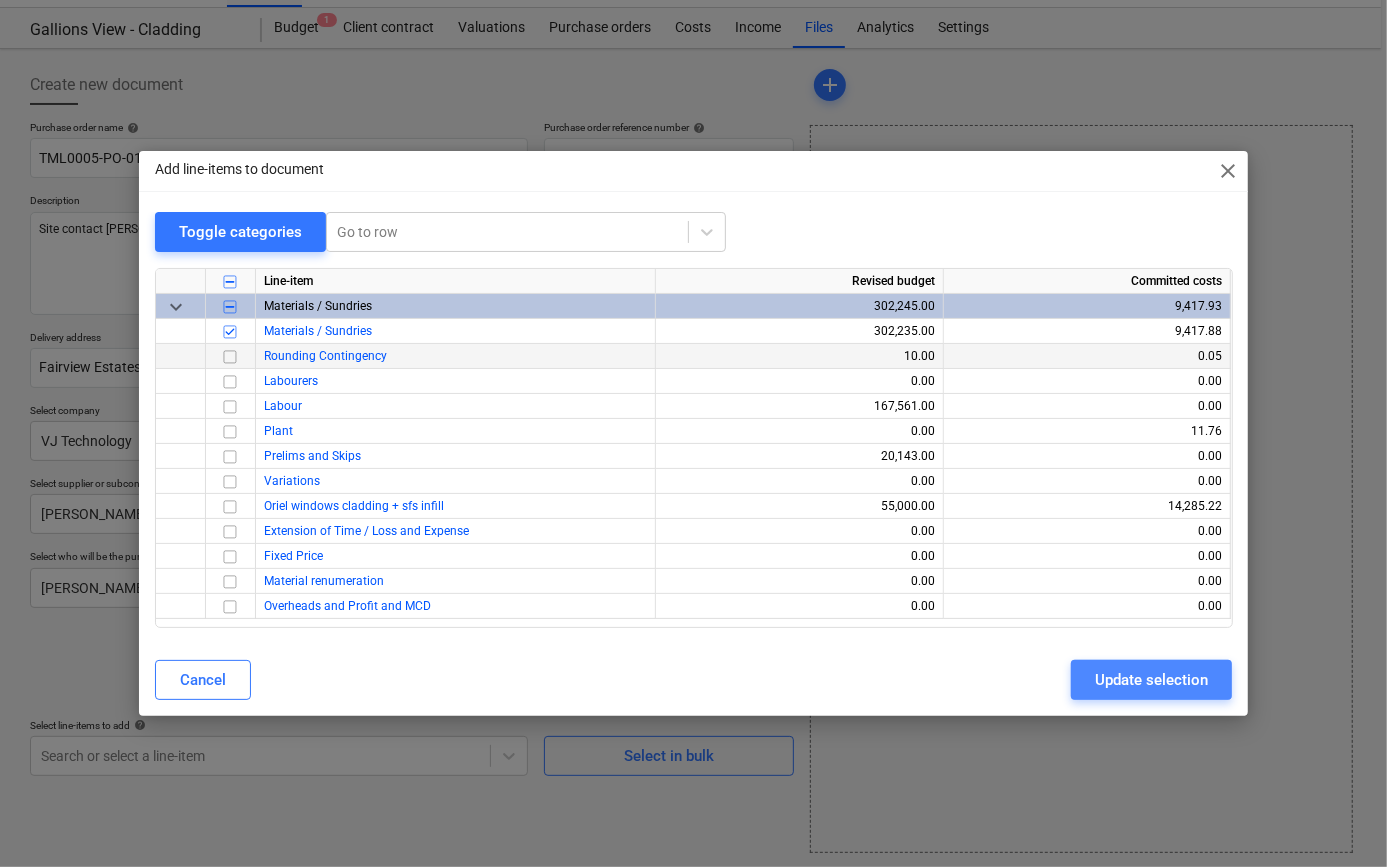 click on "Update selection" at bounding box center [1151, 680] 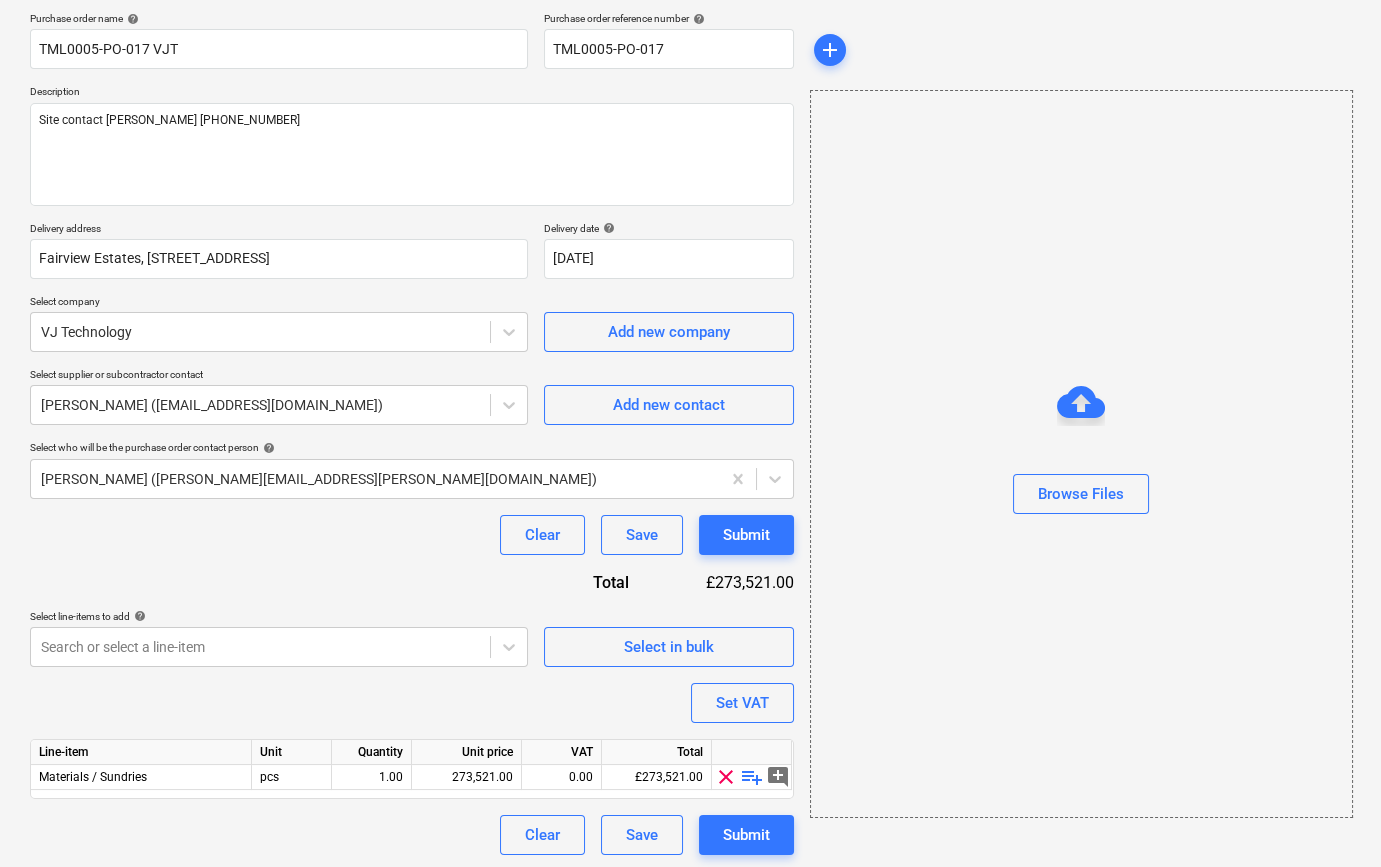 scroll, scrollTop: 155, scrollLeft: 0, axis: vertical 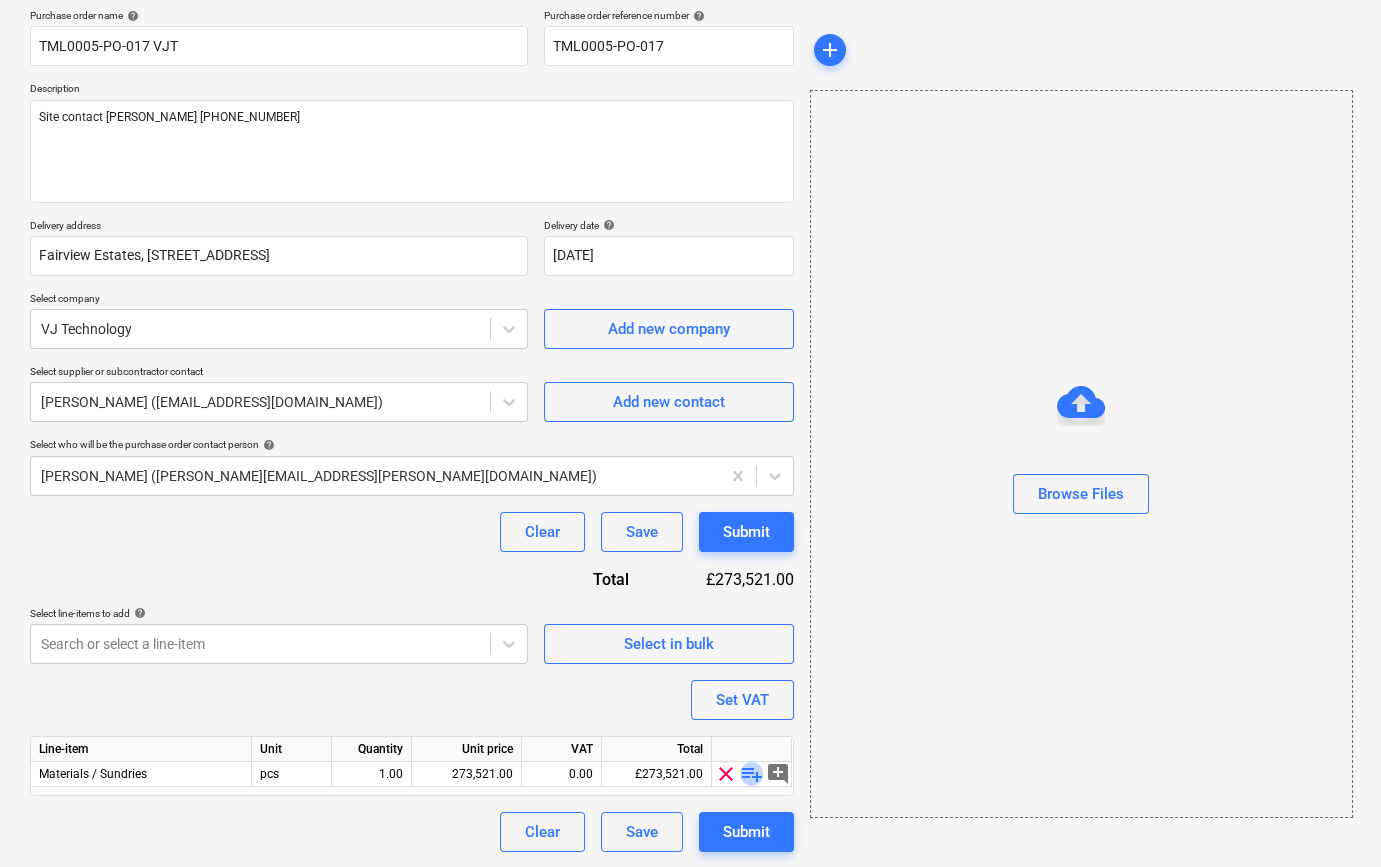 click on "playlist_add" at bounding box center (752, 774) 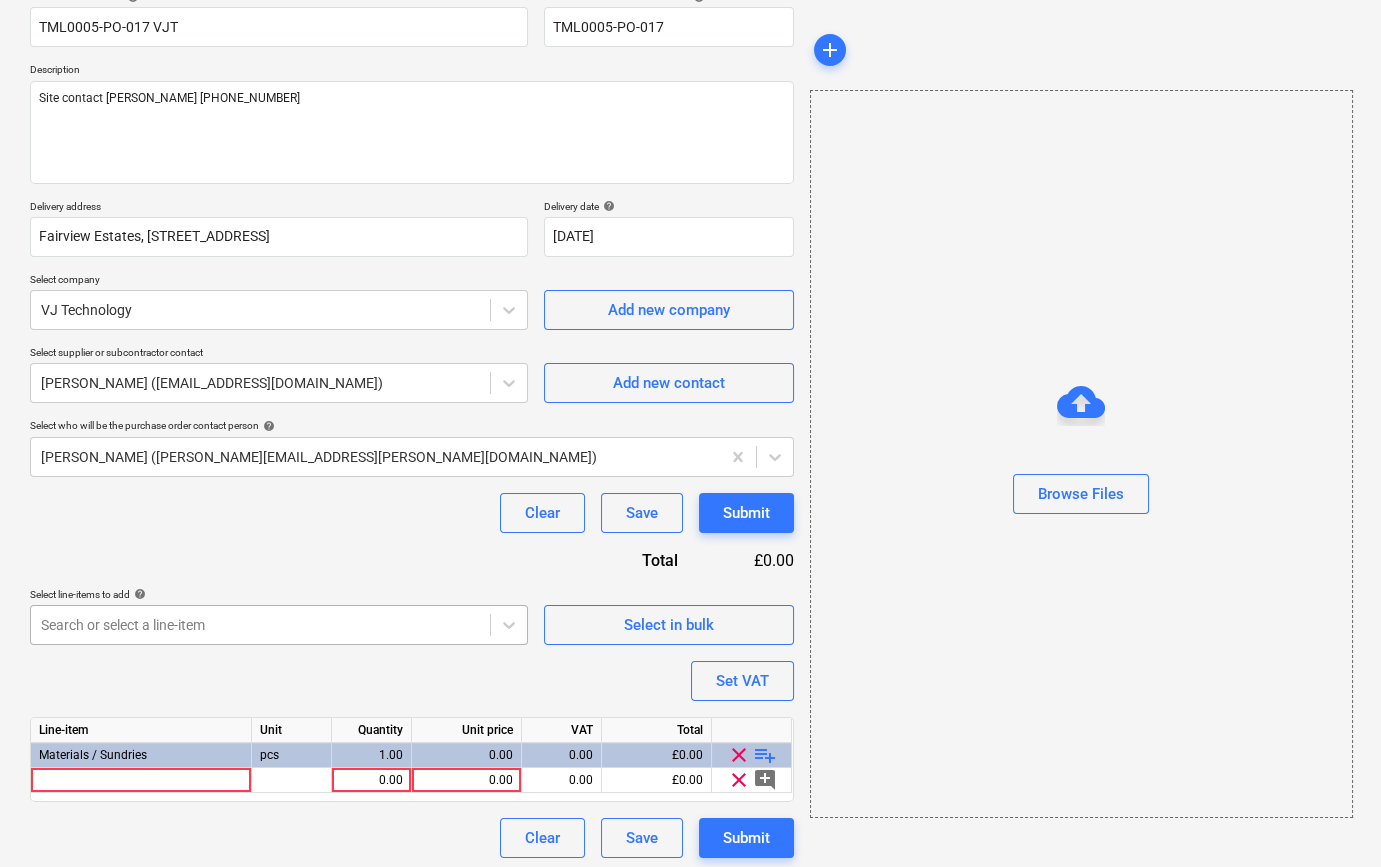 scroll, scrollTop: 180, scrollLeft: 0, axis: vertical 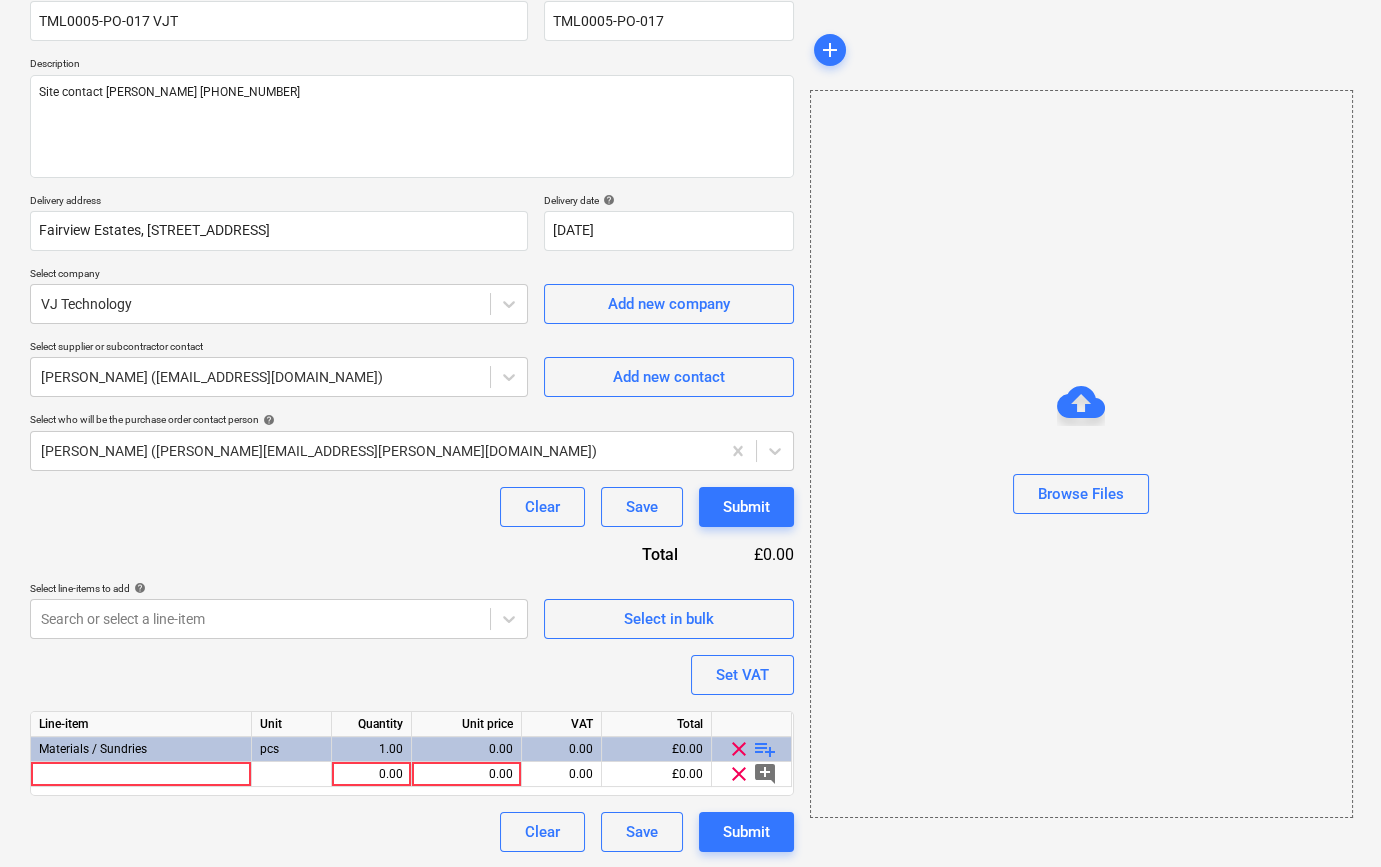 type on "x" 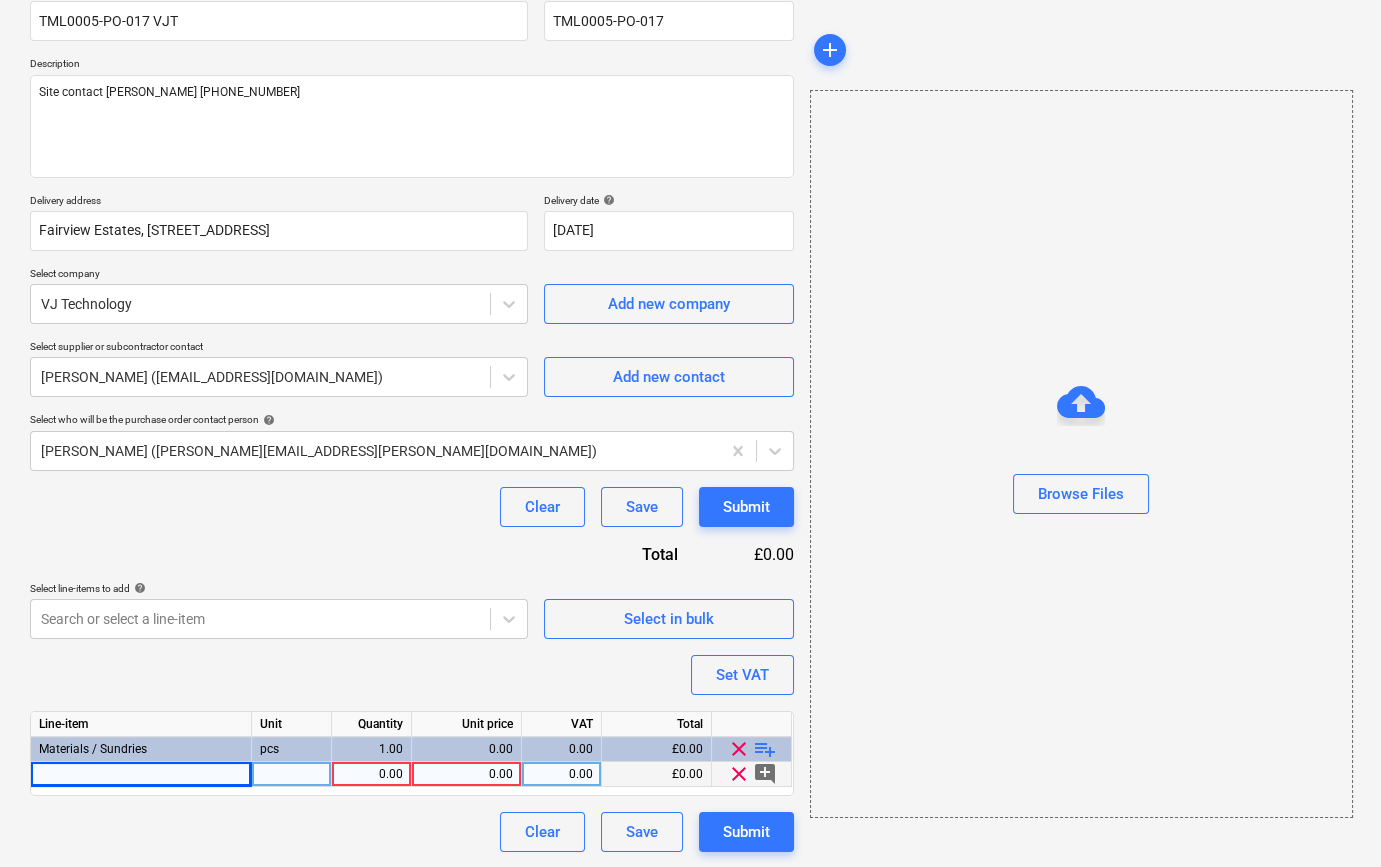 drag, startPoint x: 90, startPoint y: 769, endPoint x: 57, endPoint y: 770, distance: 33.01515 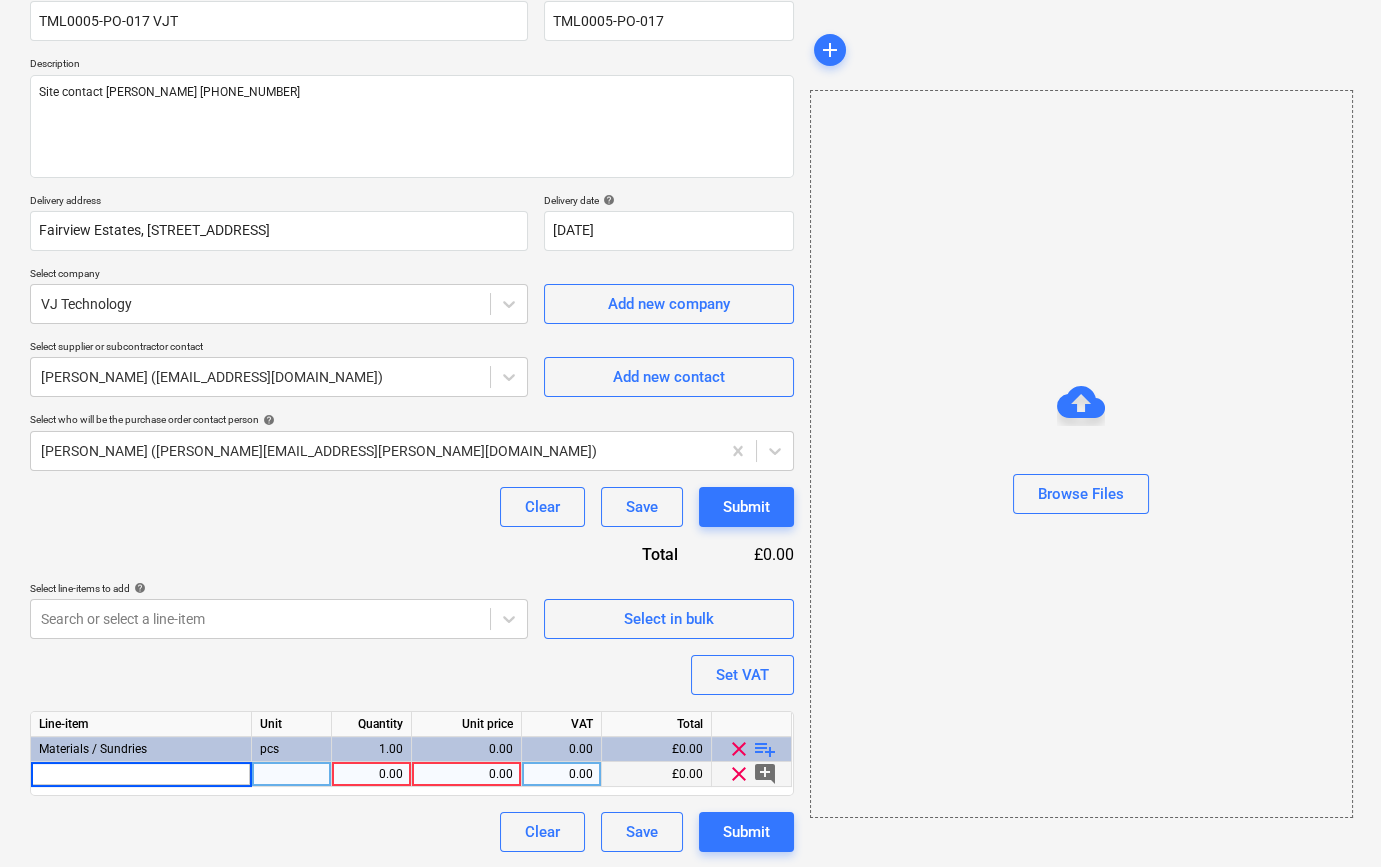 click at bounding box center [141, 774] 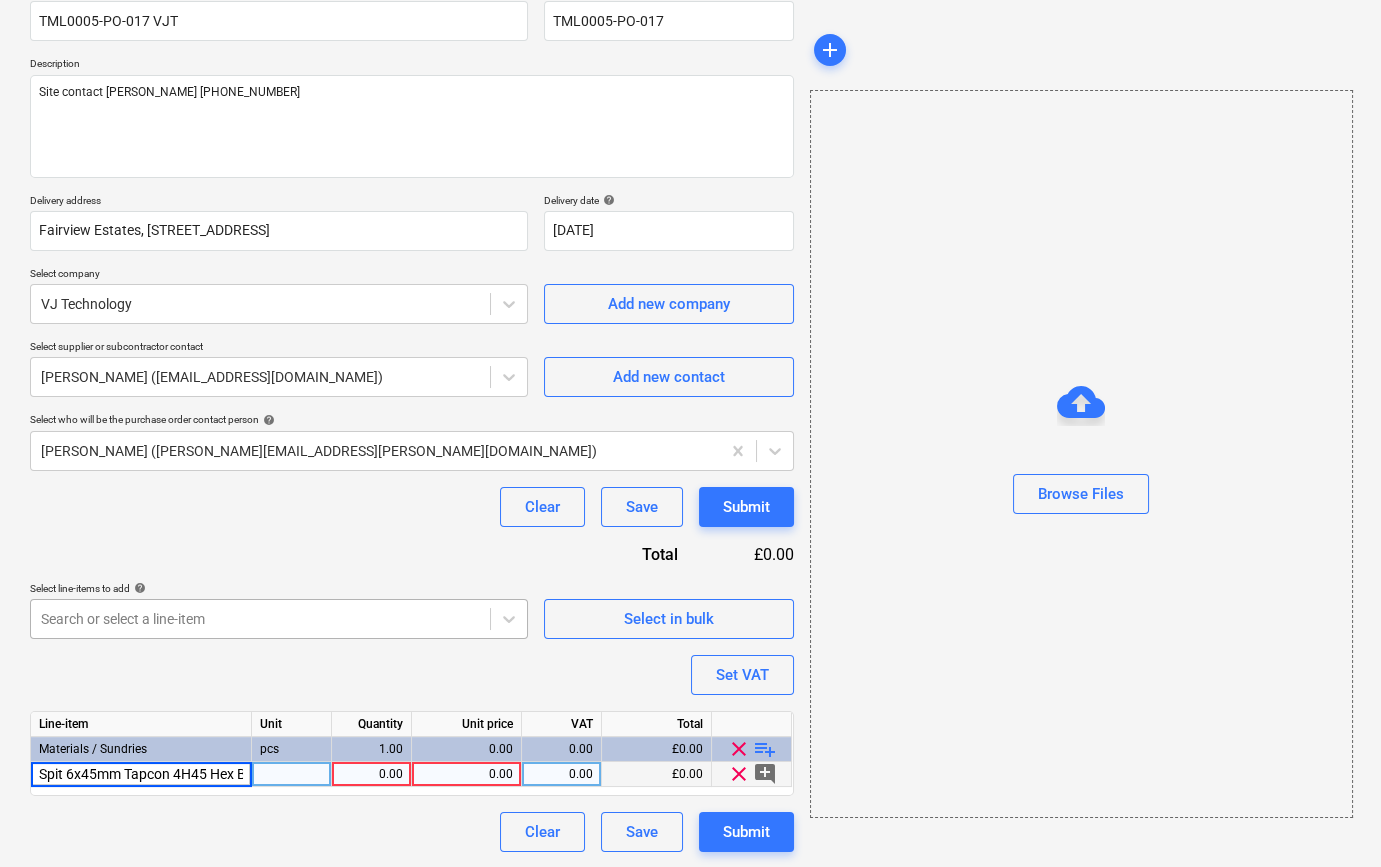 scroll, scrollTop: 0, scrollLeft: 337, axis: horizontal 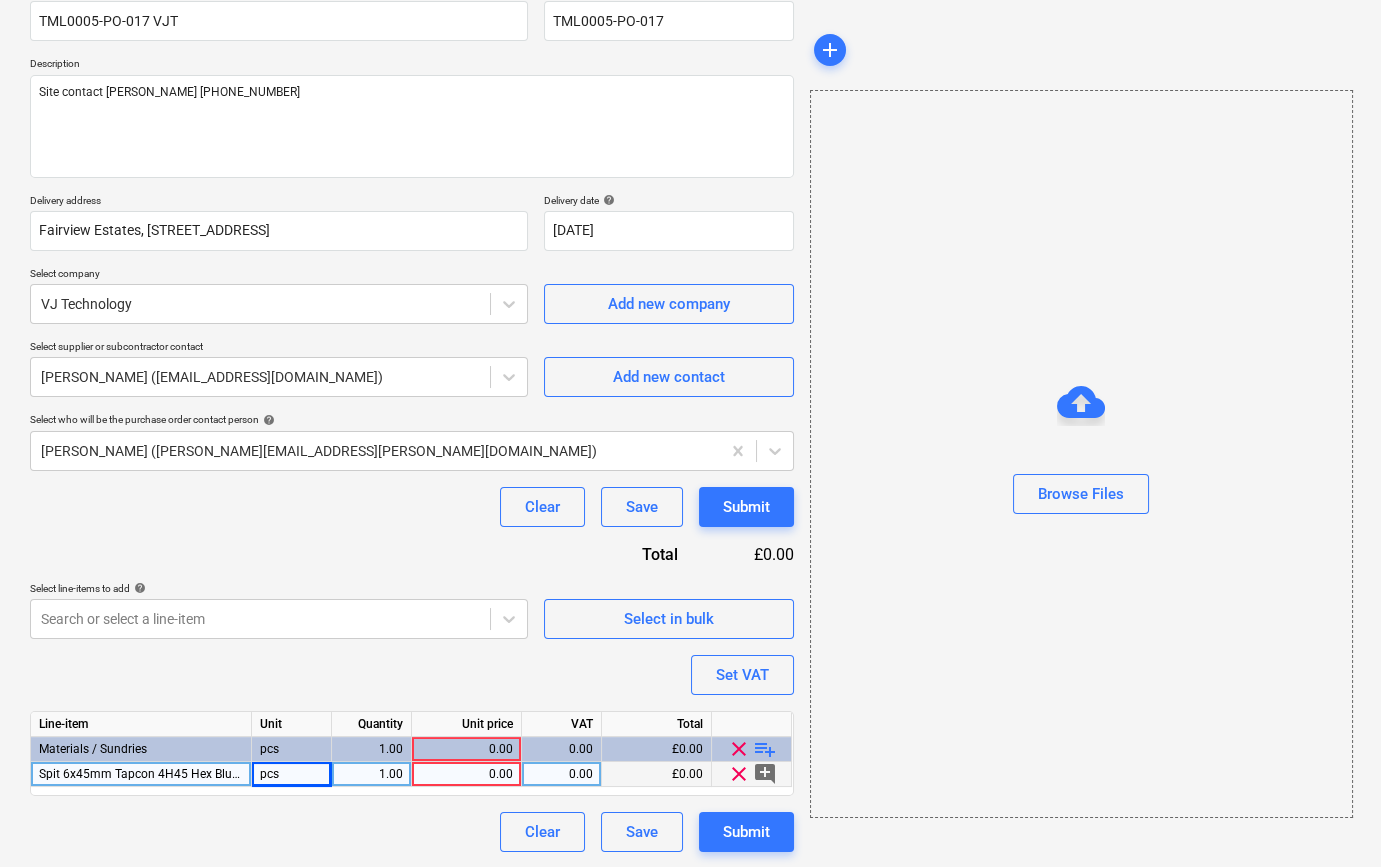type on "x" 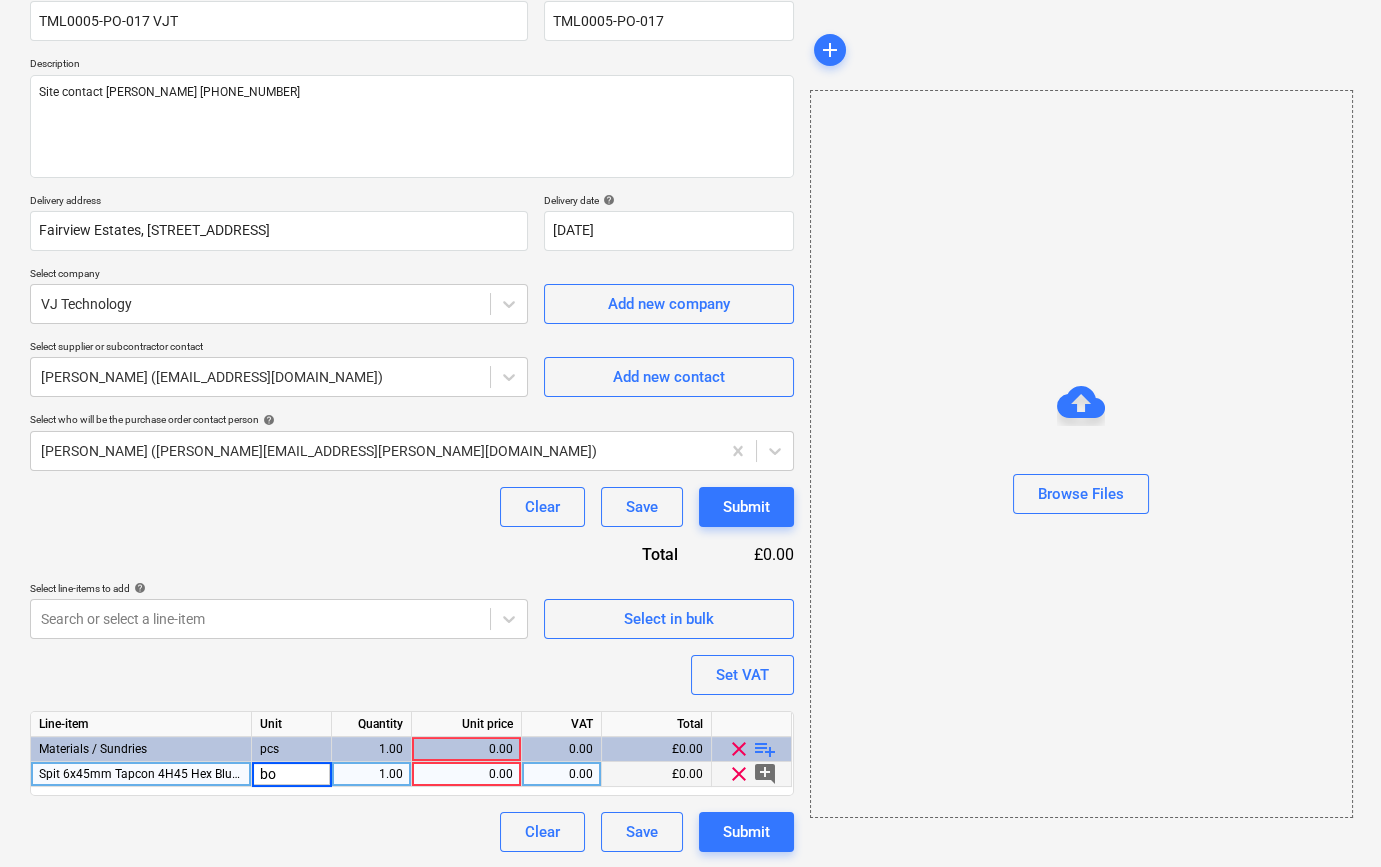 type on "box" 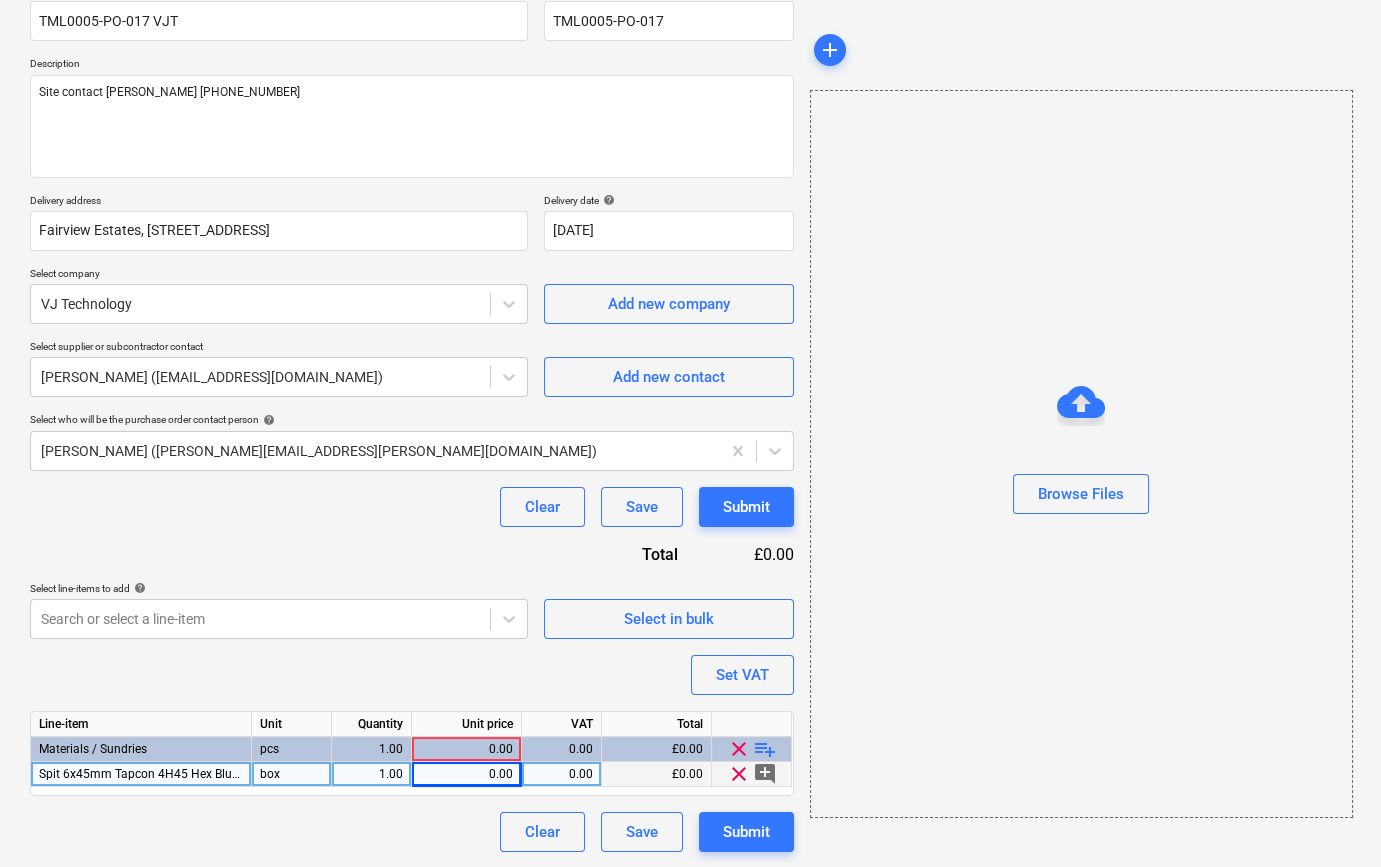 type on "x" 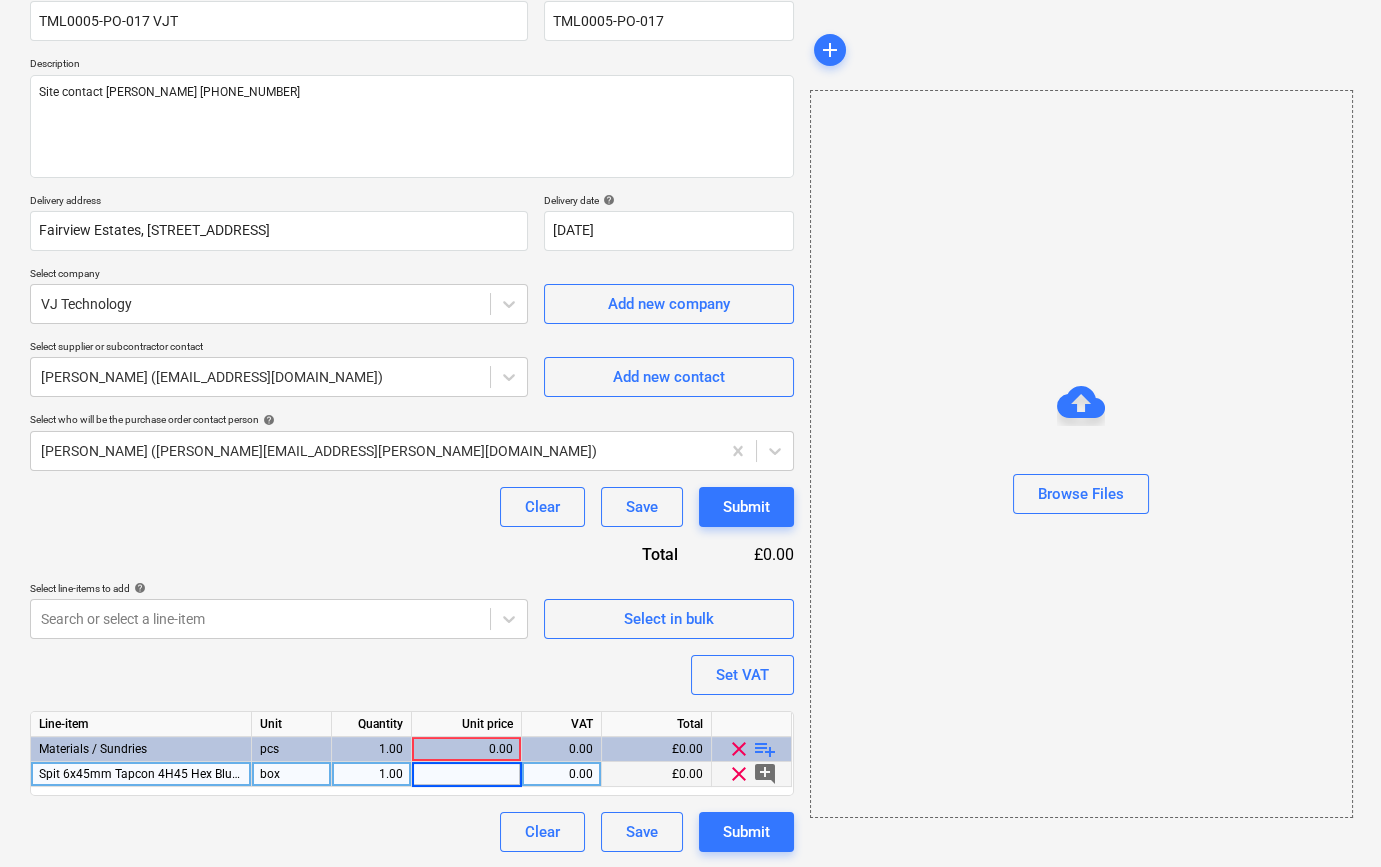 type on "7" 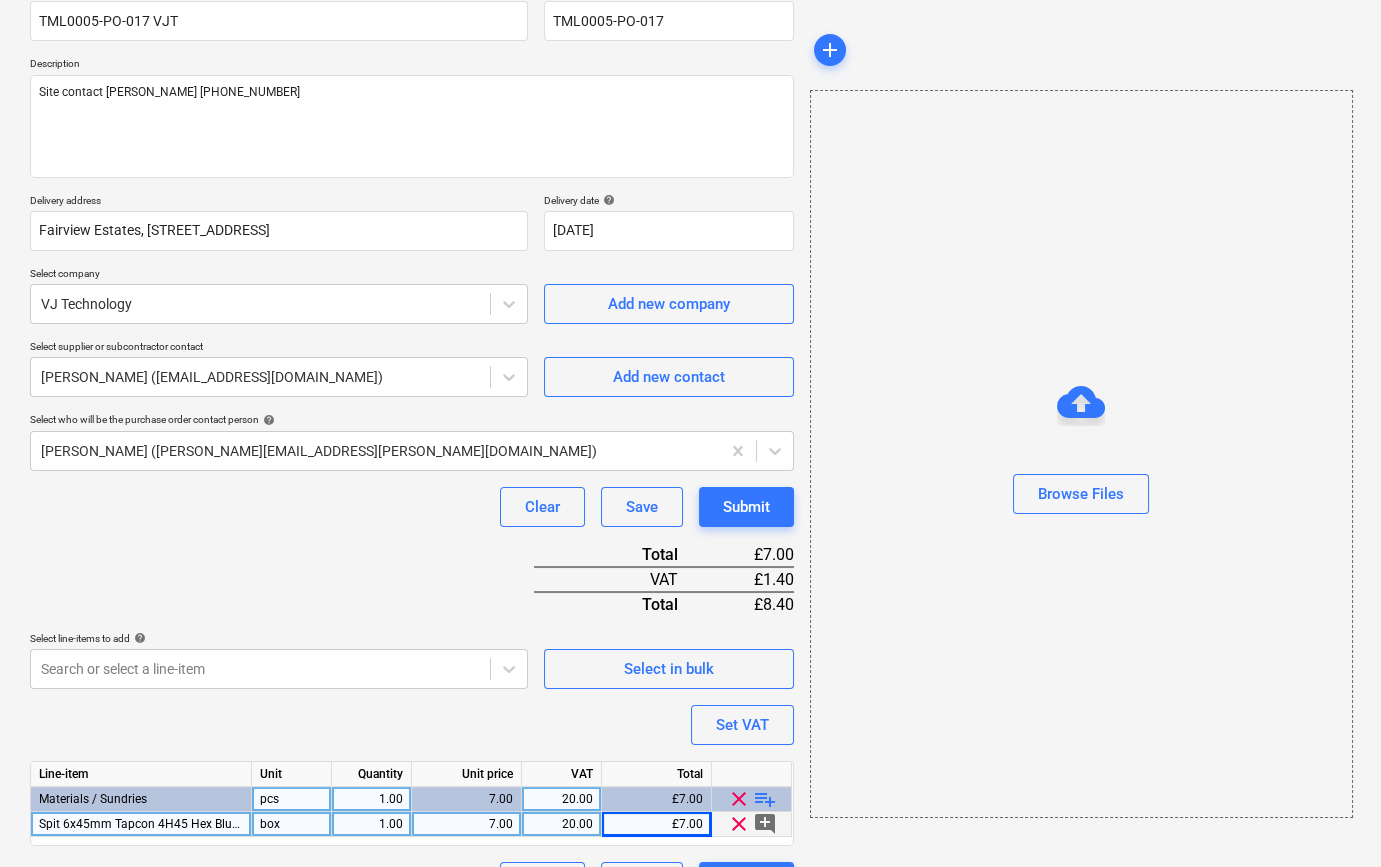 click on "playlist_add" at bounding box center (765, 799) 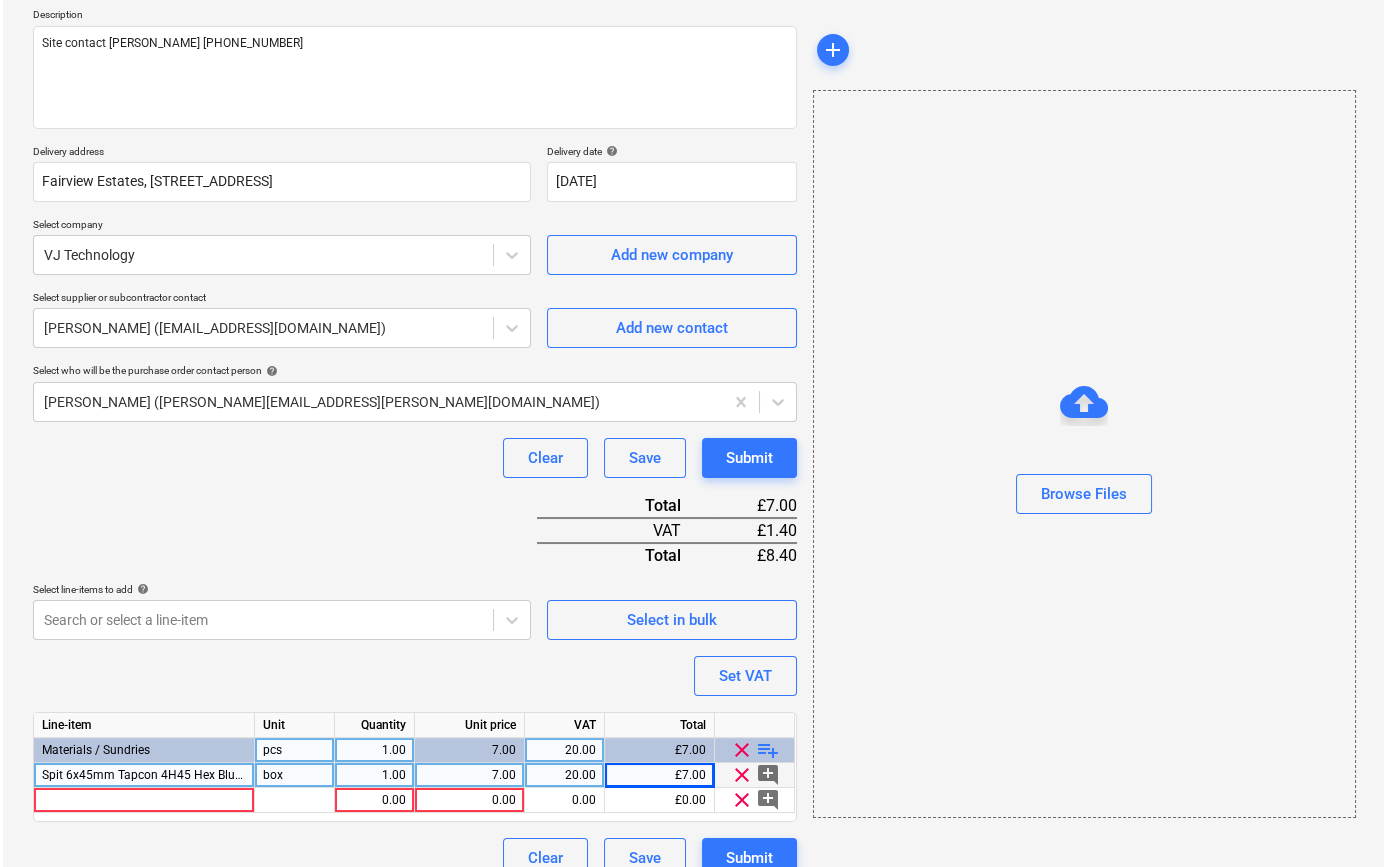 scroll, scrollTop: 255, scrollLeft: 0, axis: vertical 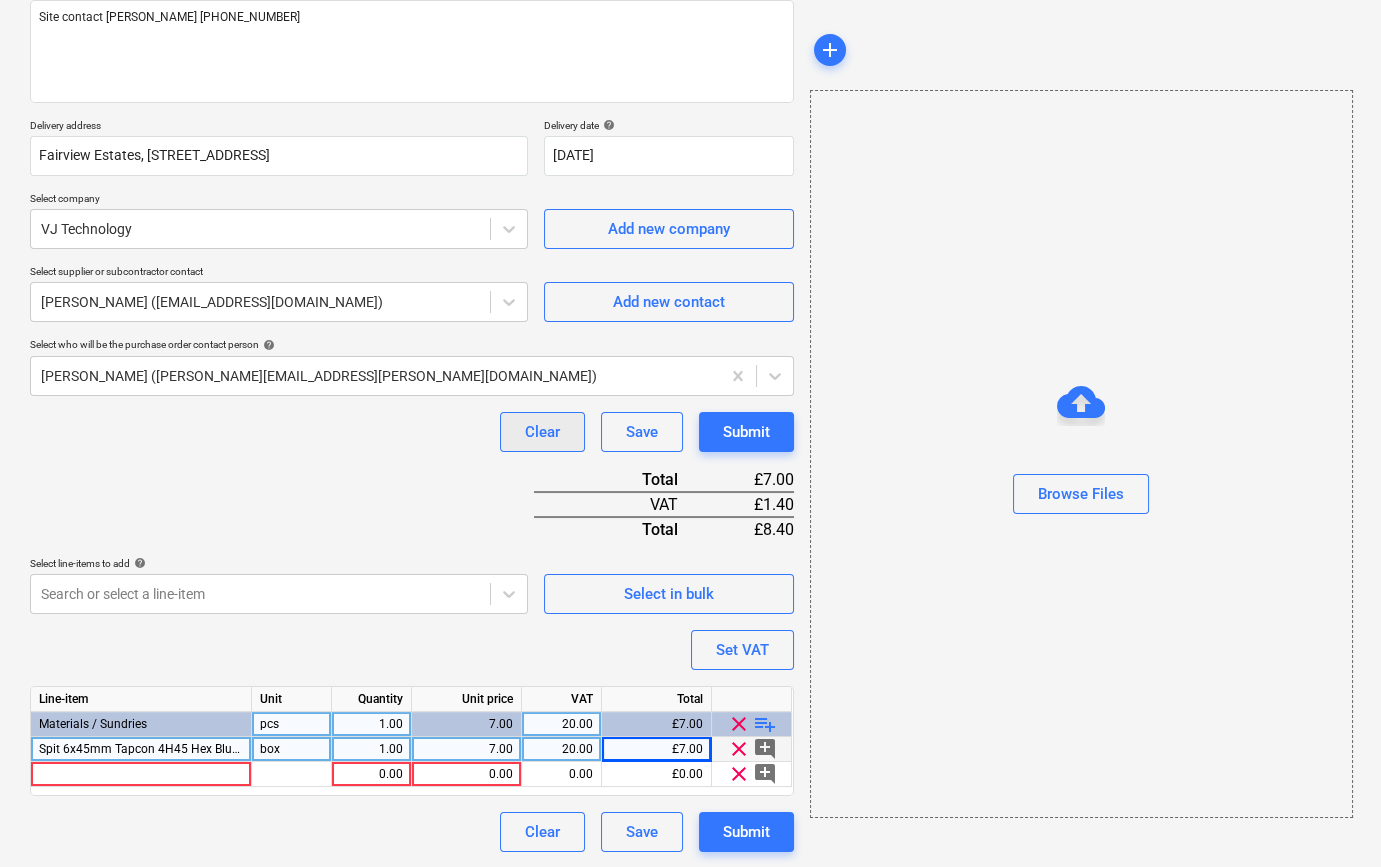 type on "x" 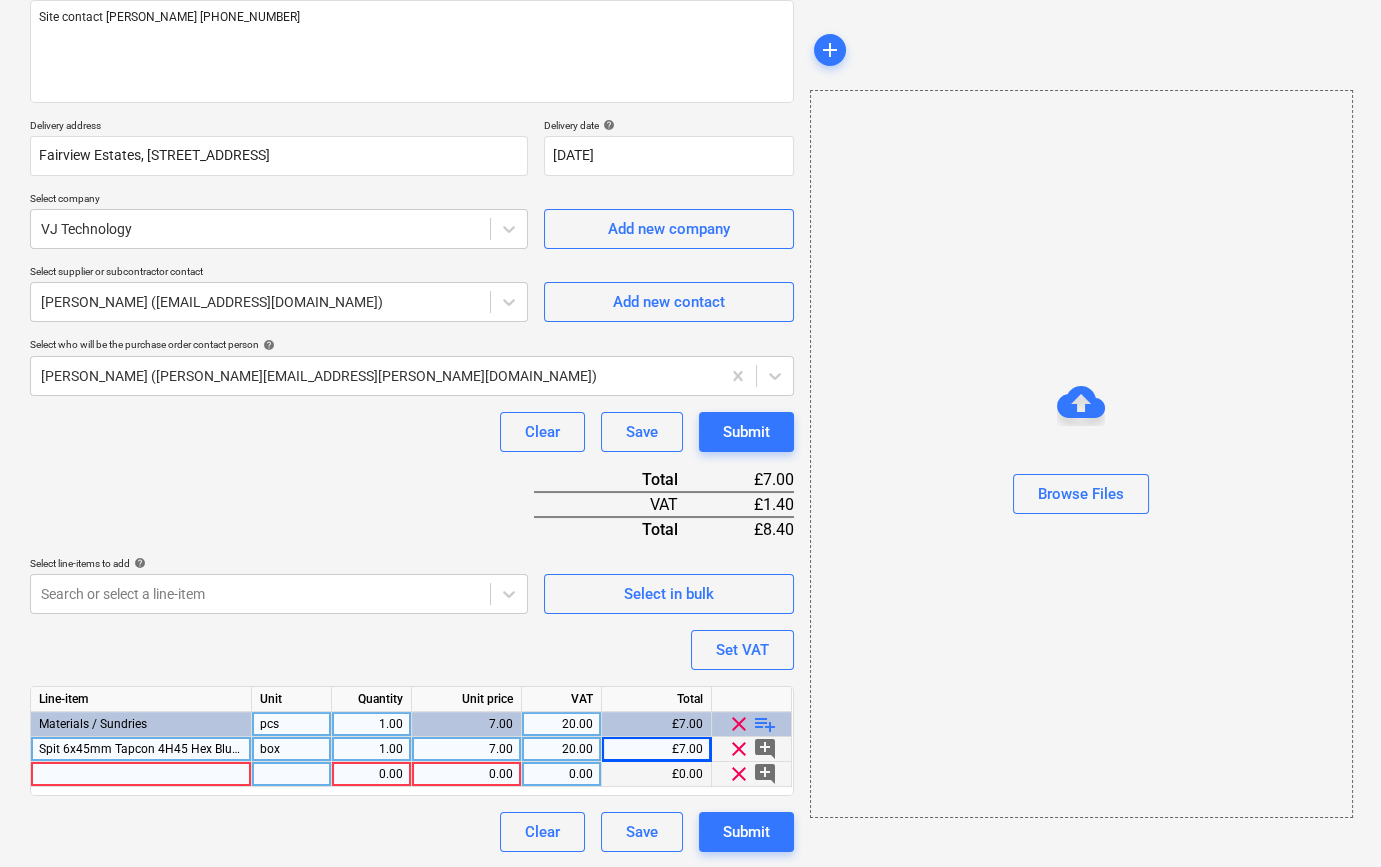 click at bounding box center [141, 774] 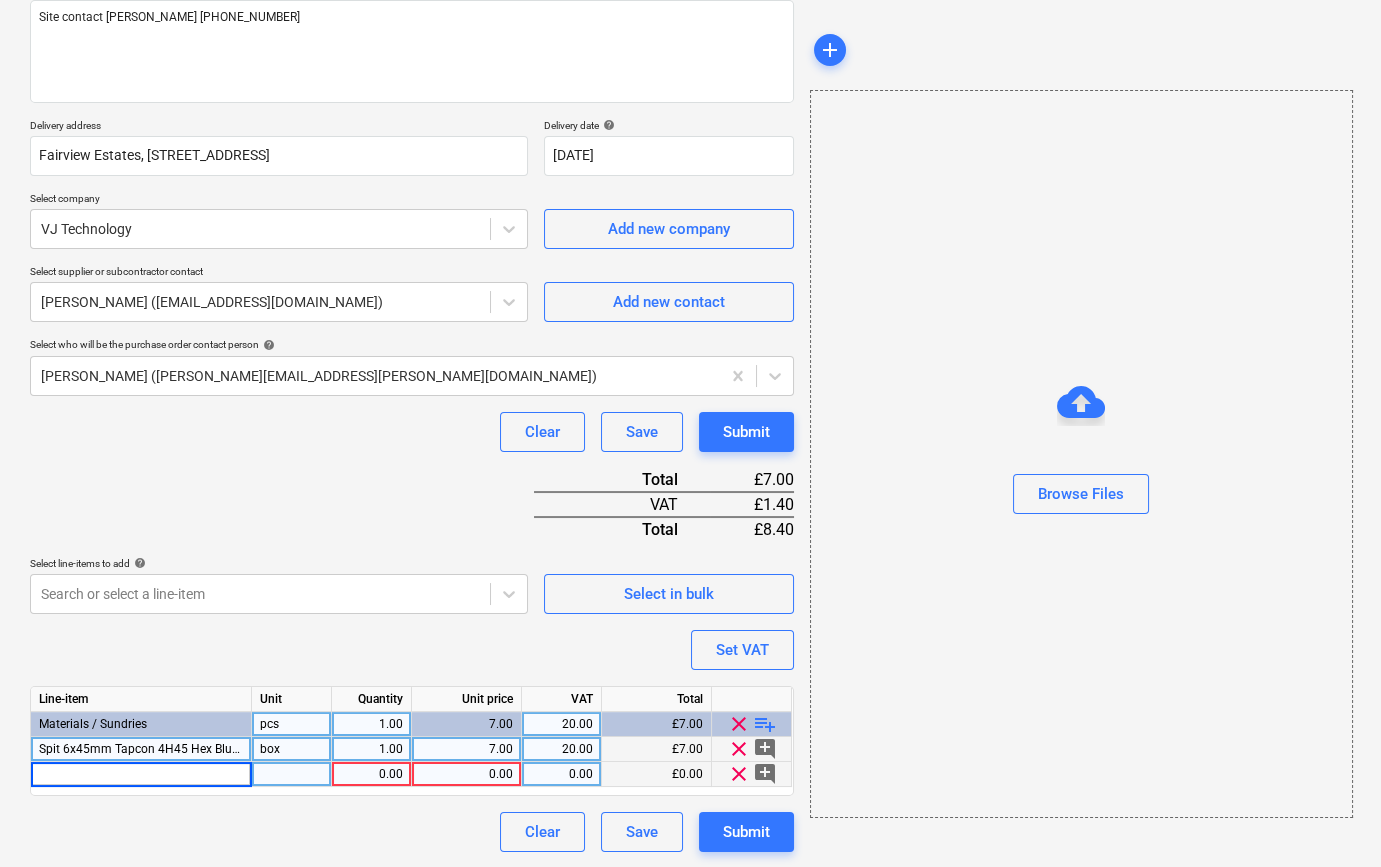type on "JT3-FR-12-5.5 X 40" 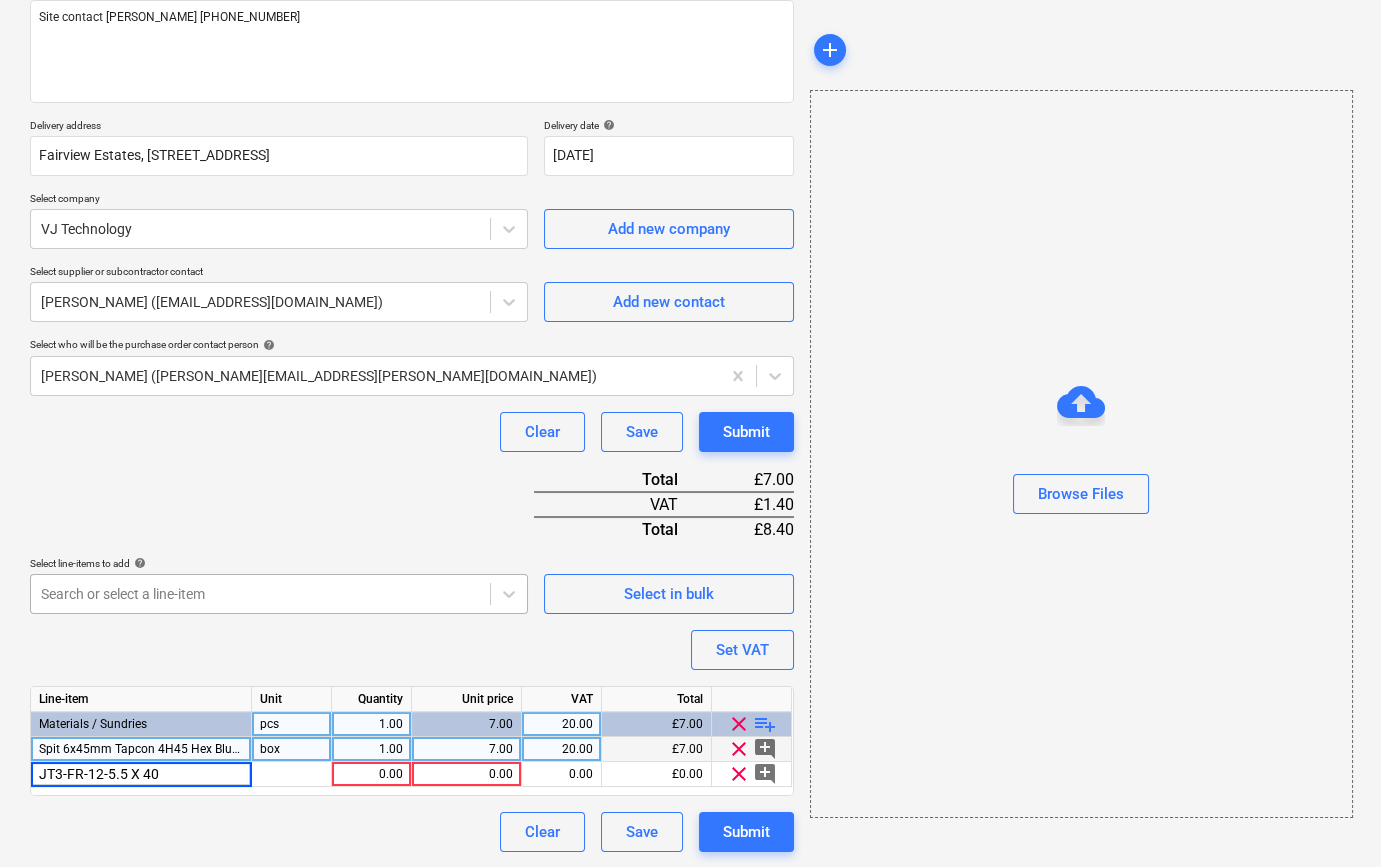type on "x" 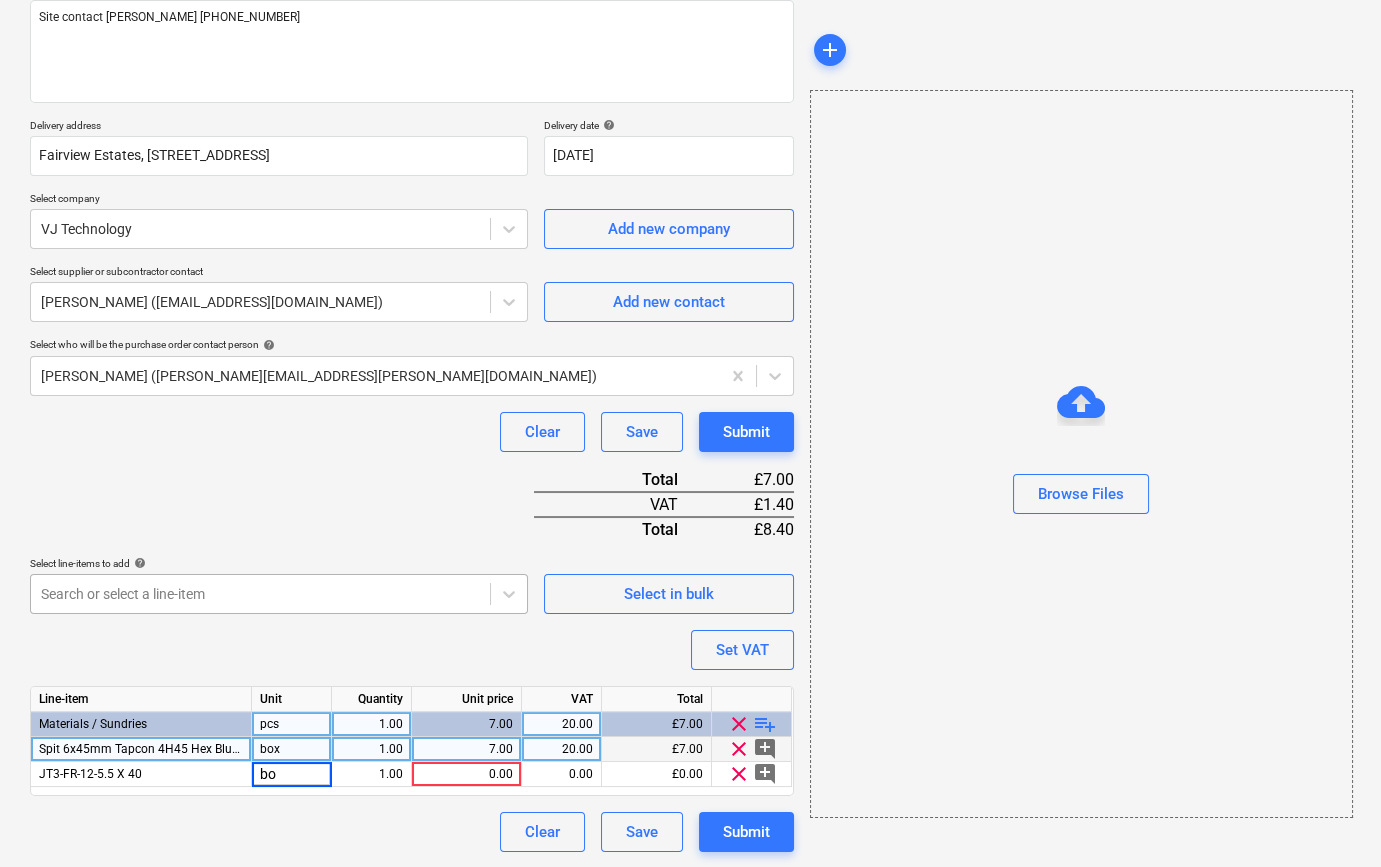 type on "box" 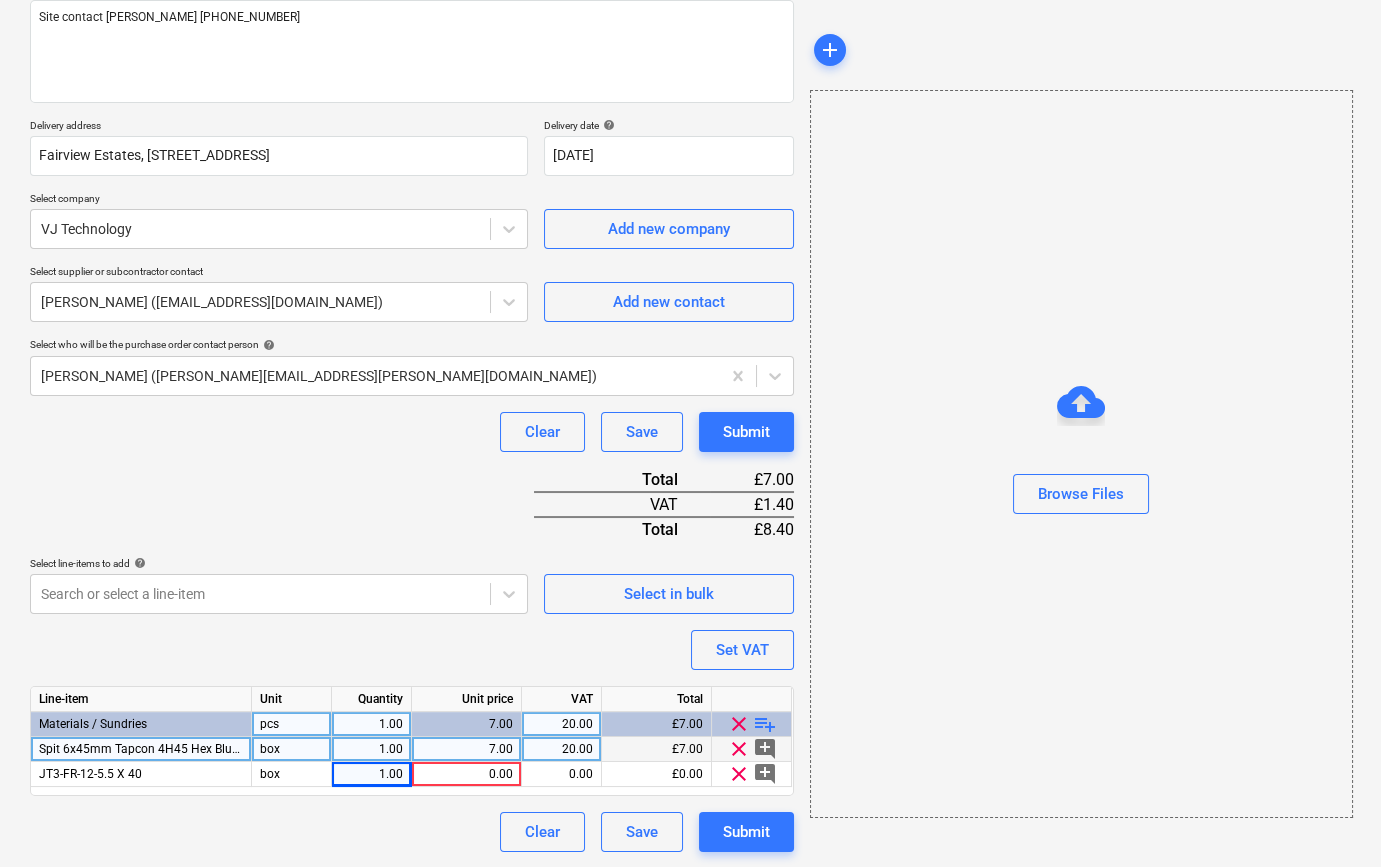 type on "x" 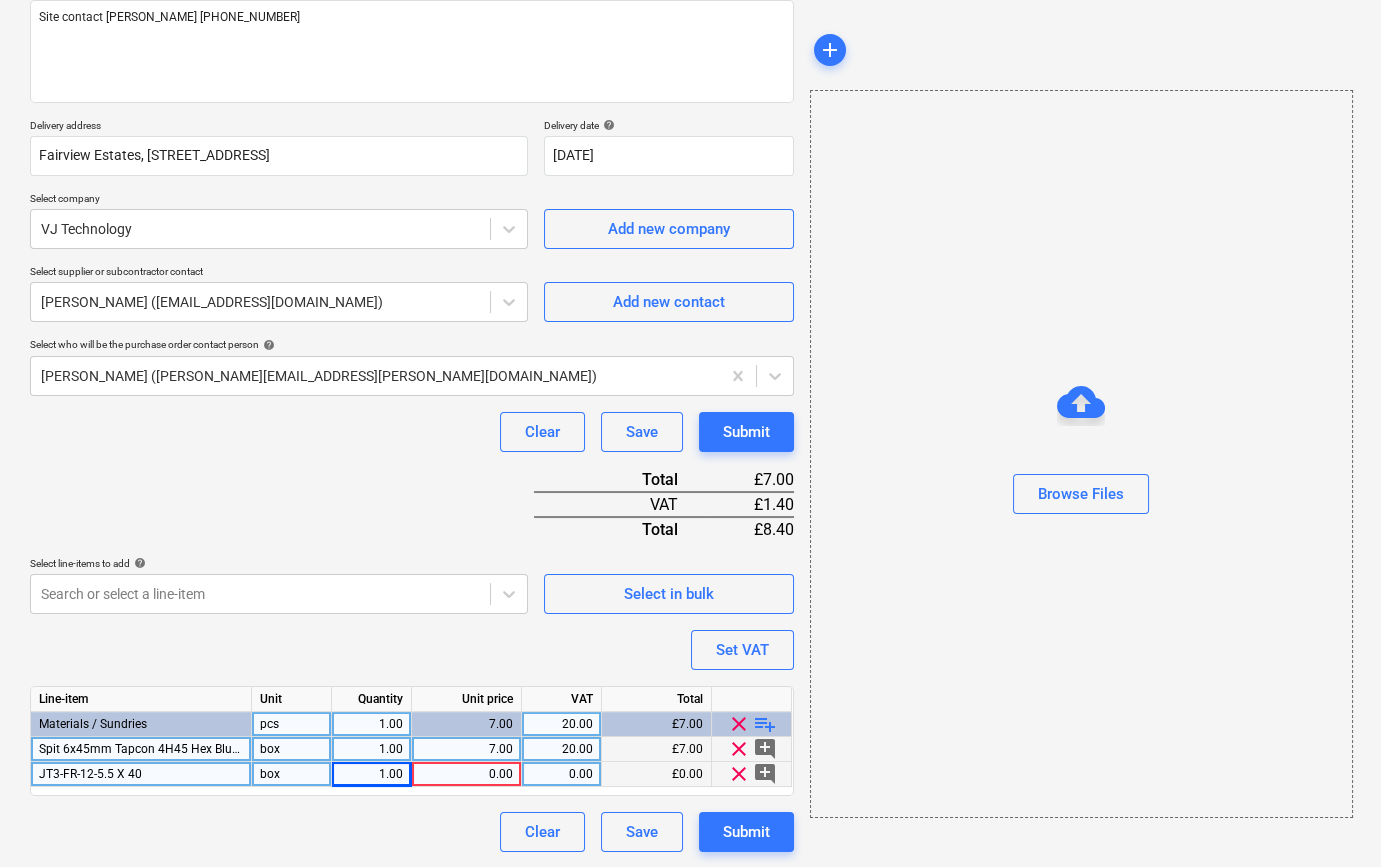 click on "1.00" at bounding box center (371, 774) 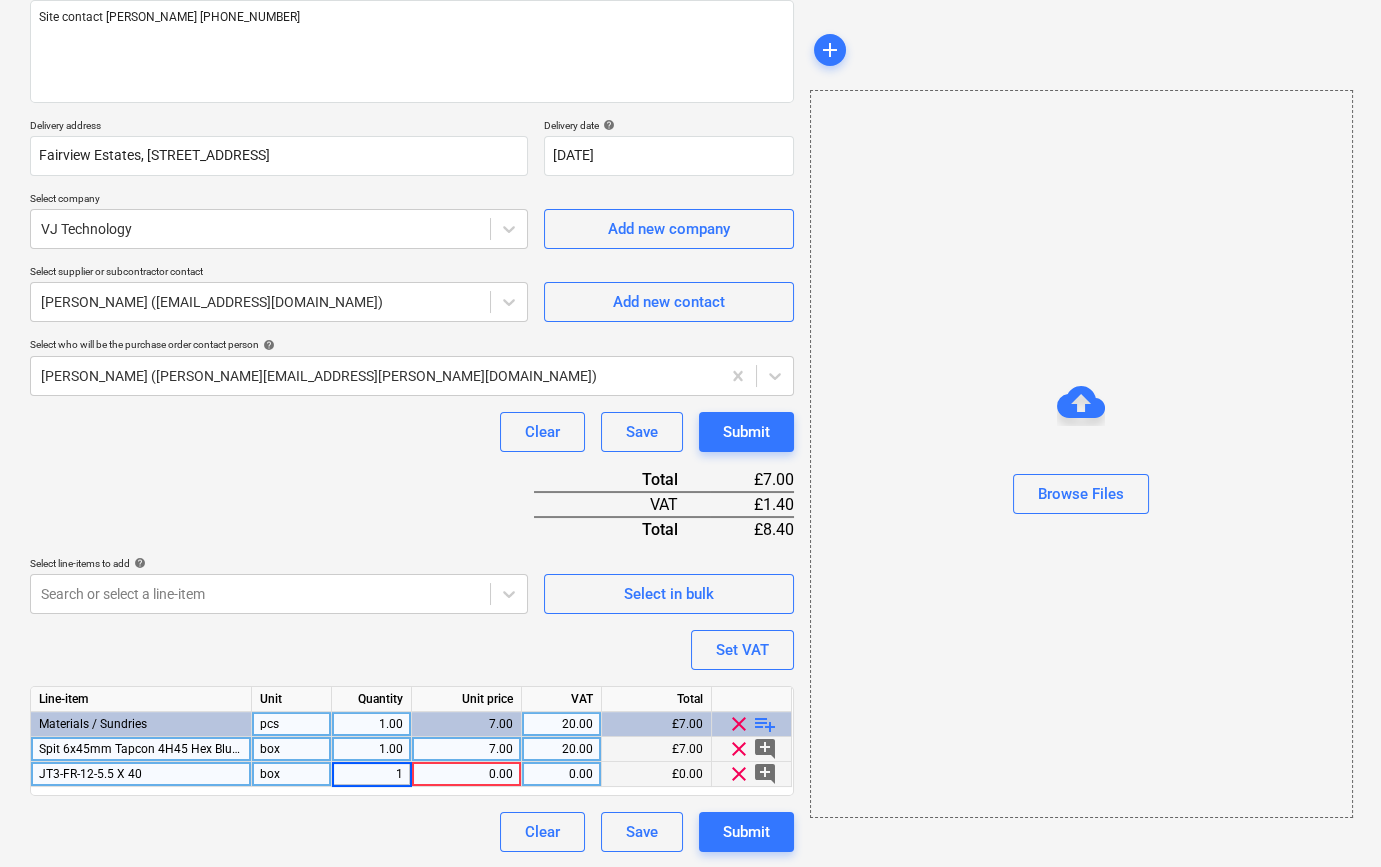 type on "3" 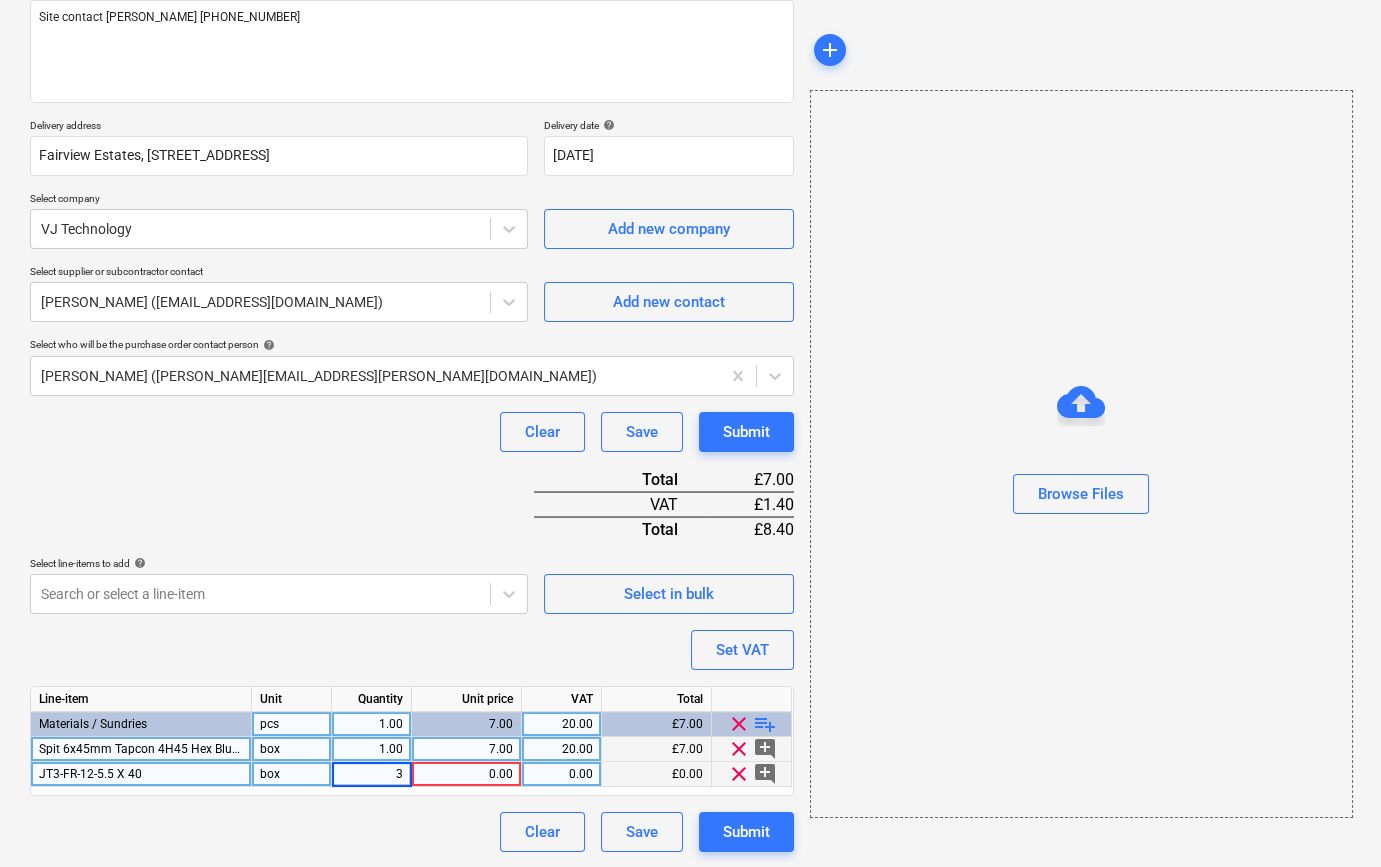 type on "x" 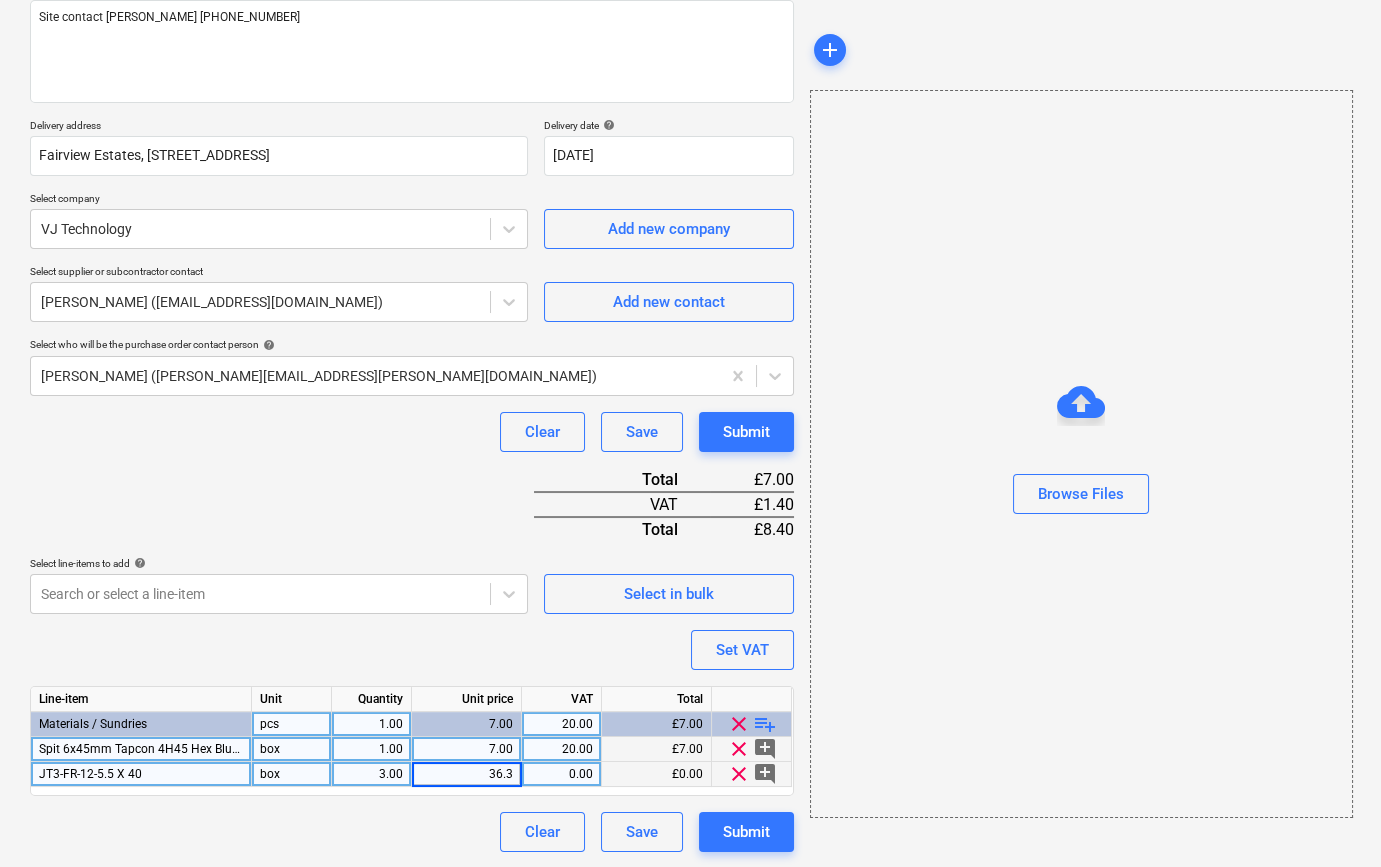 type on "36.31" 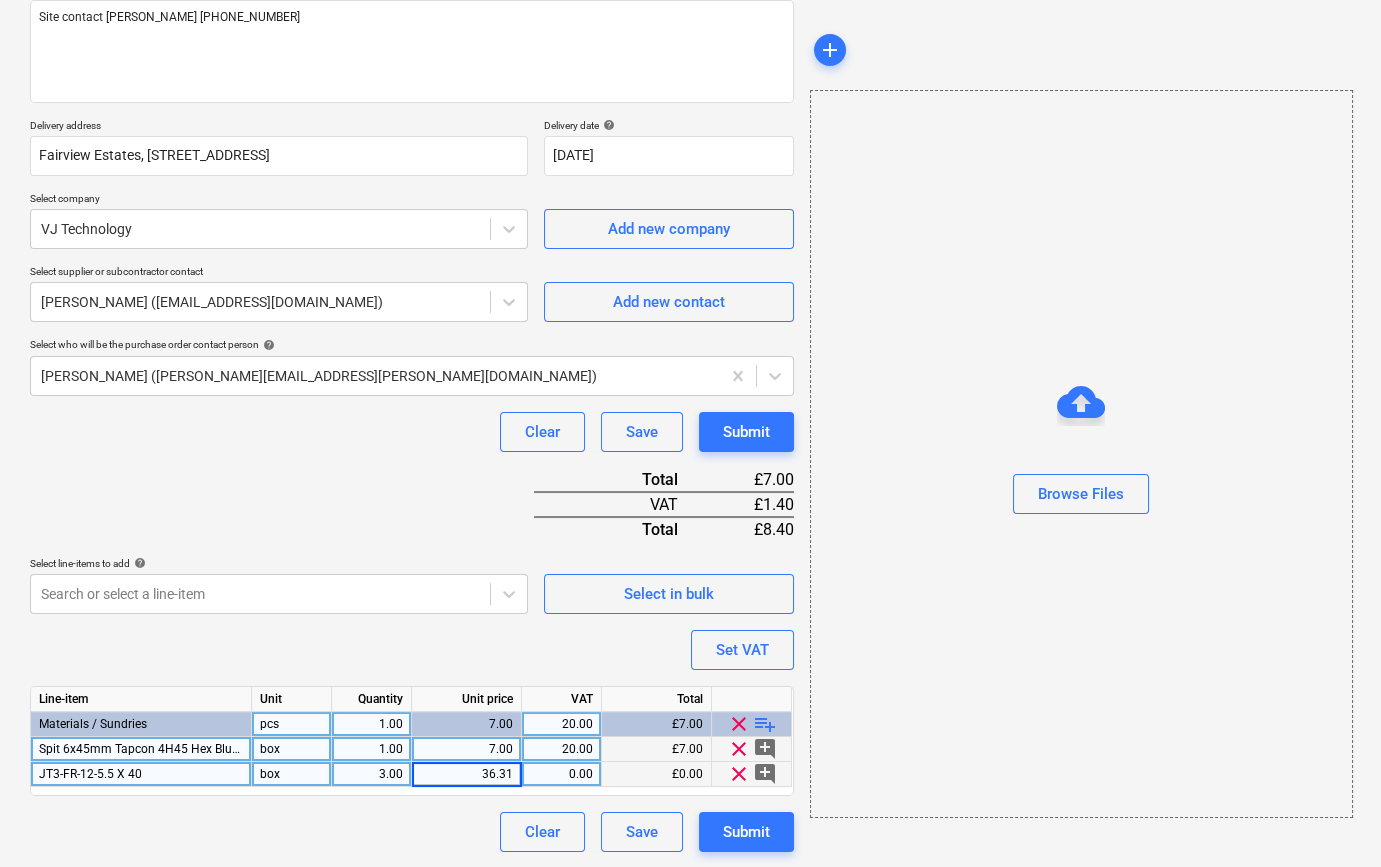 type on "x" 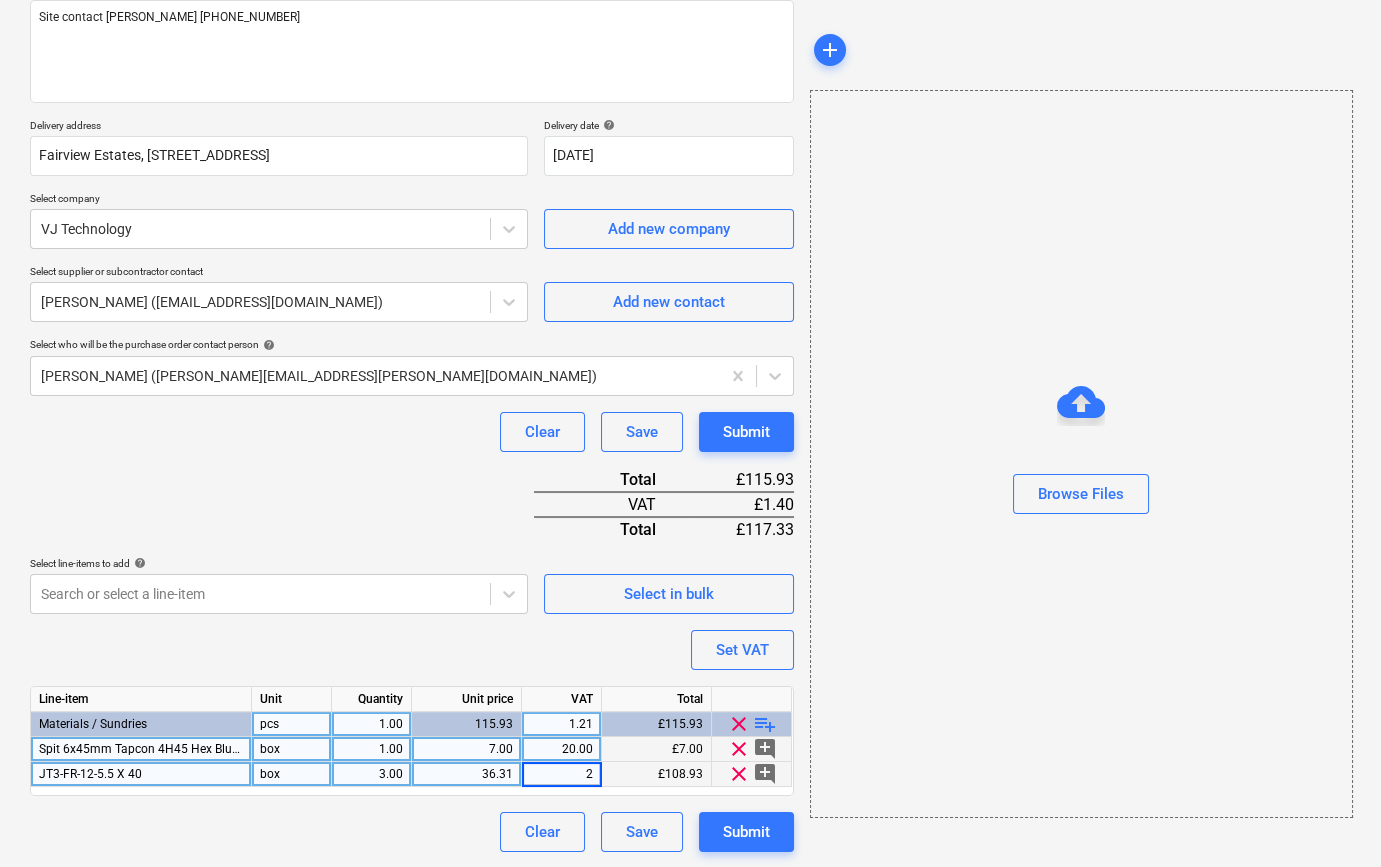 type on "20" 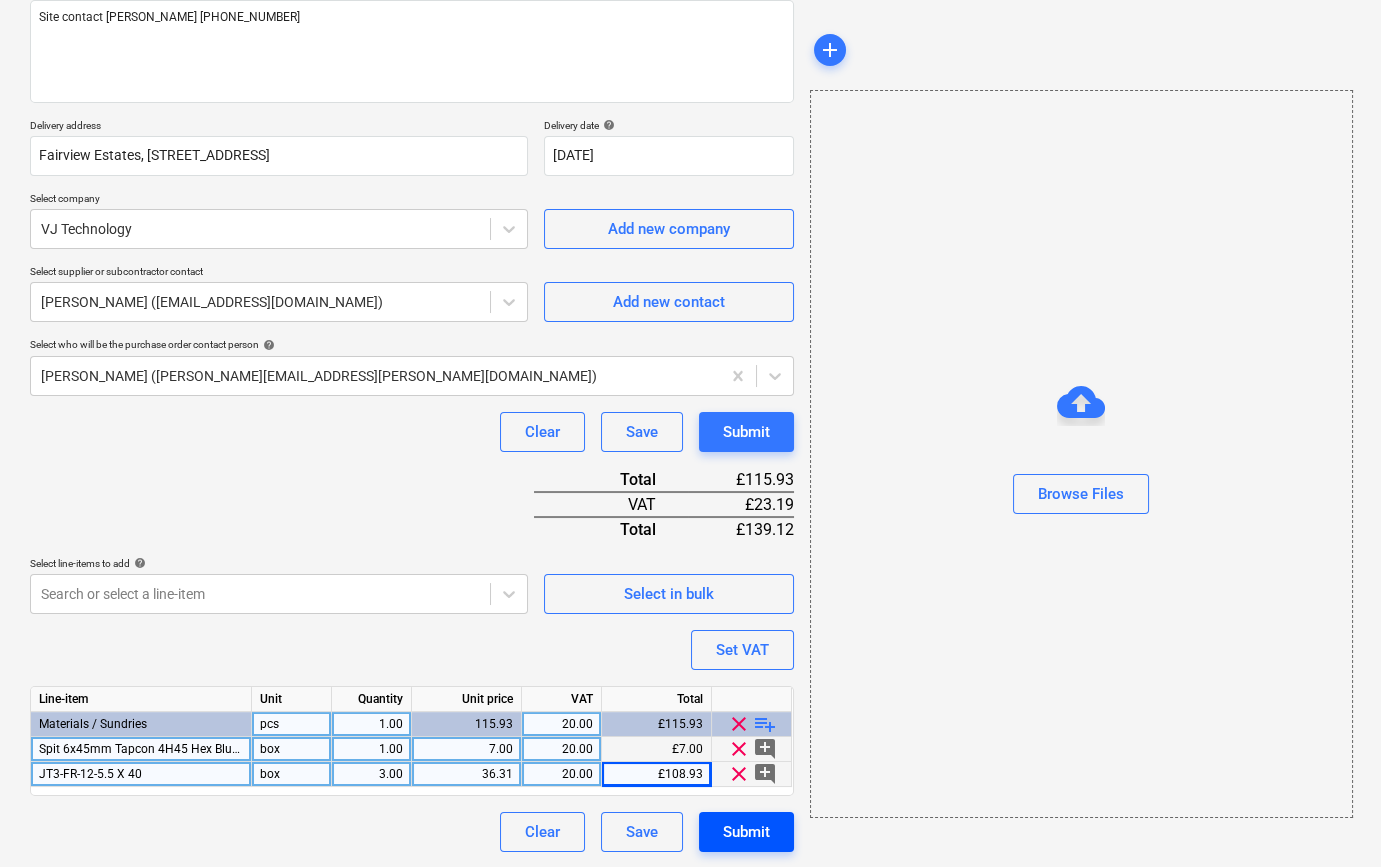 click on "Submit" at bounding box center [746, 832] 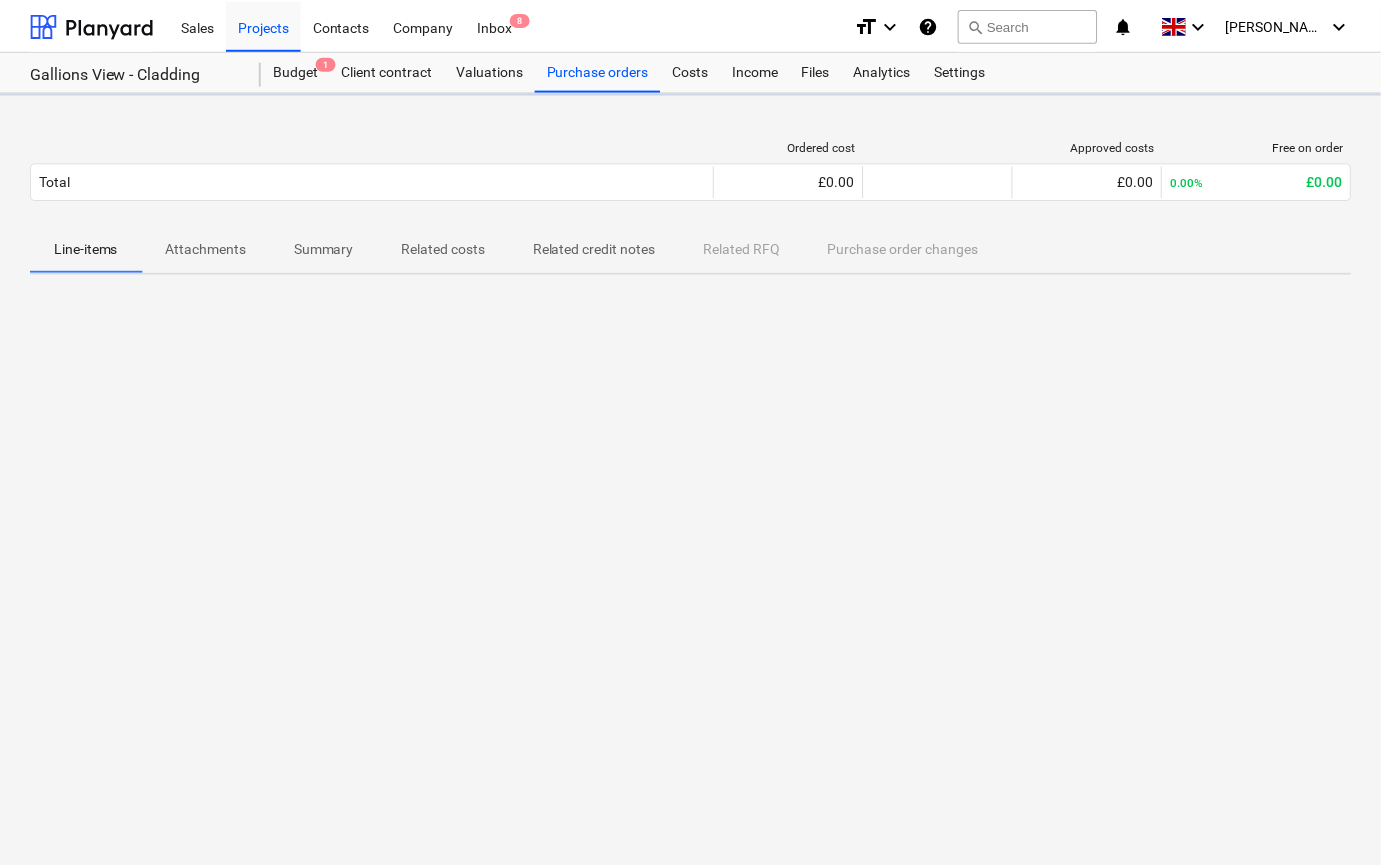 scroll, scrollTop: 0, scrollLeft: 0, axis: both 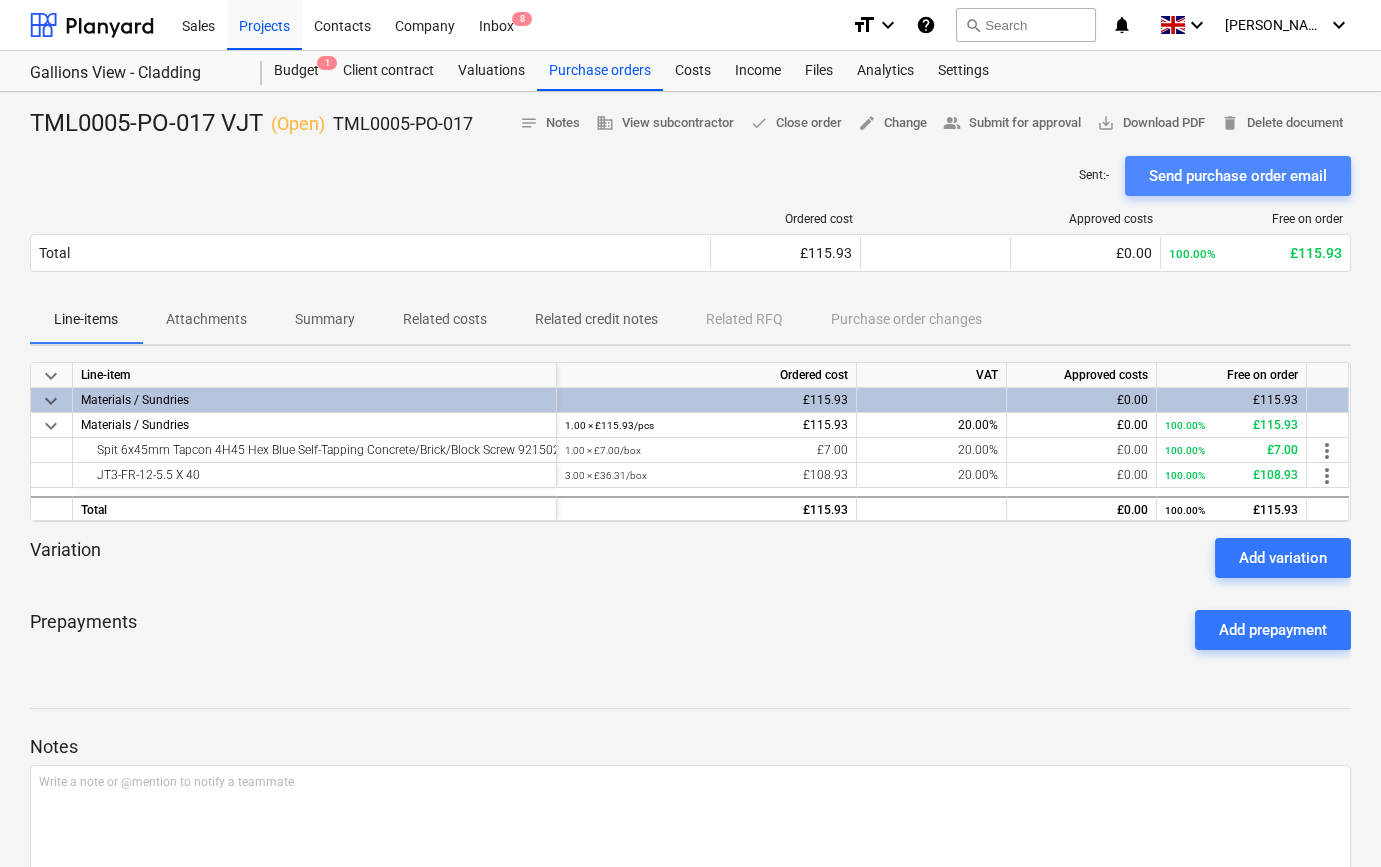 click on "Send purchase order email" at bounding box center [1238, 176] 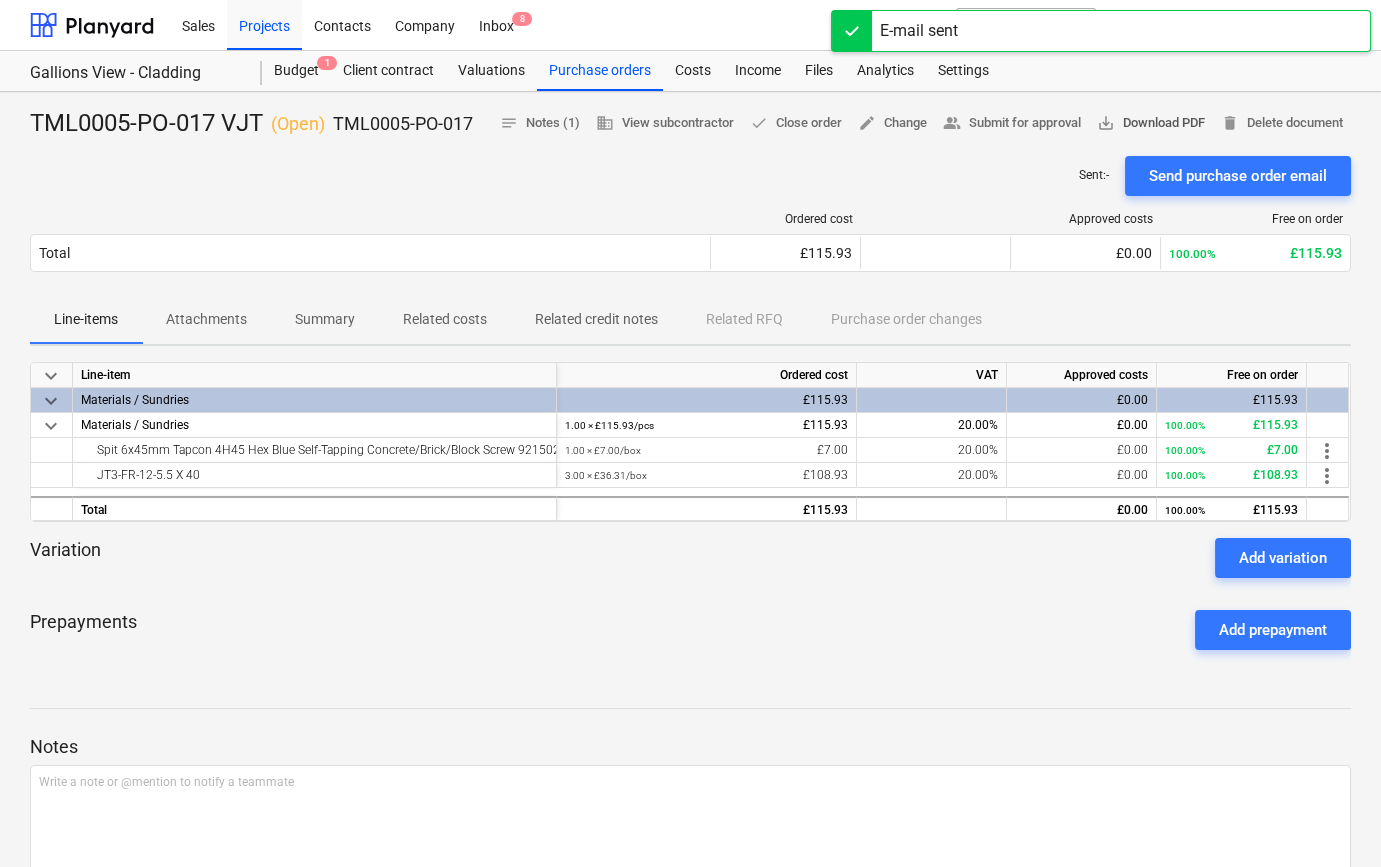 click on "save_alt Download PDF" at bounding box center [1151, 123] 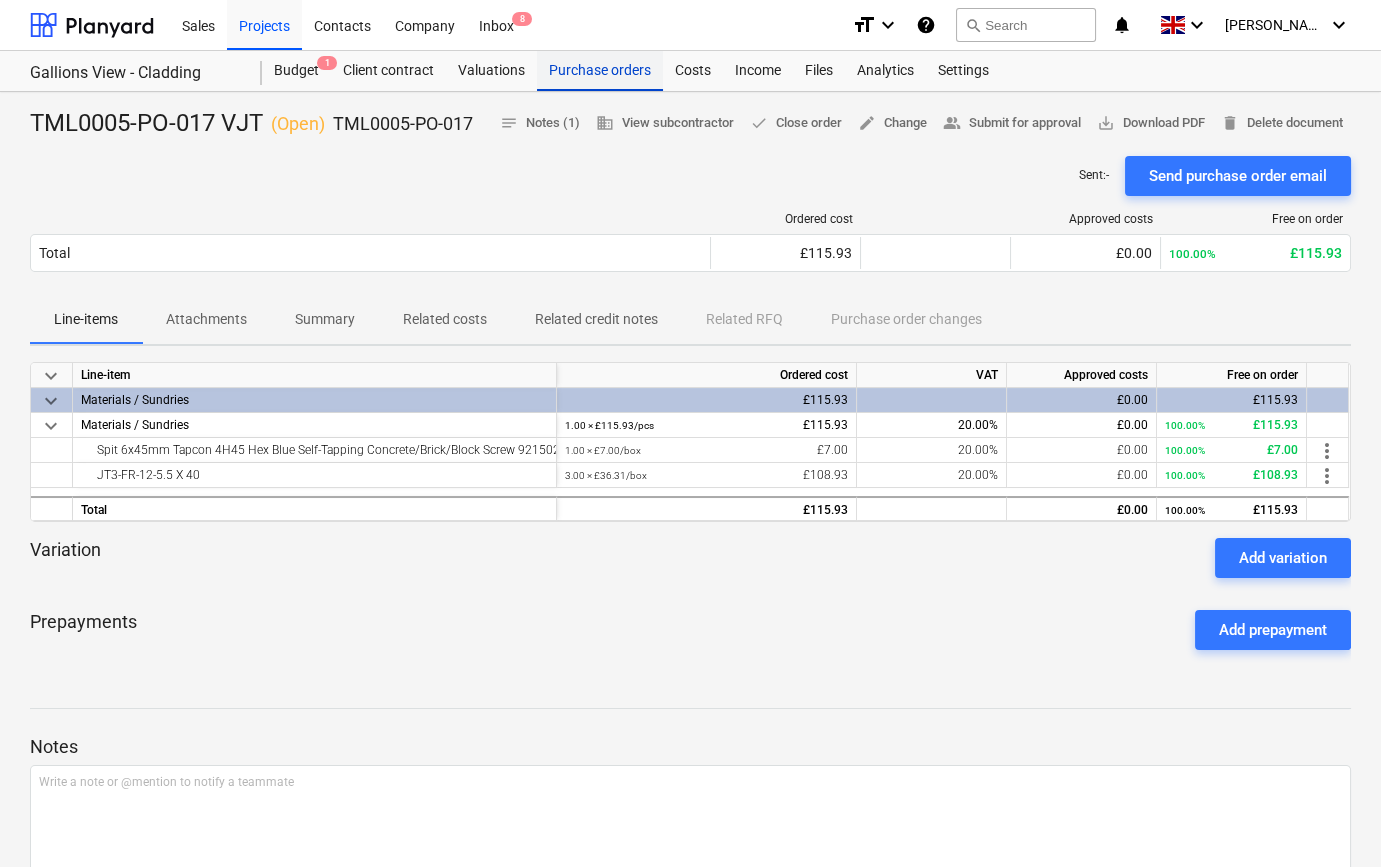 click on "Purchase orders" at bounding box center [600, 71] 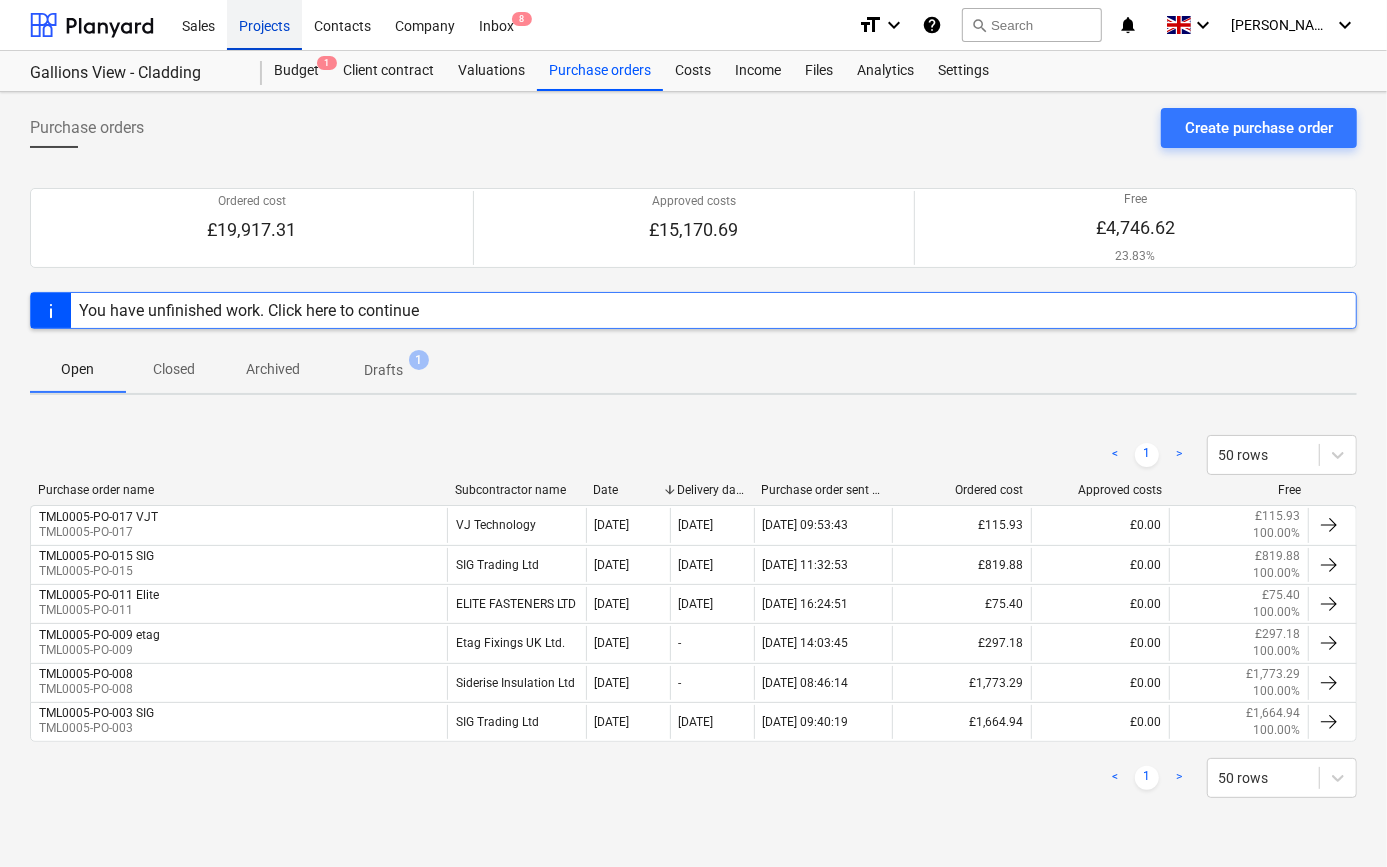 click on "Projects" at bounding box center (264, 24) 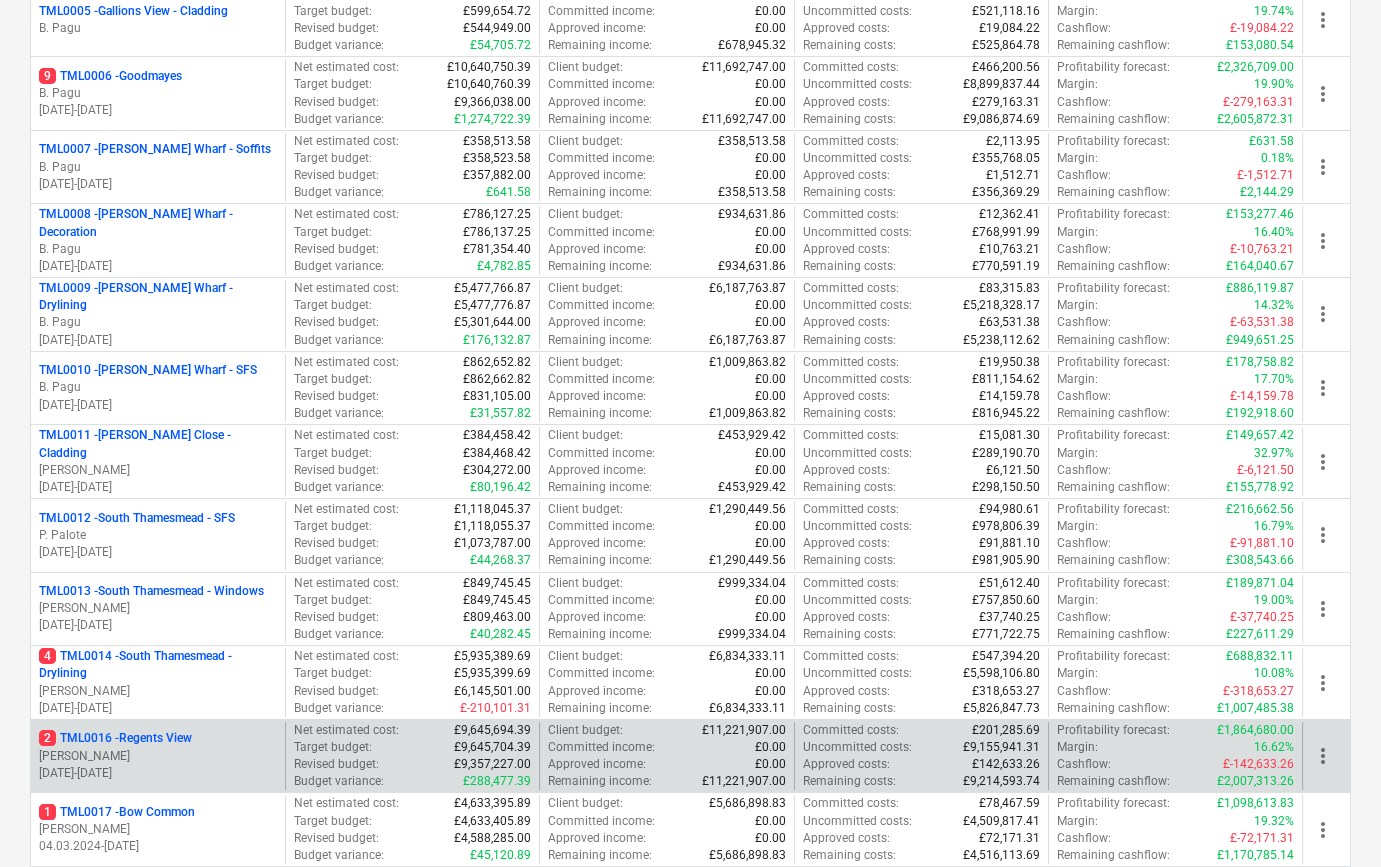 scroll, scrollTop: 727, scrollLeft: 0, axis: vertical 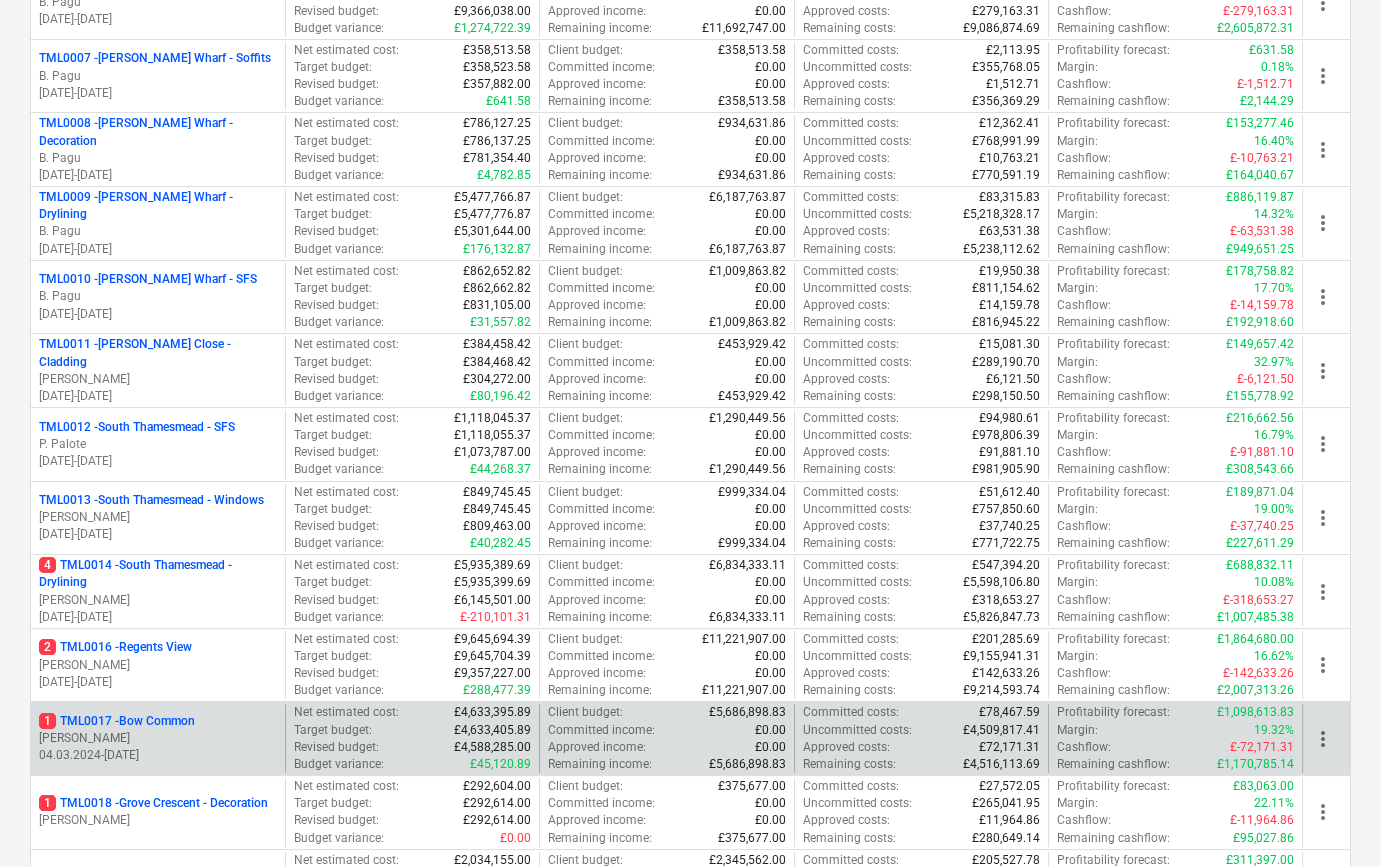 click on "1  TML0017 -  Bow Common" at bounding box center (117, 721) 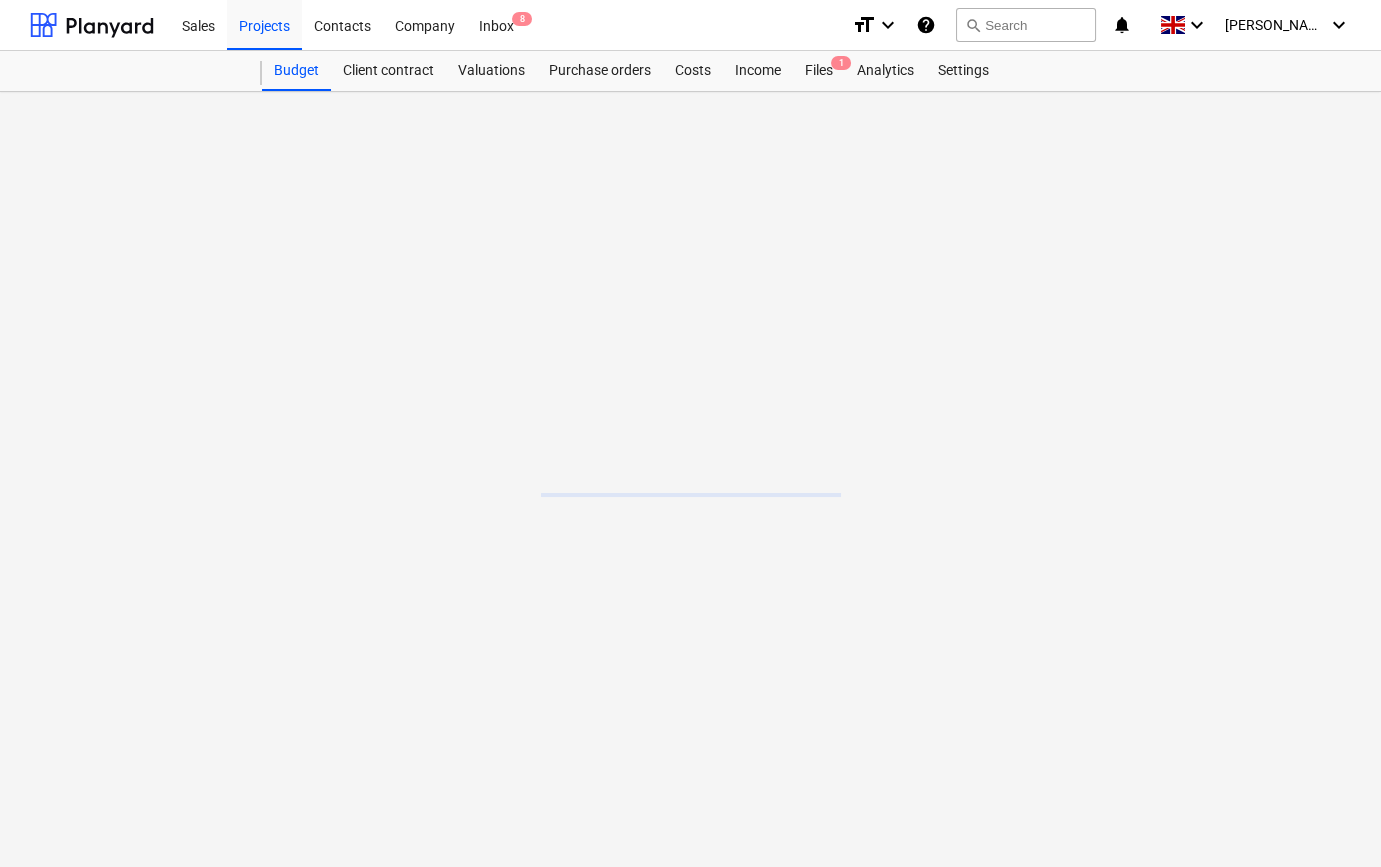 scroll, scrollTop: 0, scrollLeft: 0, axis: both 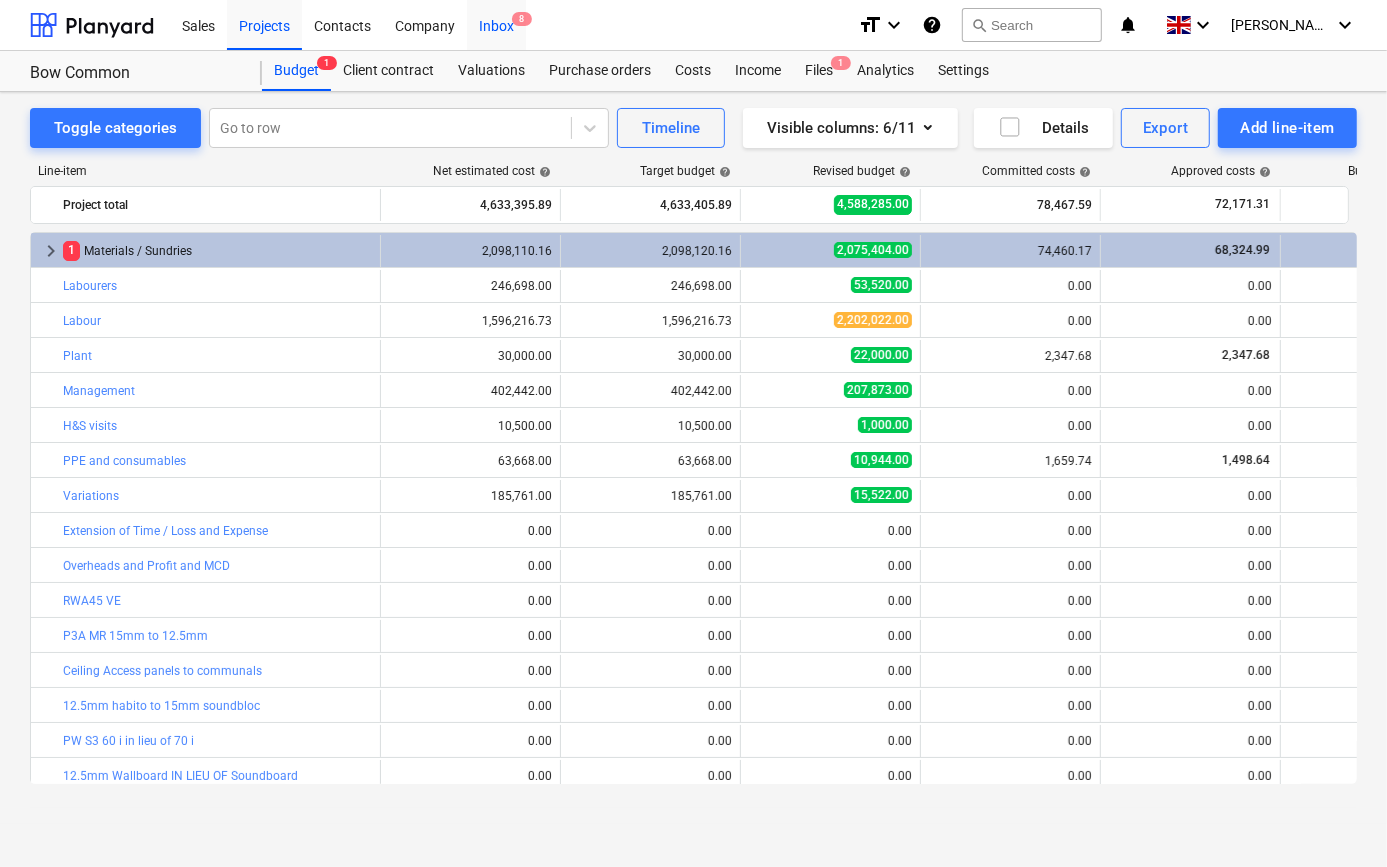 click on "Inbox 8" at bounding box center [496, 24] 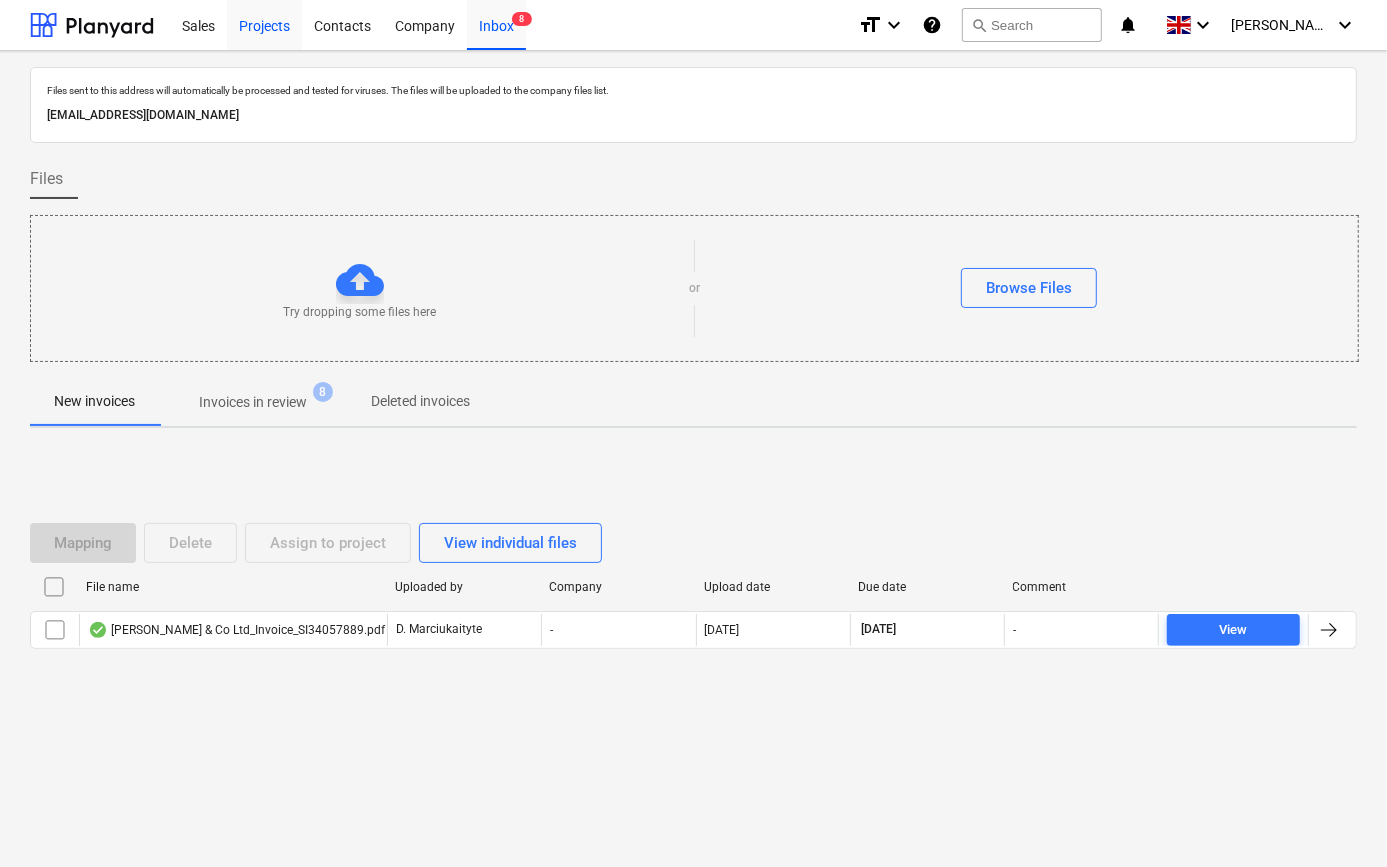 click on "Projects" at bounding box center [264, 24] 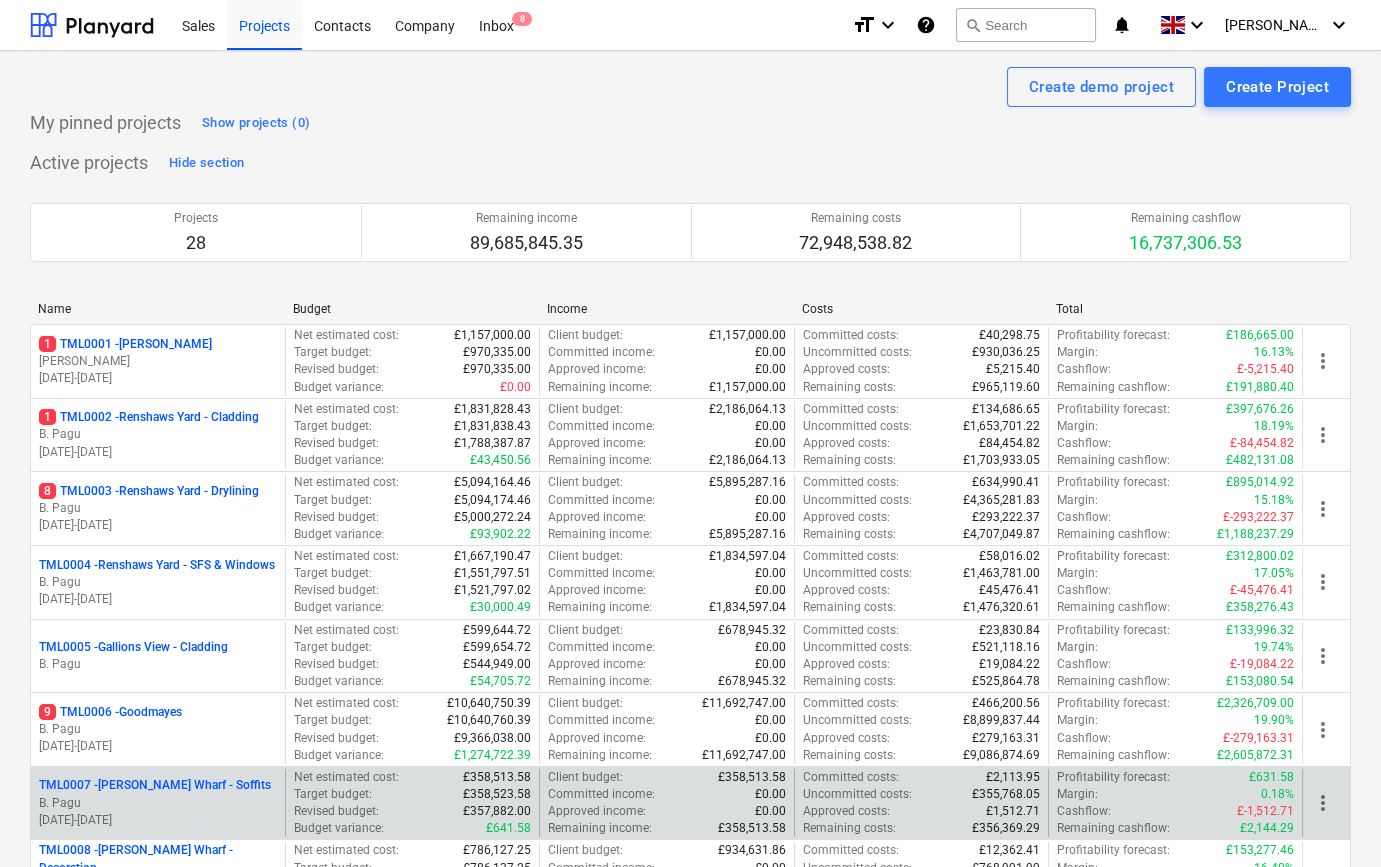 click on "B. Pagu" at bounding box center (158, 803) 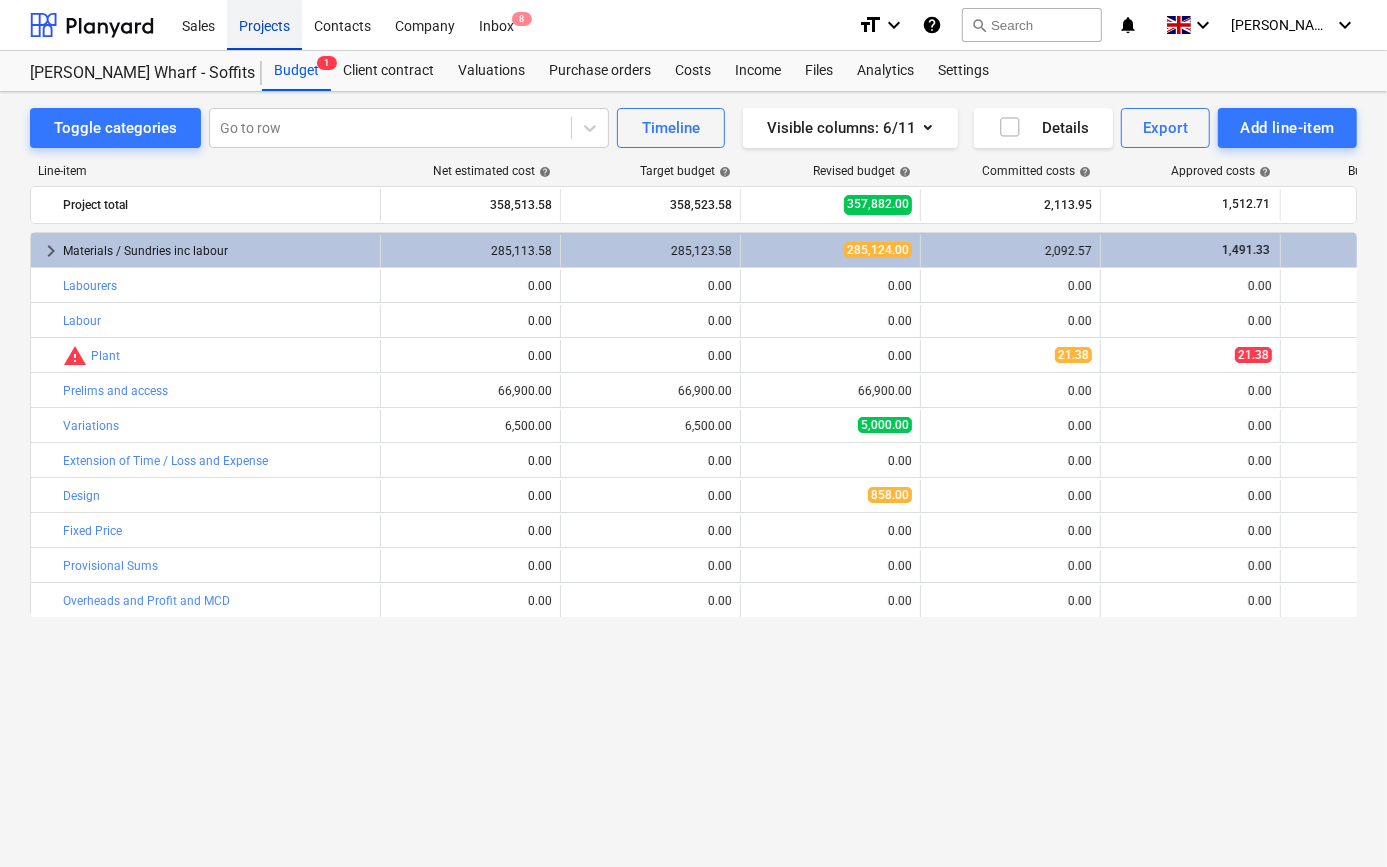 click on "Projects" at bounding box center (264, 24) 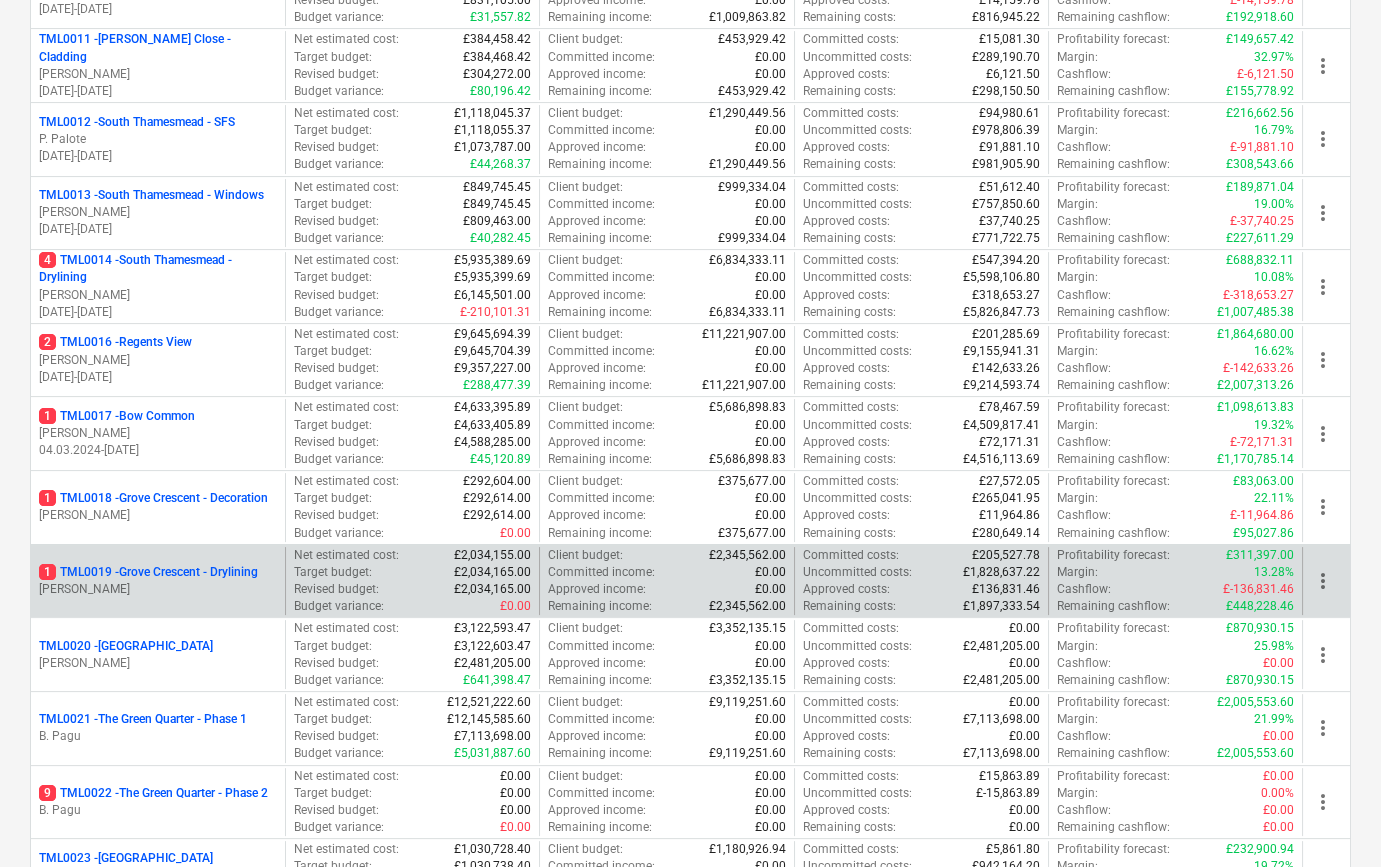scroll, scrollTop: 1272, scrollLeft: 0, axis: vertical 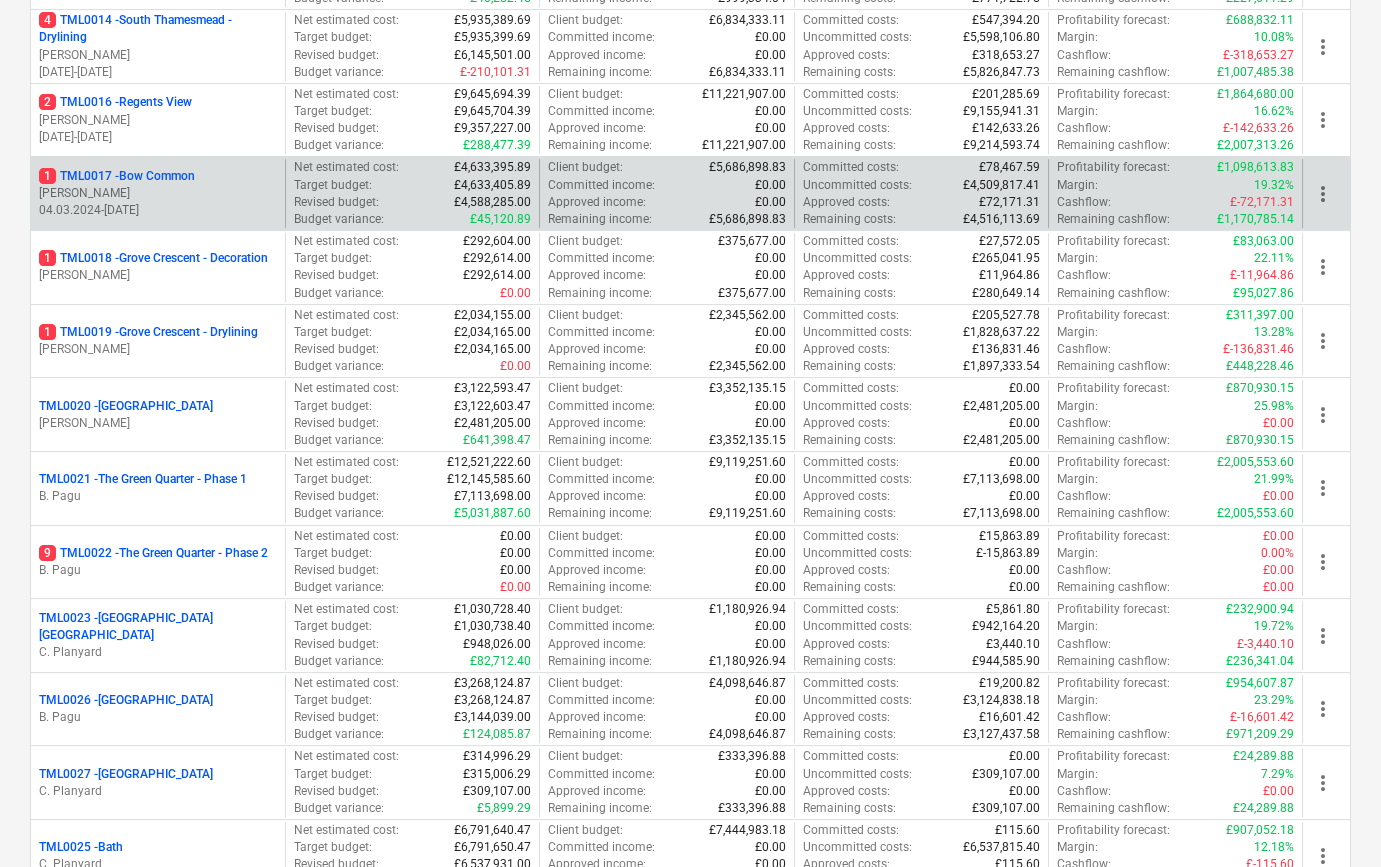 click on "[PERSON_NAME]" at bounding box center (158, 193) 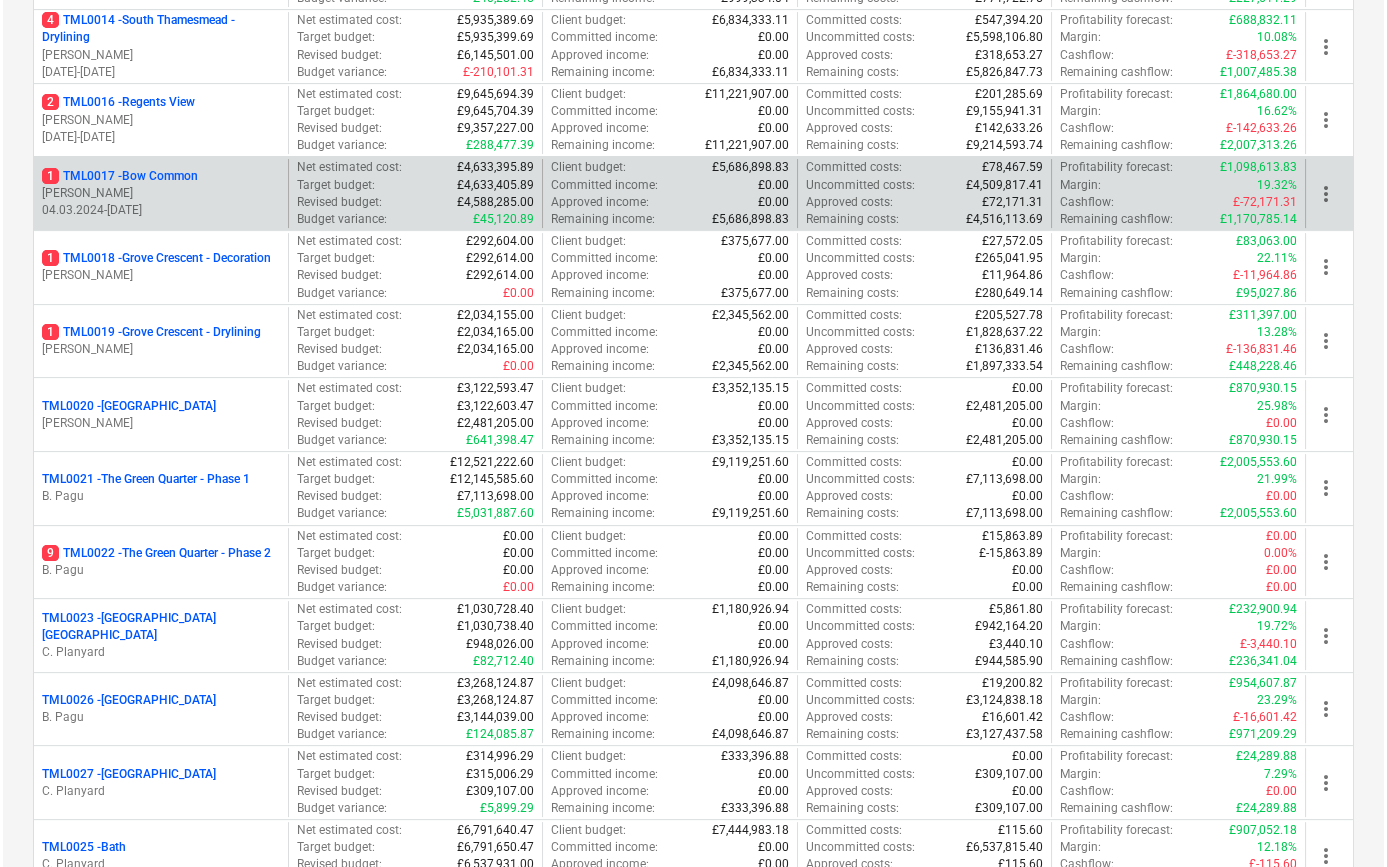 scroll, scrollTop: 0, scrollLeft: 0, axis: both 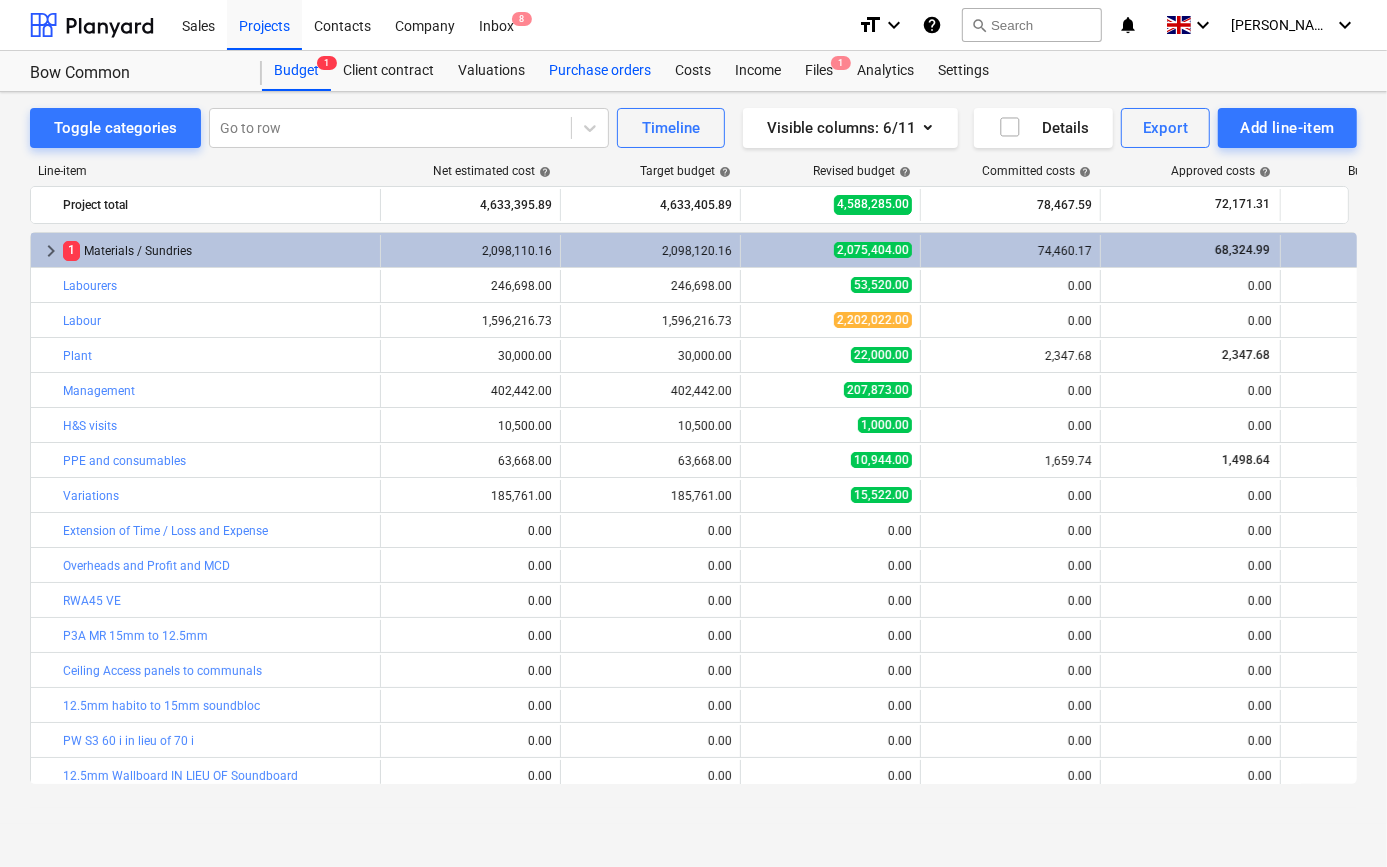 click on "Purchase orders" at bounding box center (600, 71) 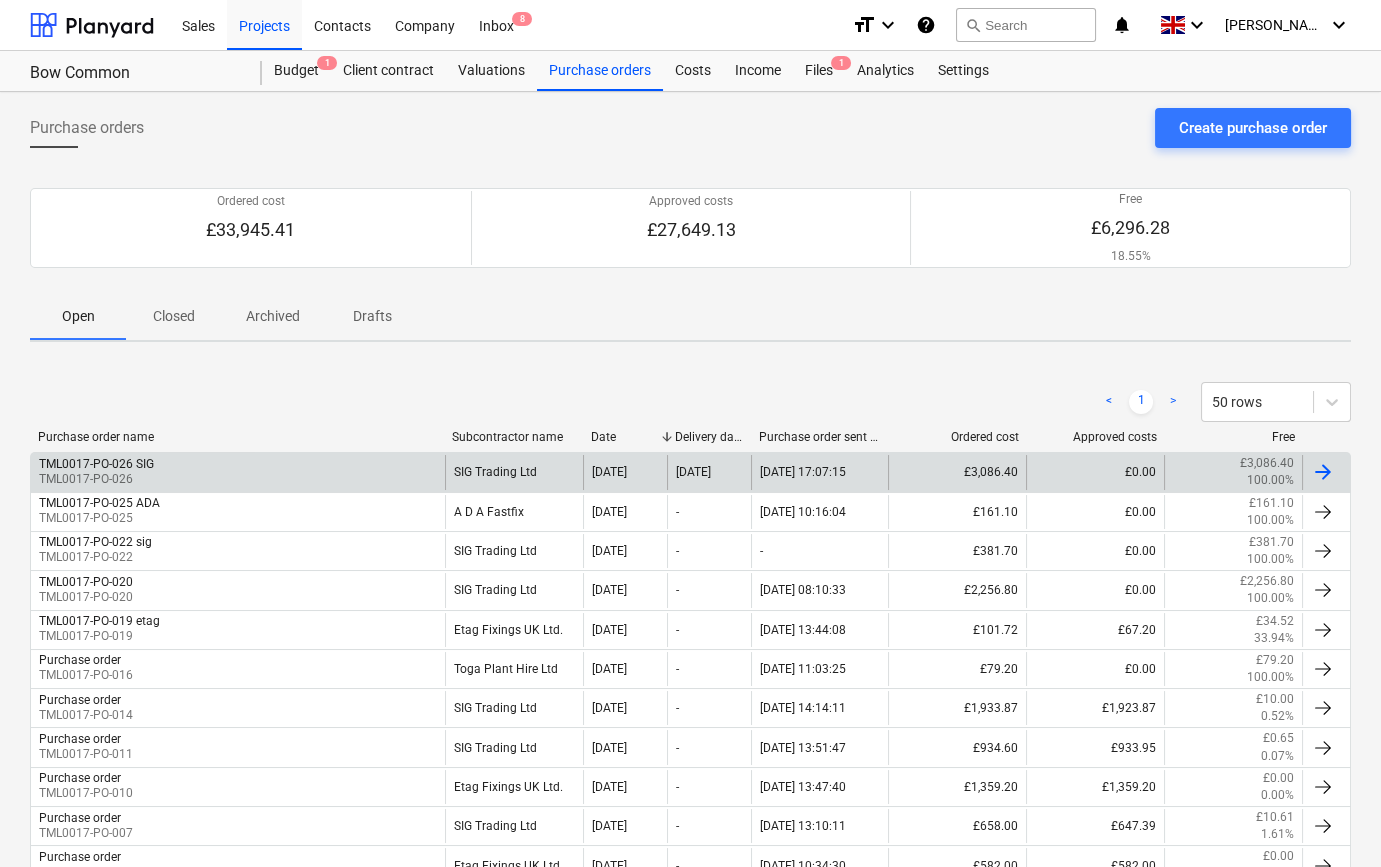 click at bounding box center [1323, 472] 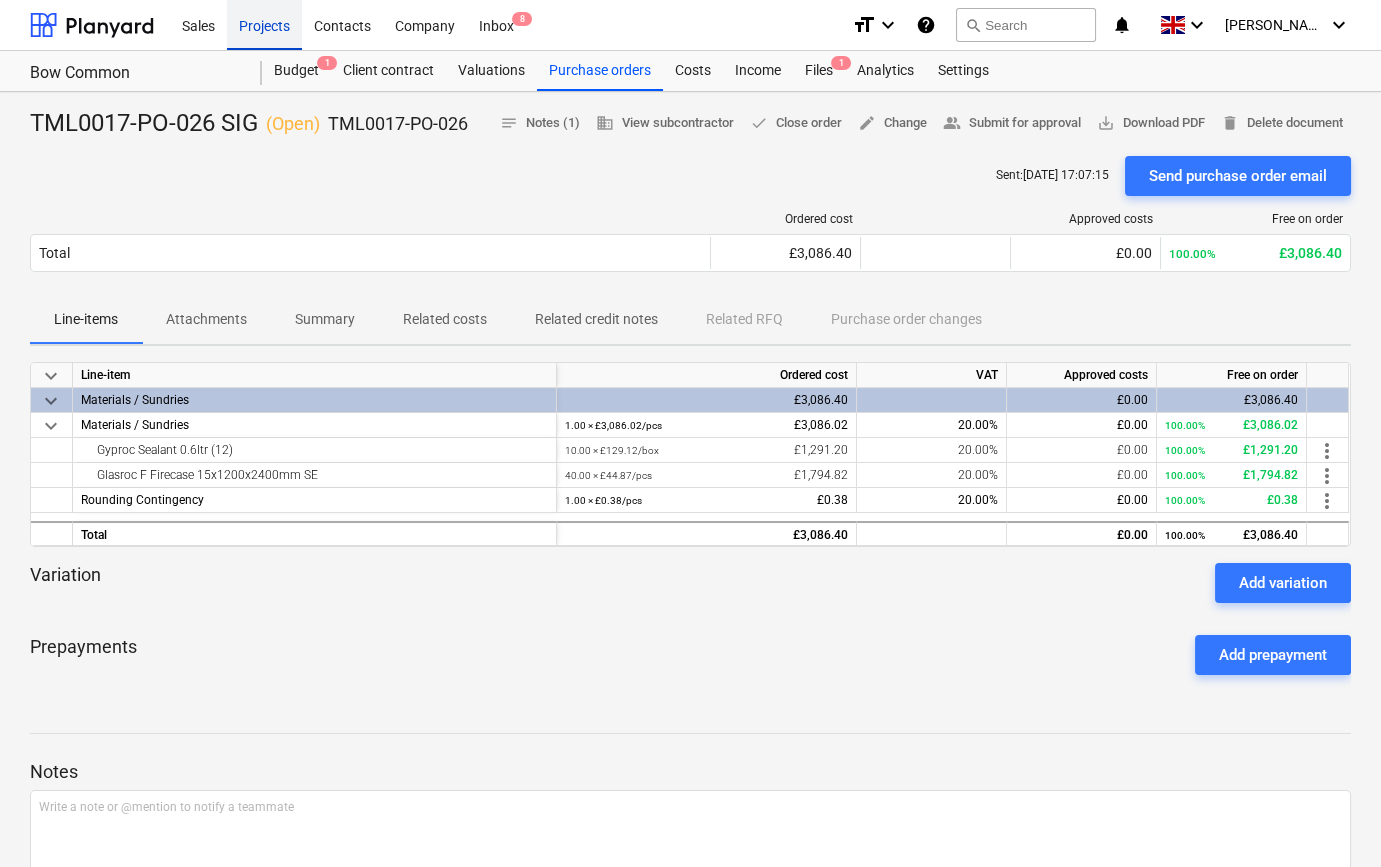 click on "Projects" at bounding box center (264, 24) 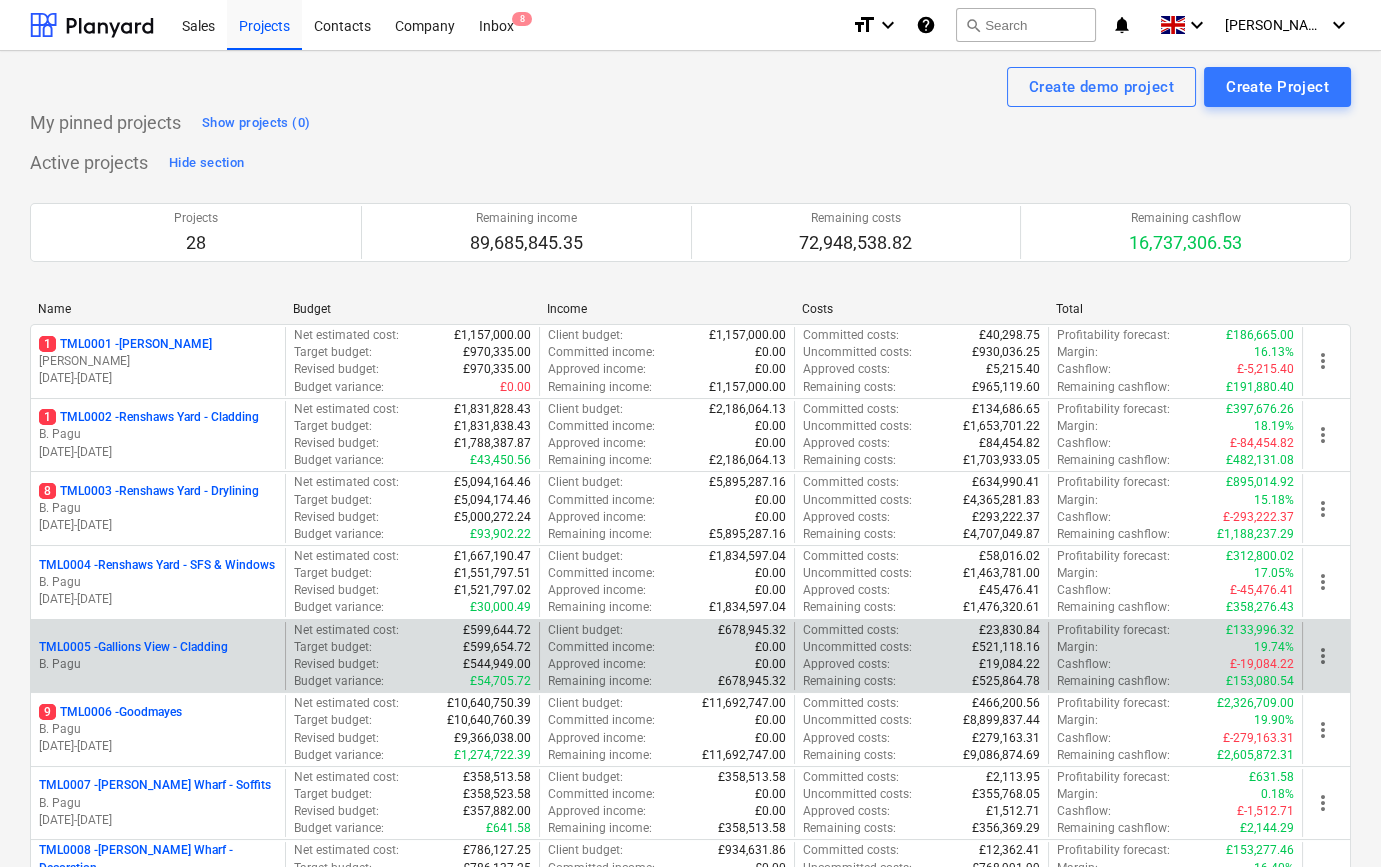 click on "TML0005 -  Gallions View - Cladding" at bounding box center [133, 647] 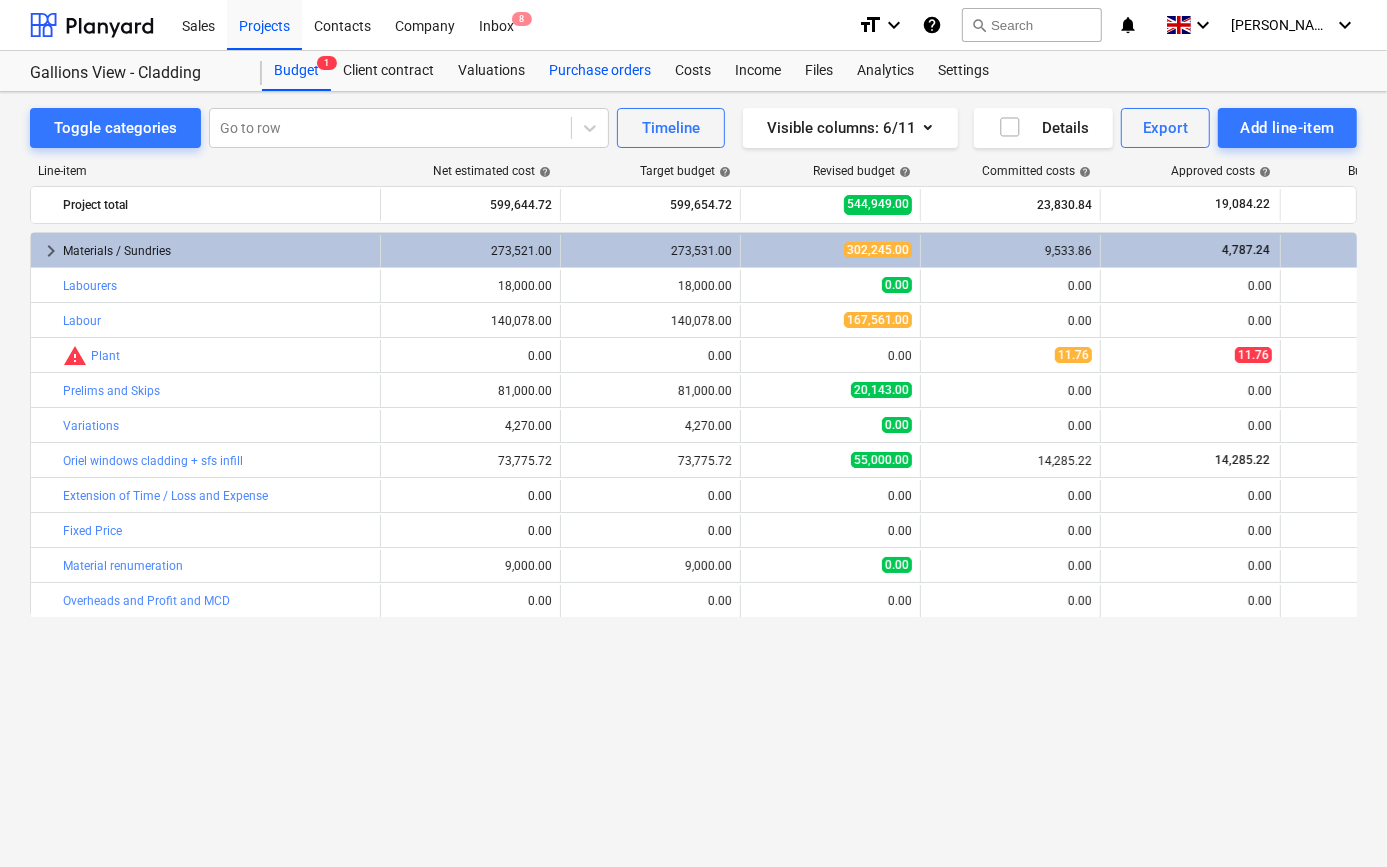 click on "Purchase orders" at bounding box center [600, 71] 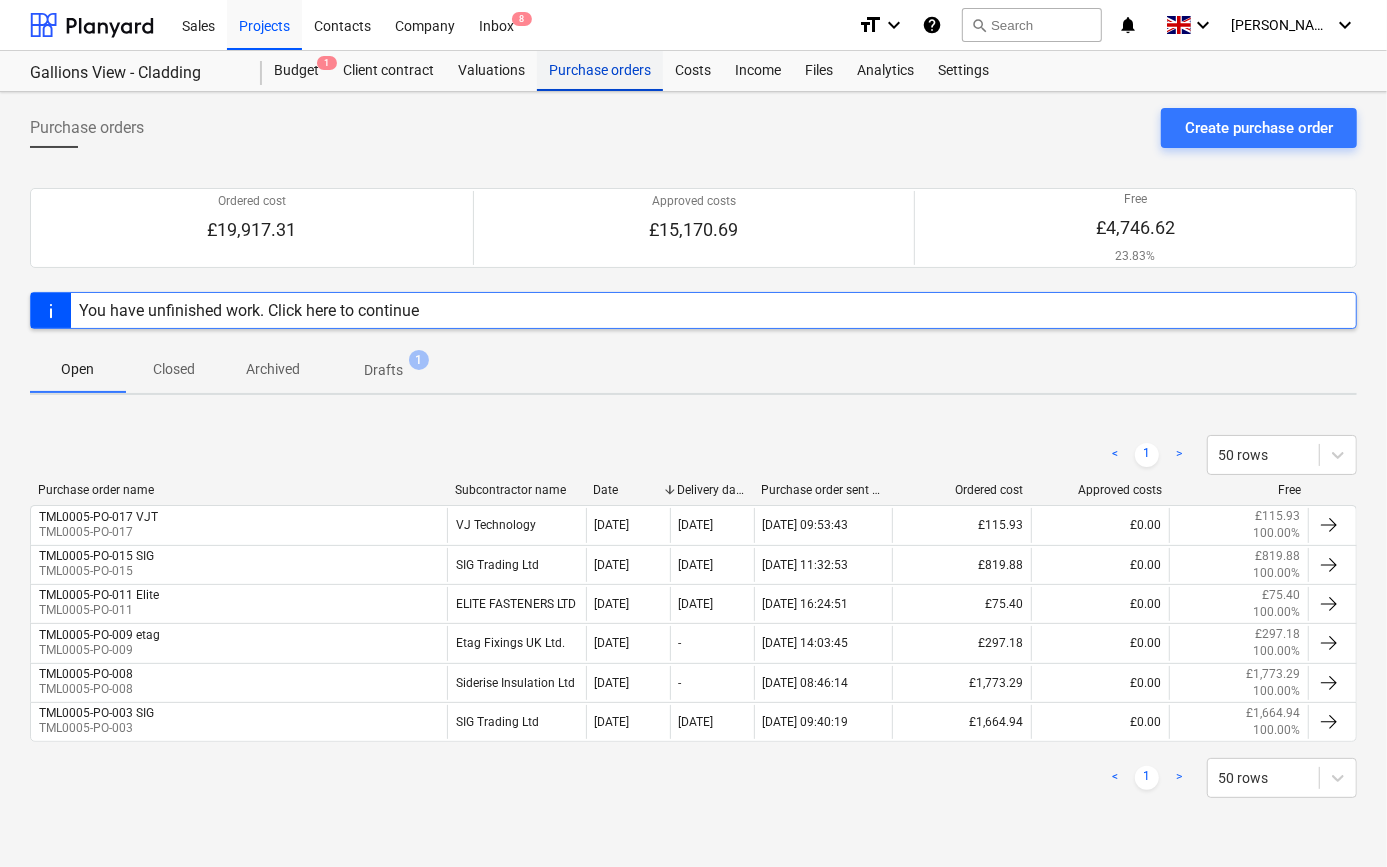 click on "Purchase orders" at bounding box center [600, 71] 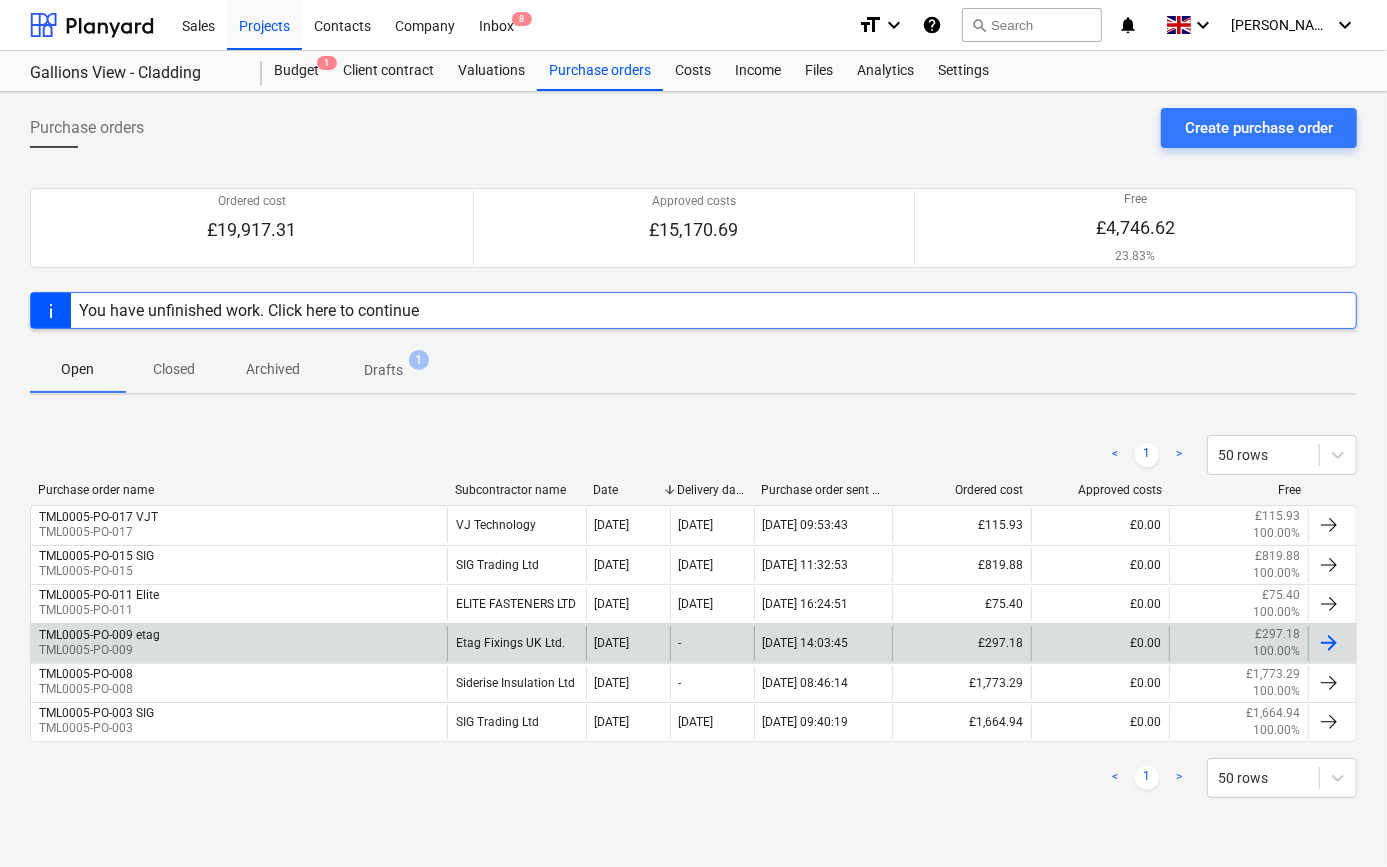 click on "TML0005-PO-009 etag TML0005-PO-009" at bounding box center [239, 643] 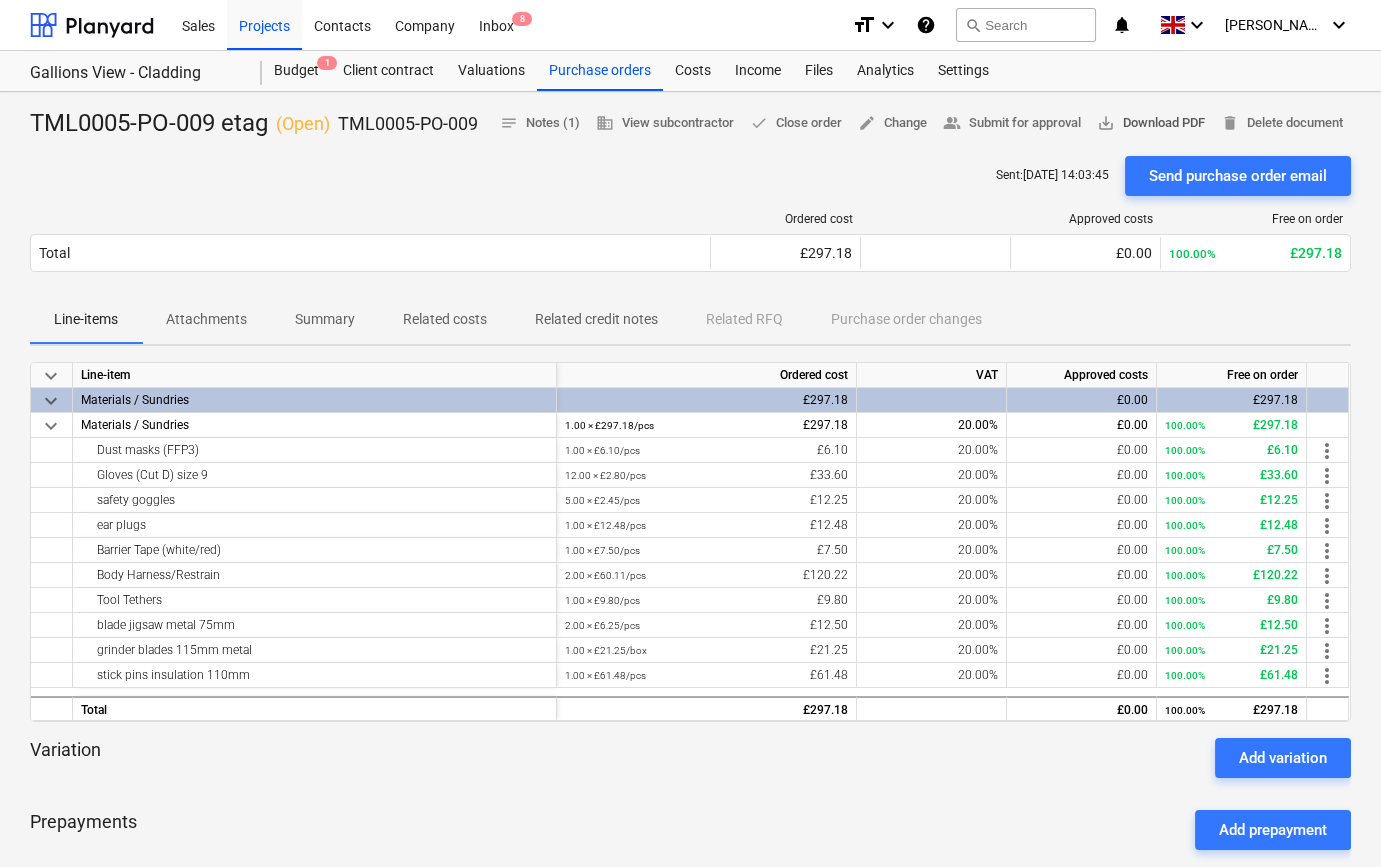 click on "save_alt Download PDF" at bounding box center (1151, 123) 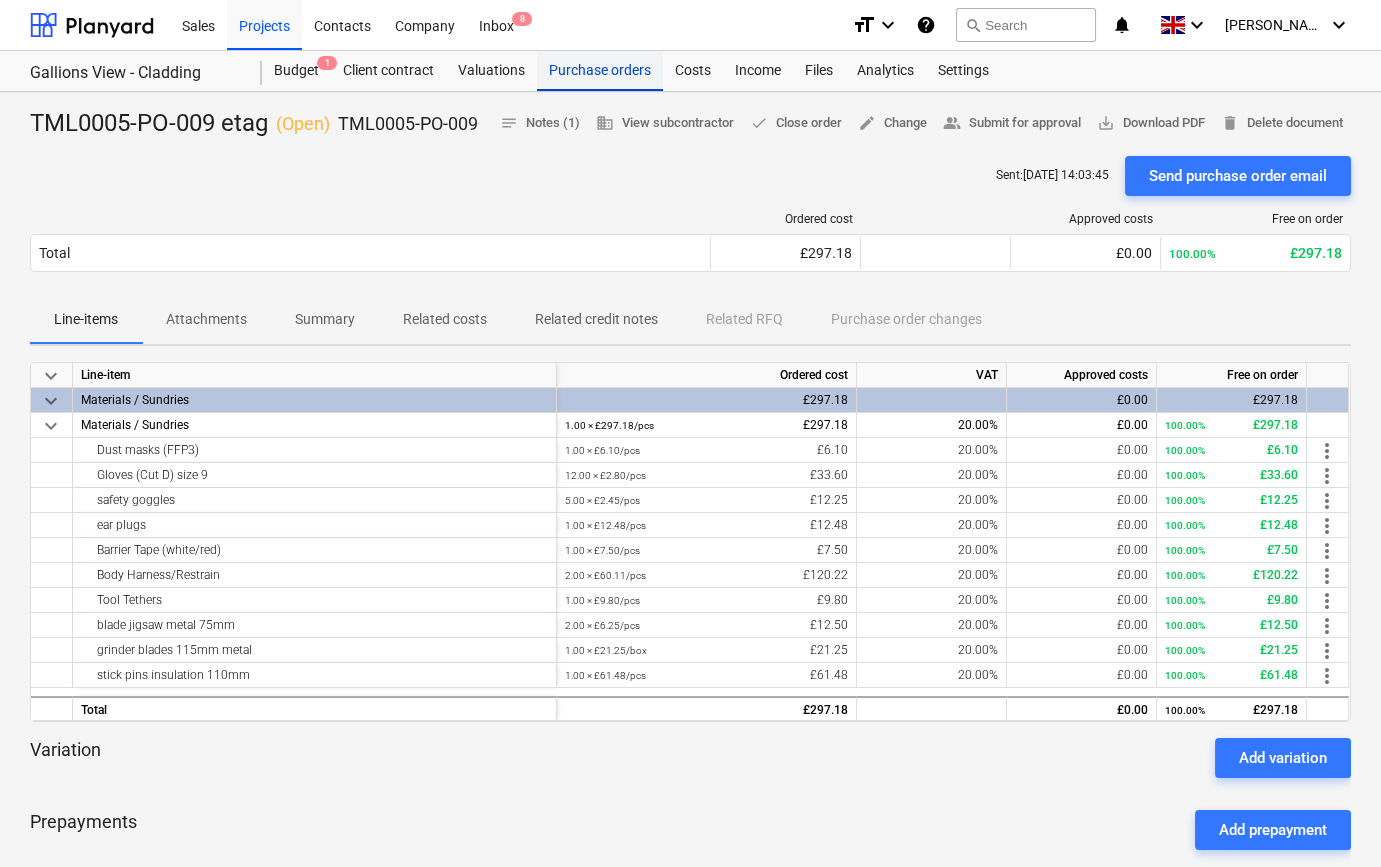 click on "Purchase orders" at bounding box center [600, 71] 